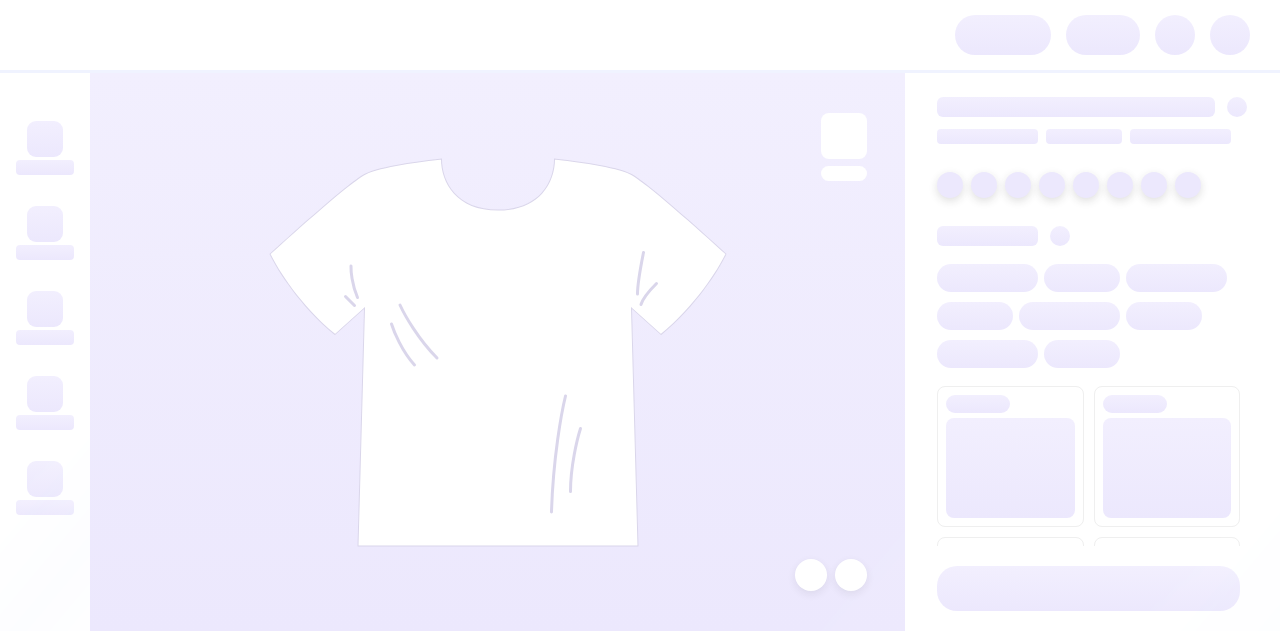 scroll, scrollTop: 0, scrollLeft: 0, axis: both 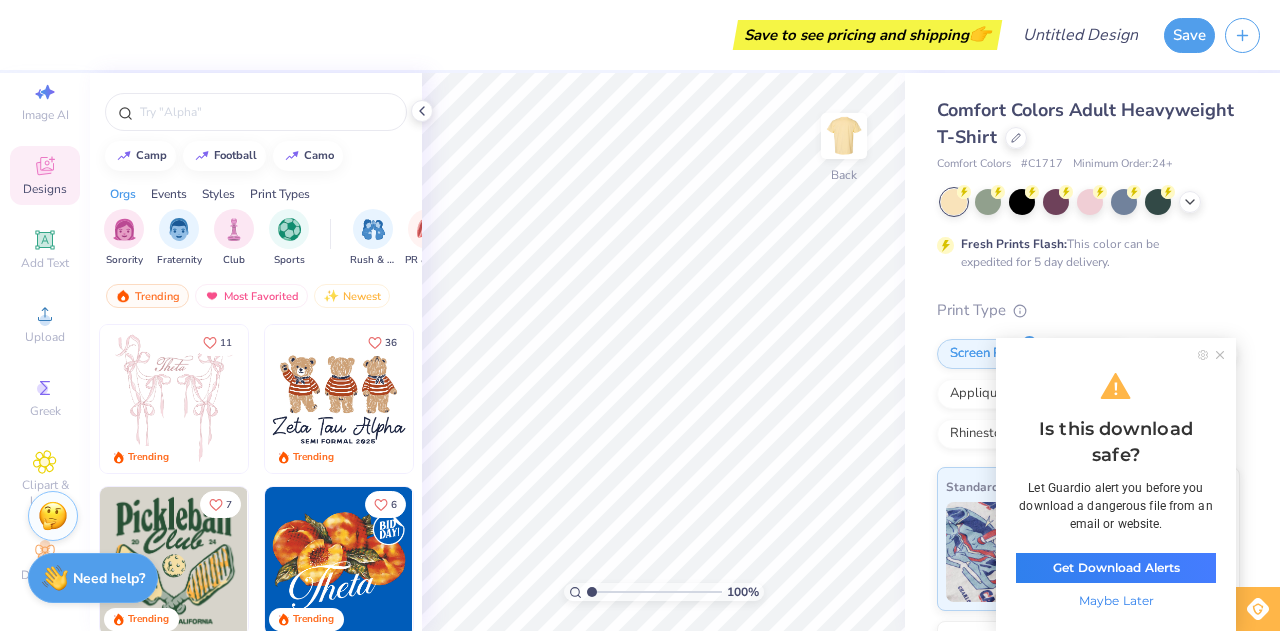 click at bounding box center (1213, 355) 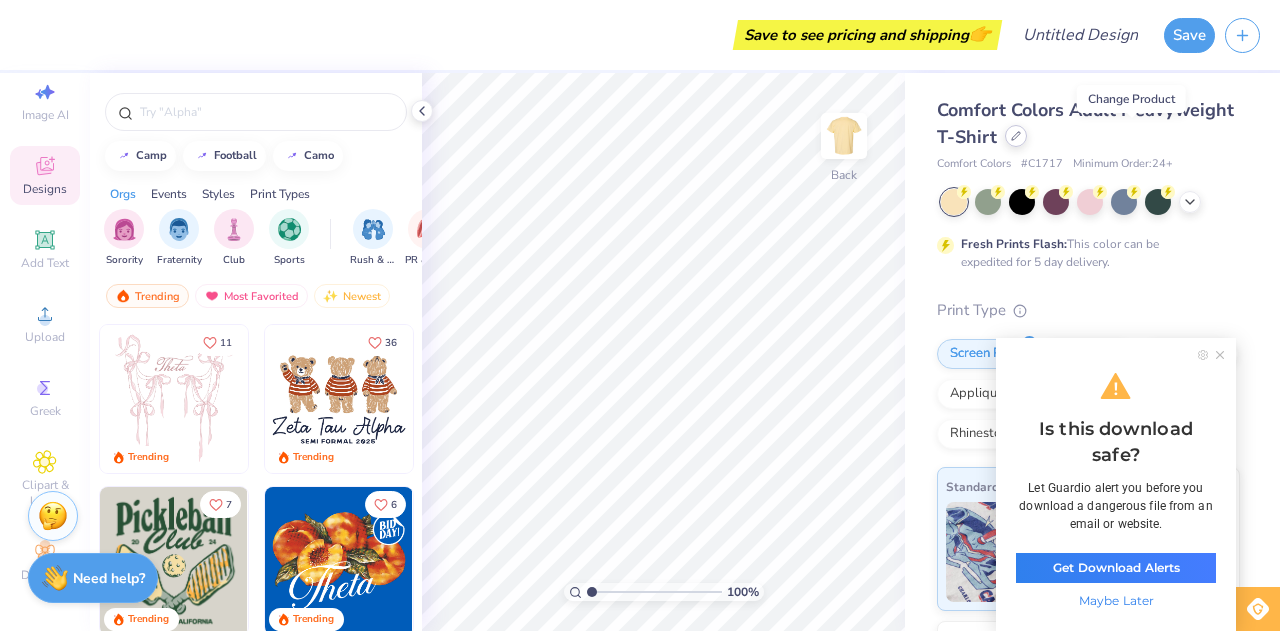 click at bounding box center (1016, 136) 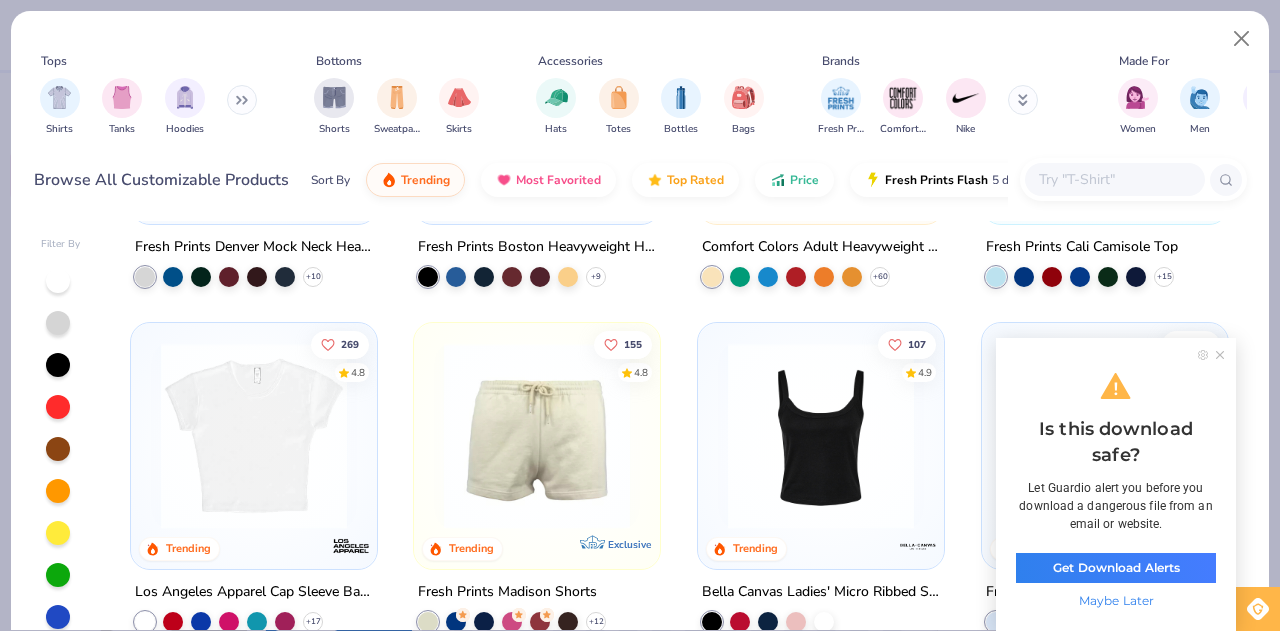 scroll, scrollTop: 256, scrollLeft: 0, axis: vertical 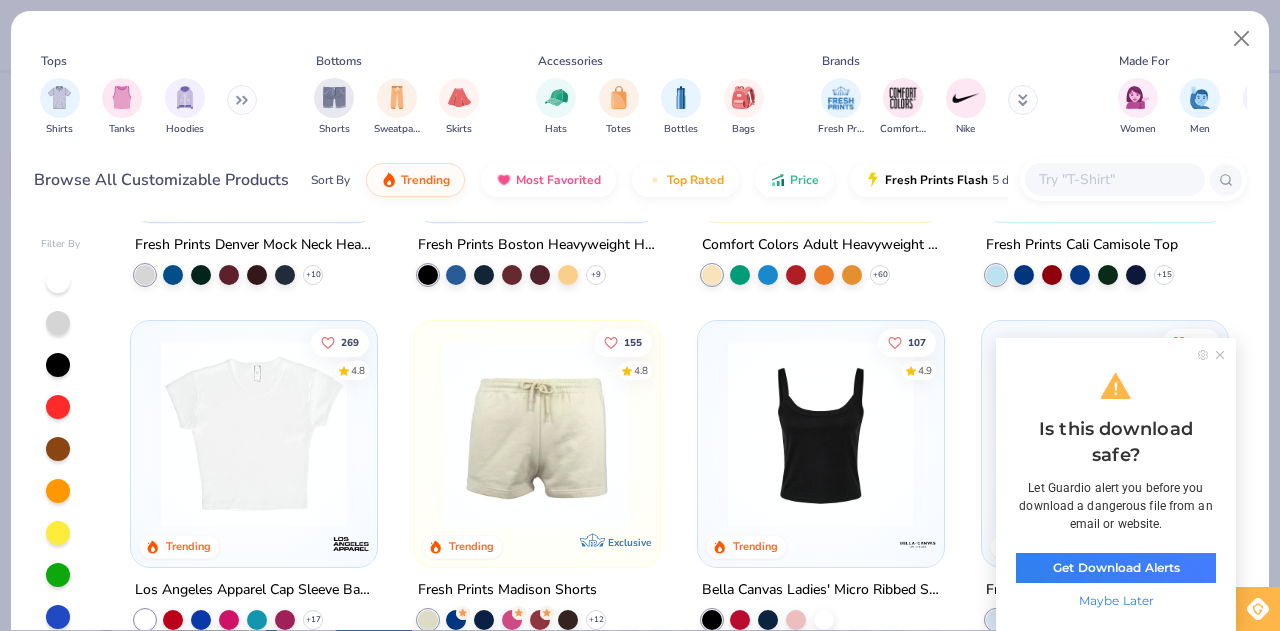 click at bounding box center [1213, 355] 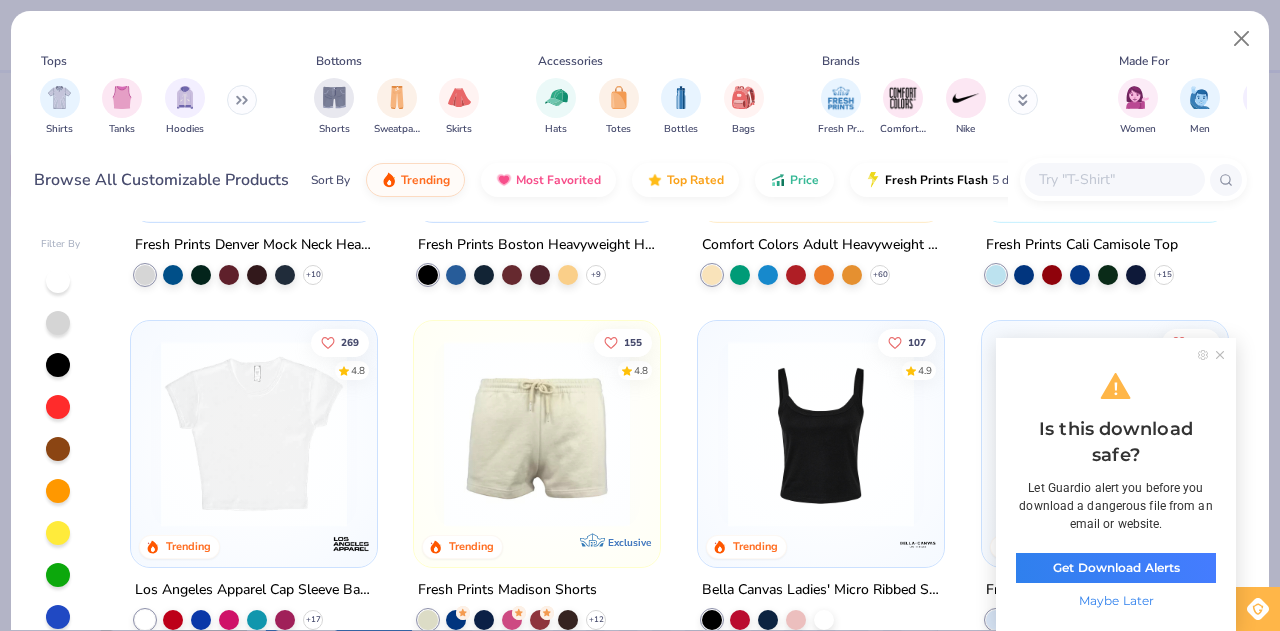 click at bounding box center [1213, 355] 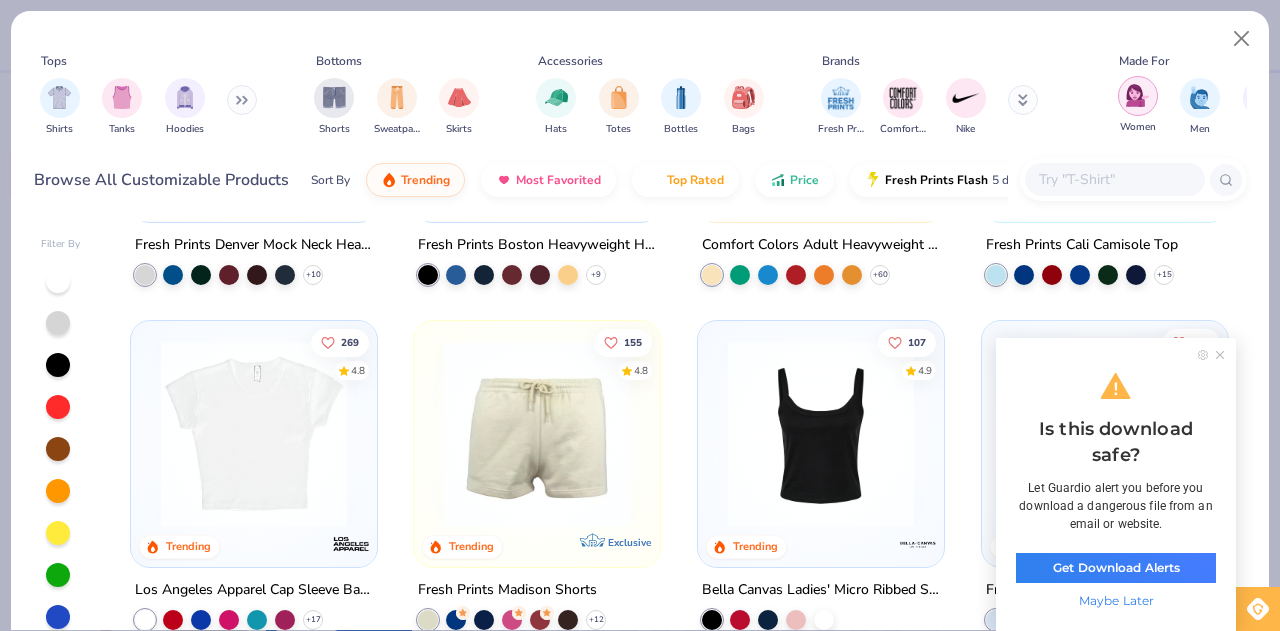 click at bounding box center (1137, 95) 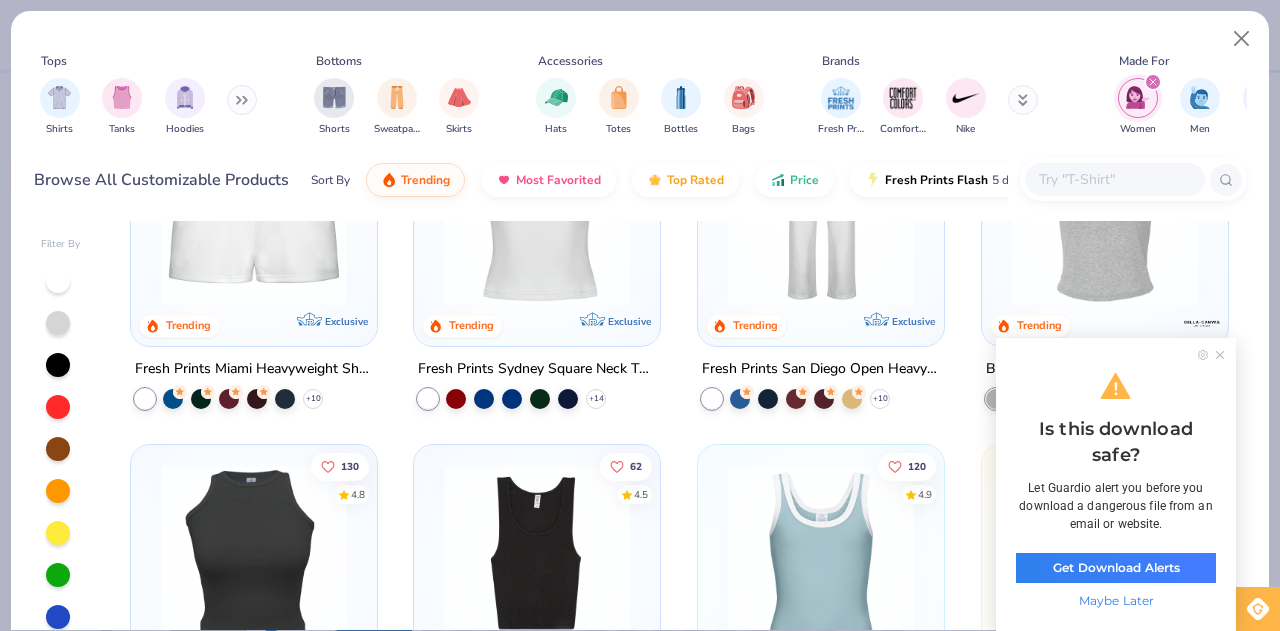 scroll, scrollTop: 315, scrollLeft: 0, axis: vertical 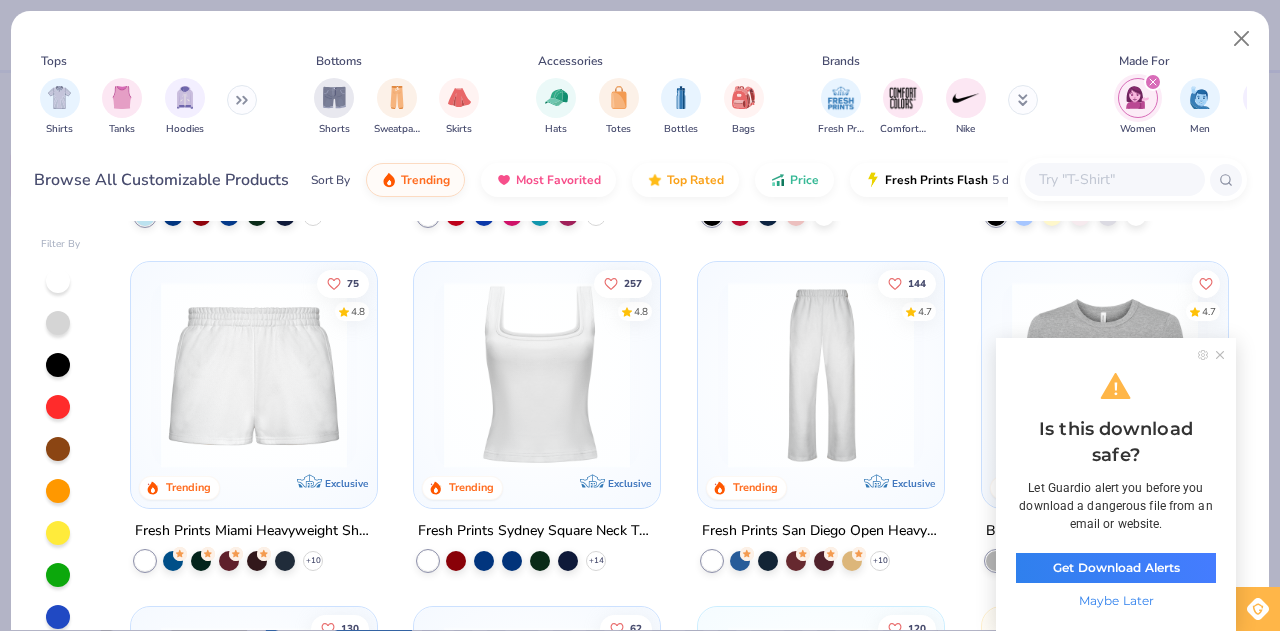 click at bounding box center [537, 375] 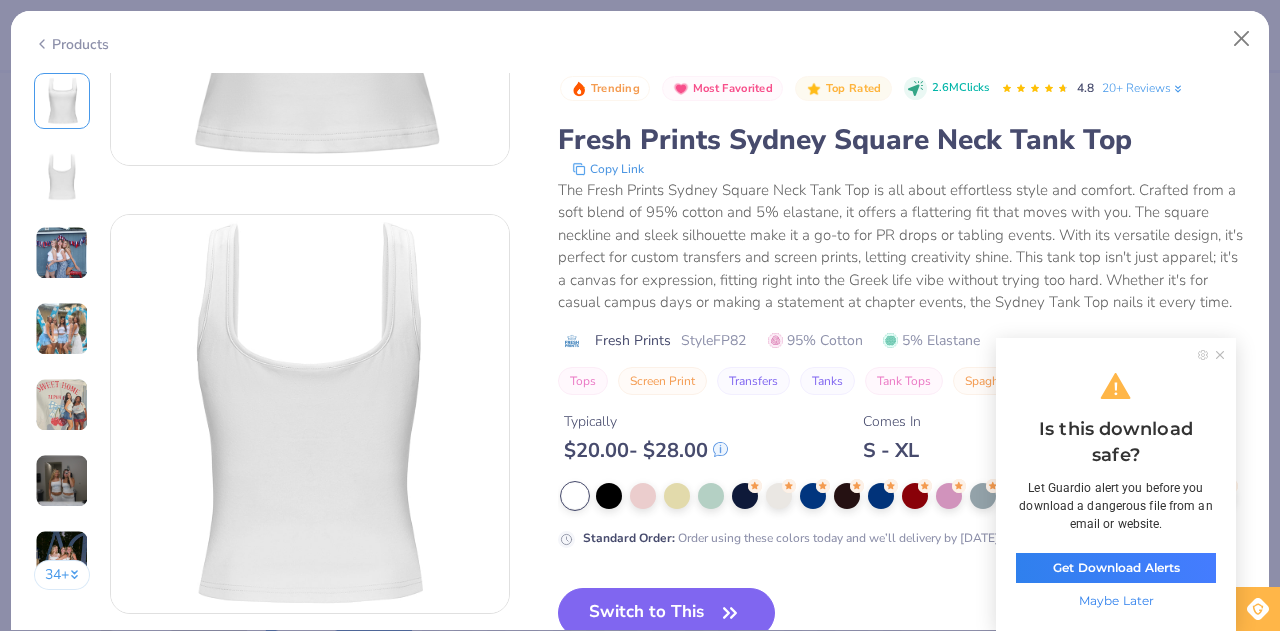 scroll, scrollTop: 303, scrollLeft: 0, axis: vertical 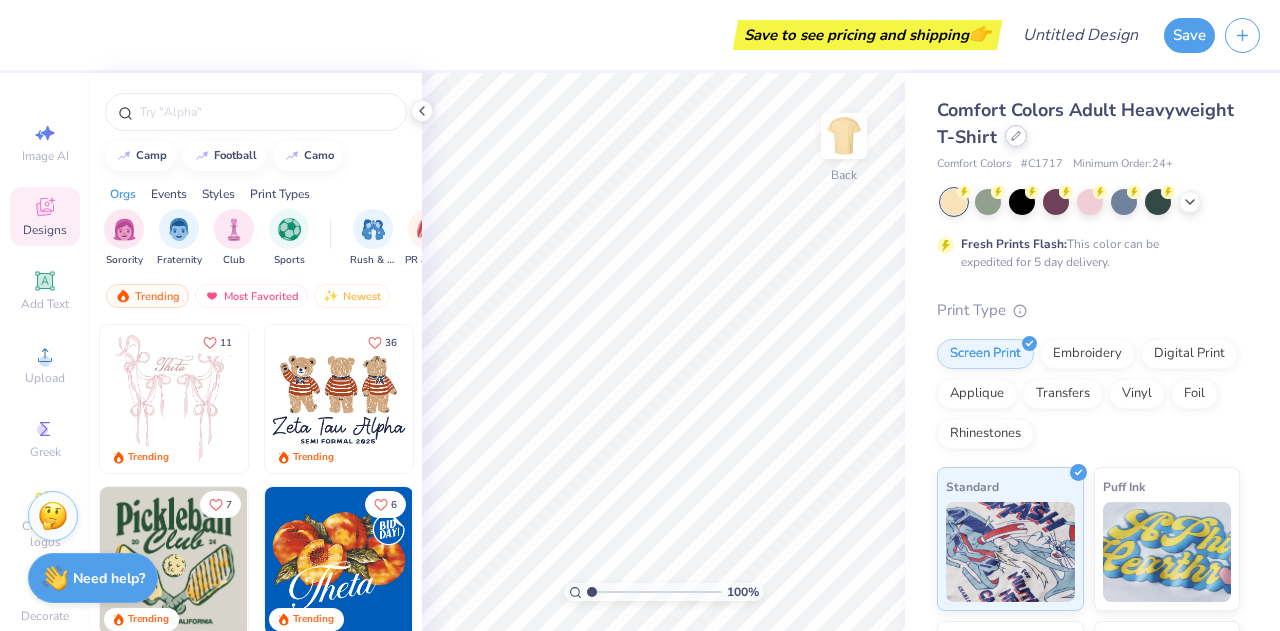 click 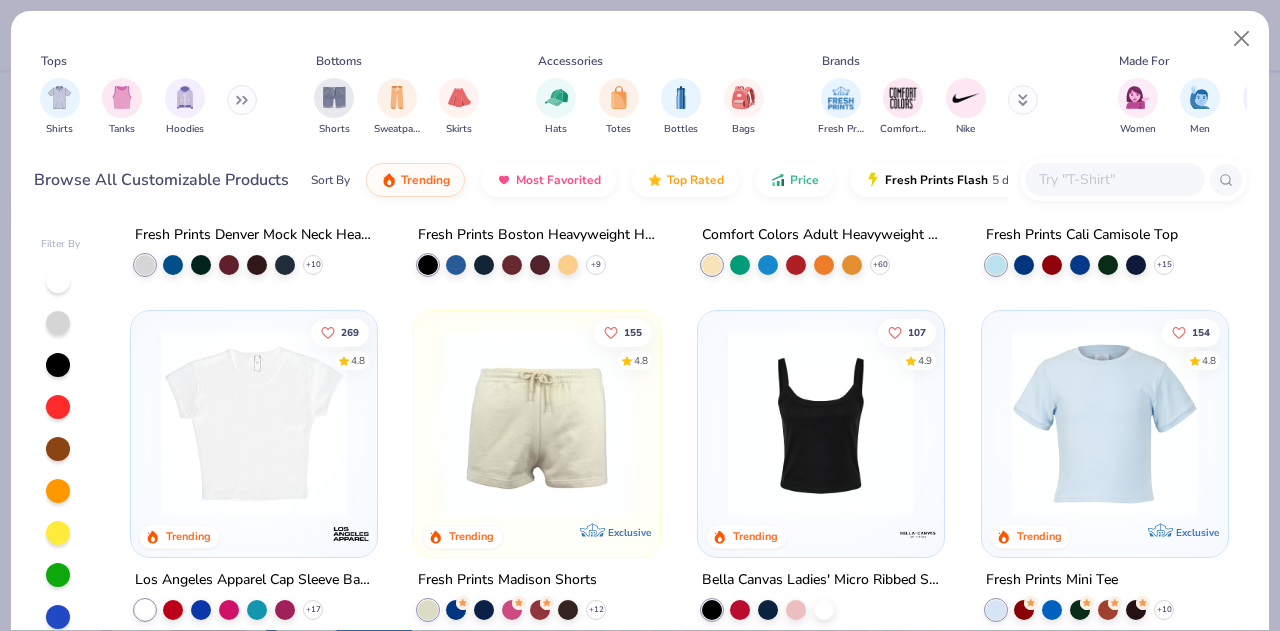 scroll, scrollTop: 280, scrollLeft: 0, axis: vertical 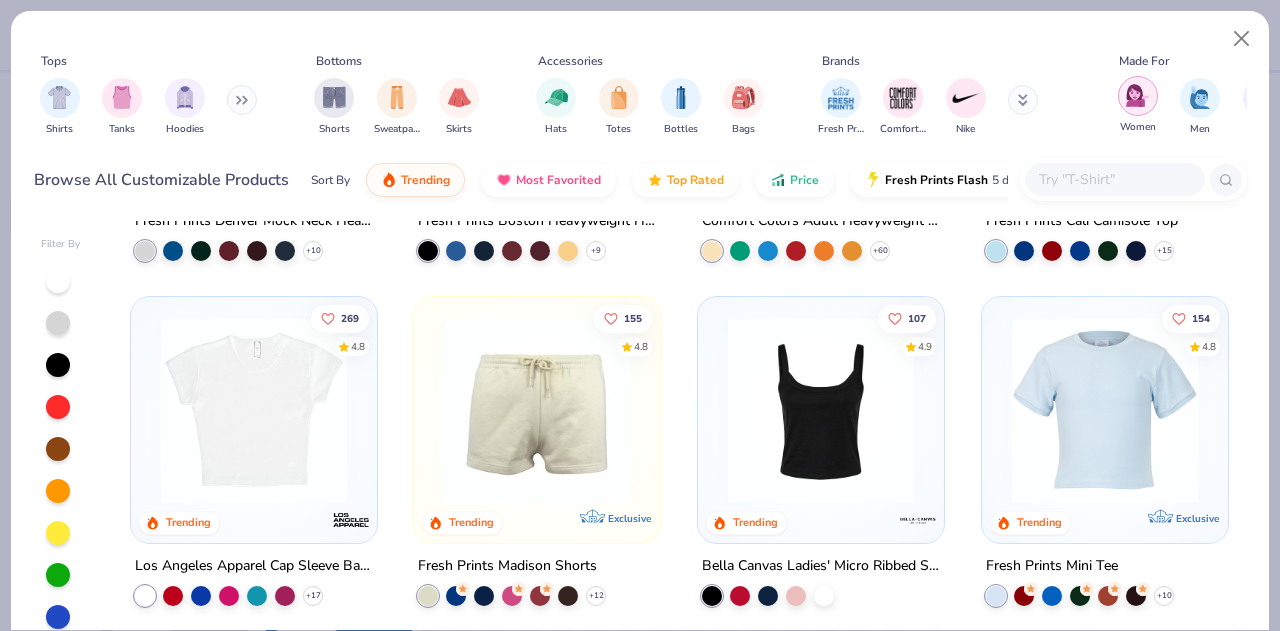 click at bounding box center (1137, 95) 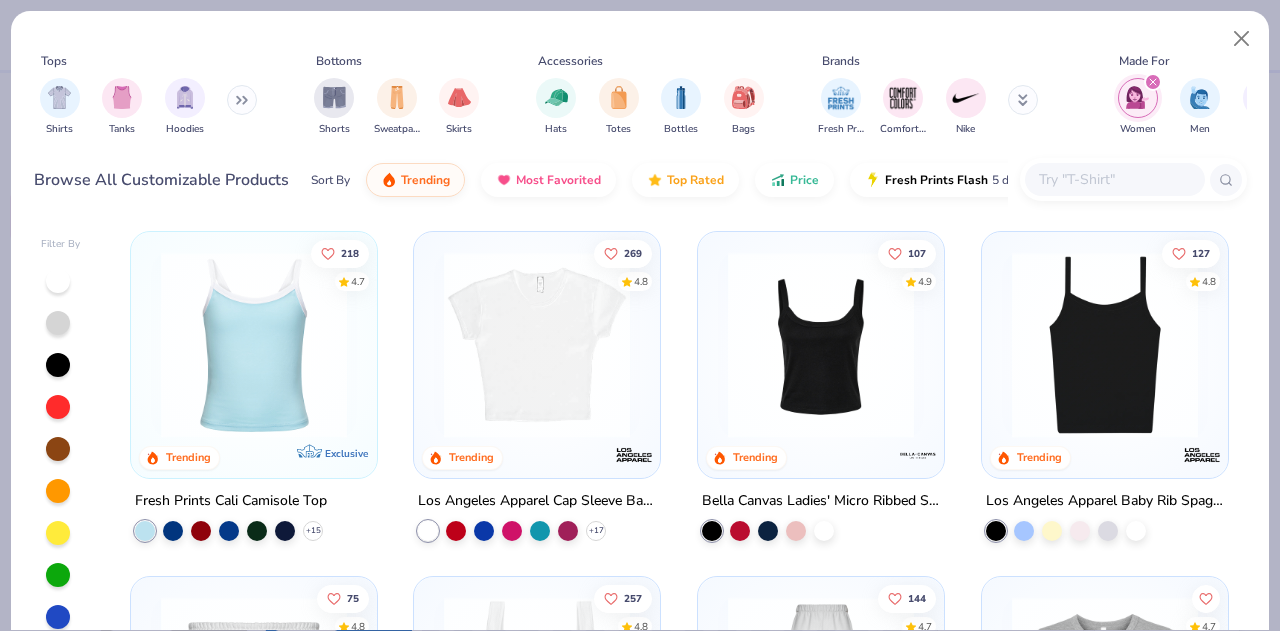 click at bounding box center [58, 281] 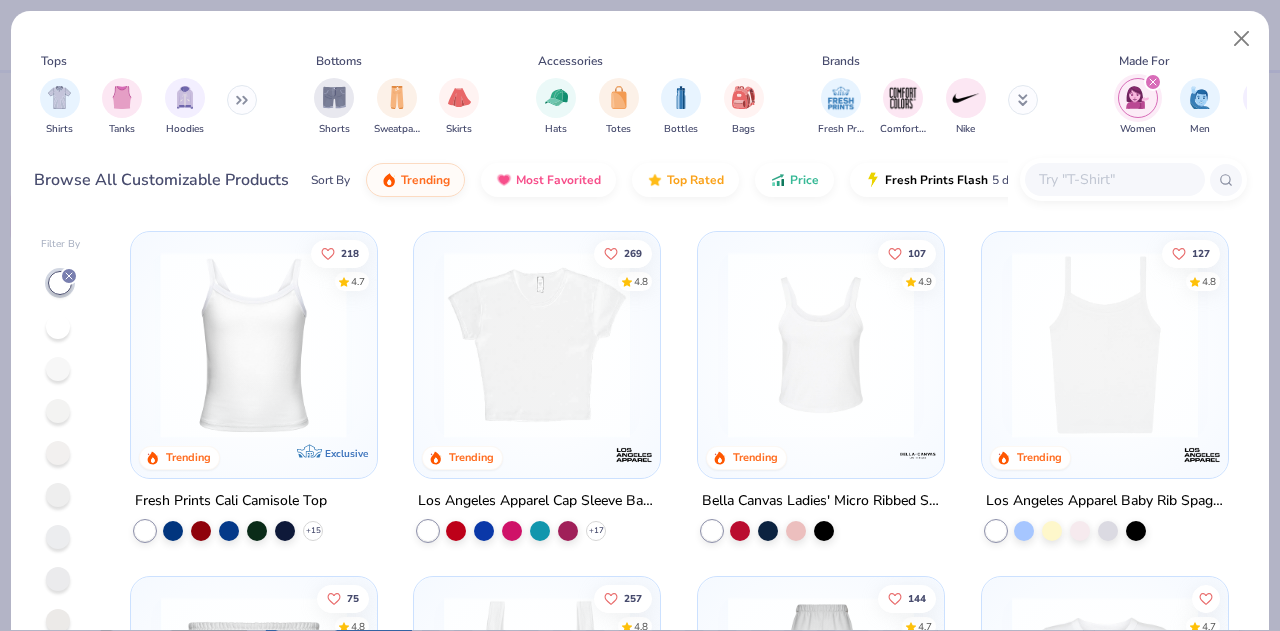 click at bounding box center [47, 345] 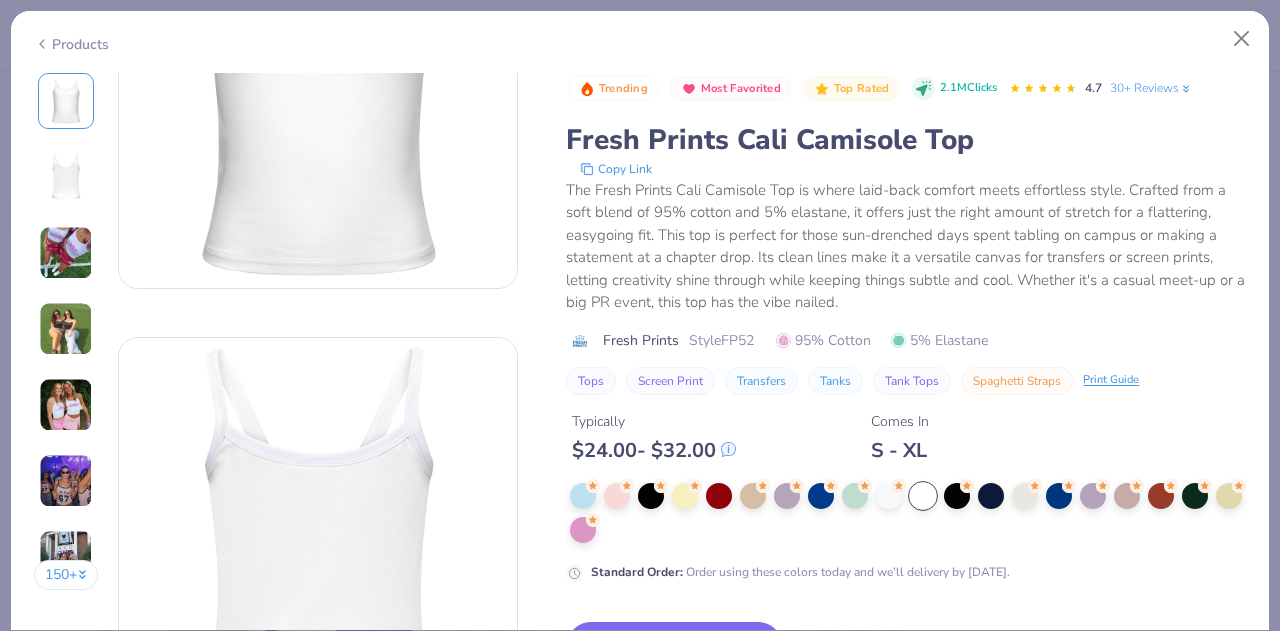scroll, scrollTop: 185, scrollLeft: 0, axis: vertical 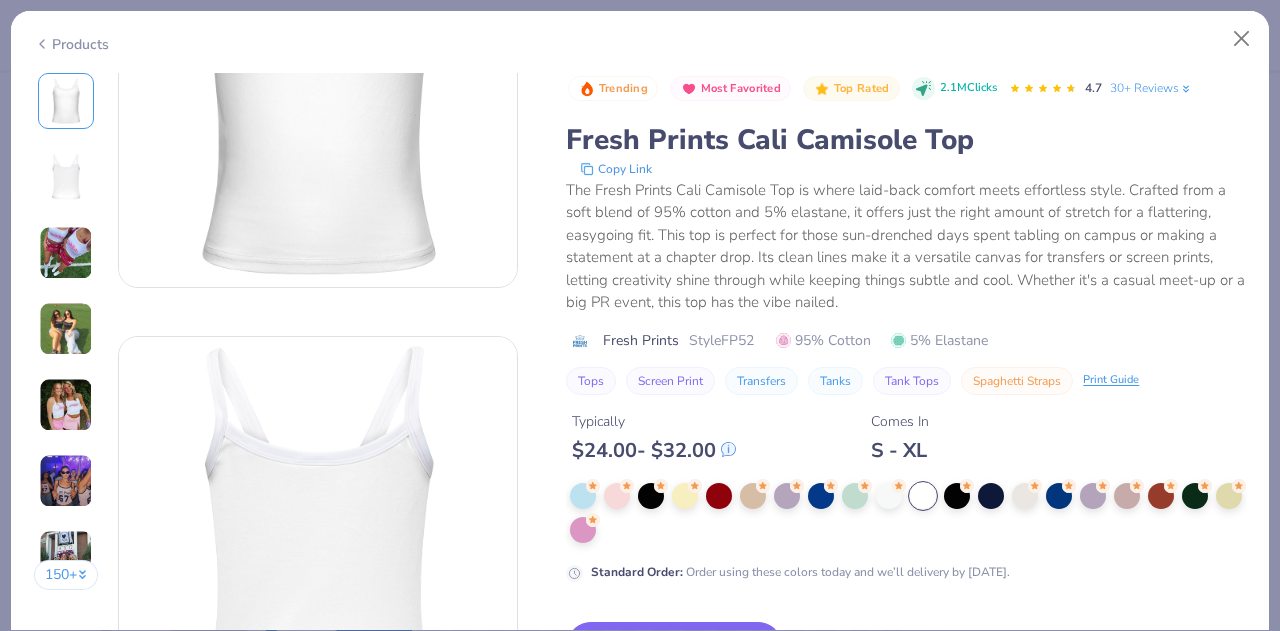 click at bounding box center [66, 253] 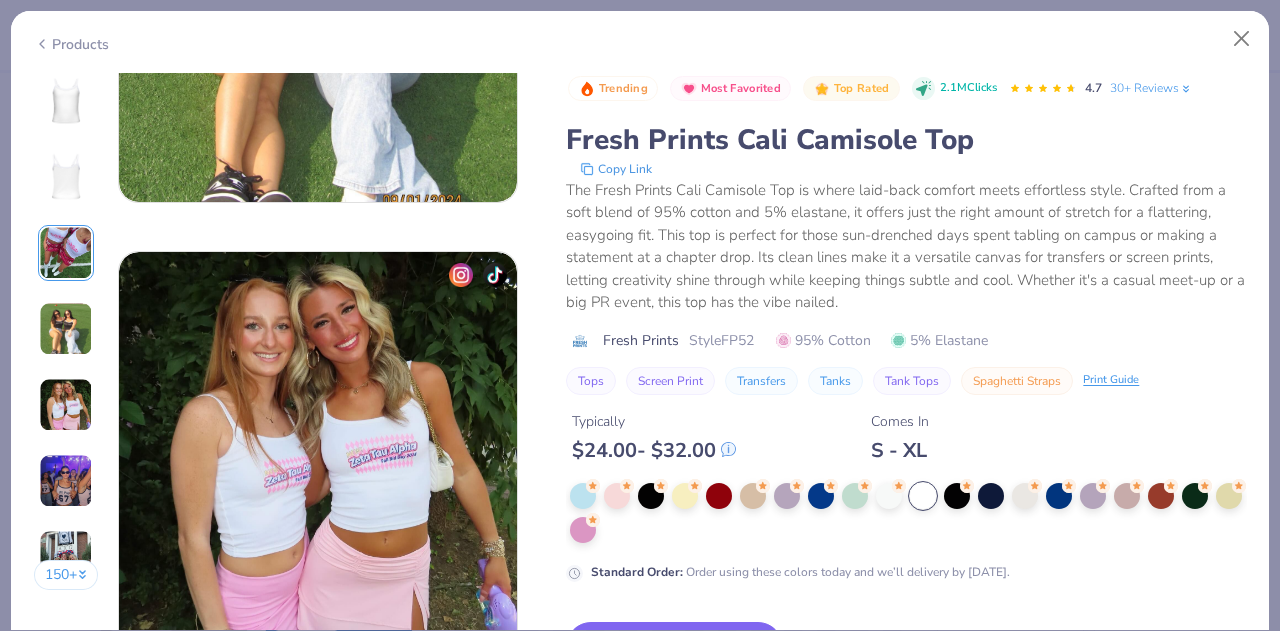 scroll, scrollTop: 1624, scrollLeft: 0, axis: vertical 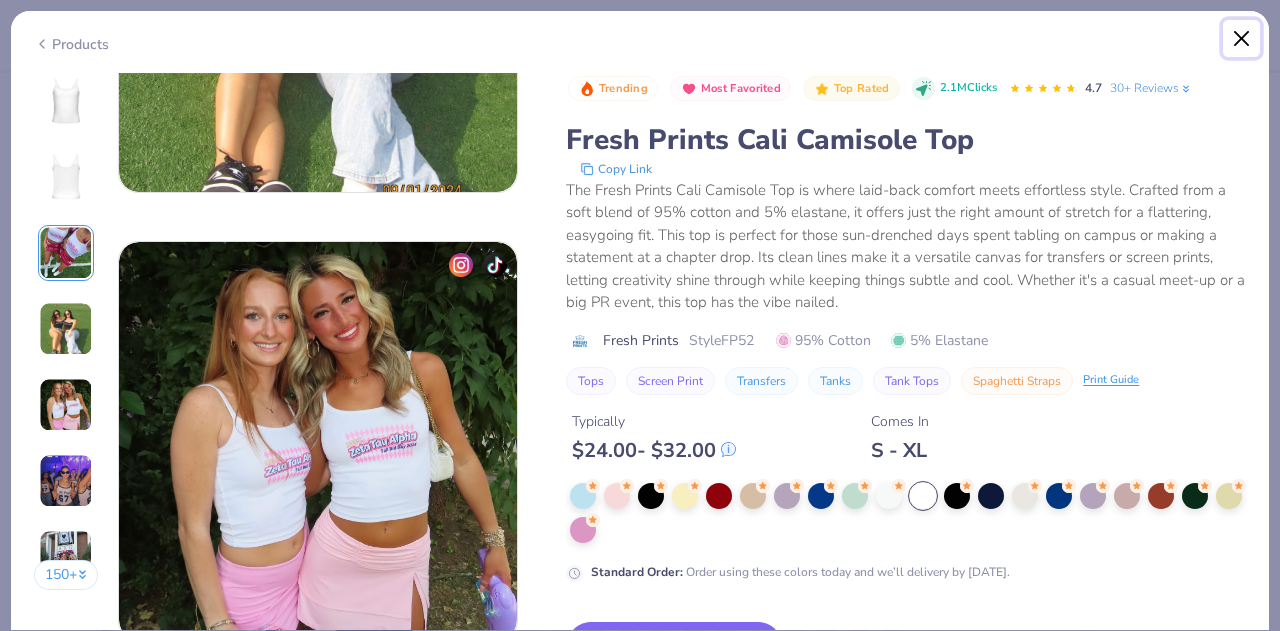 click at bounding box center [1242, 39] 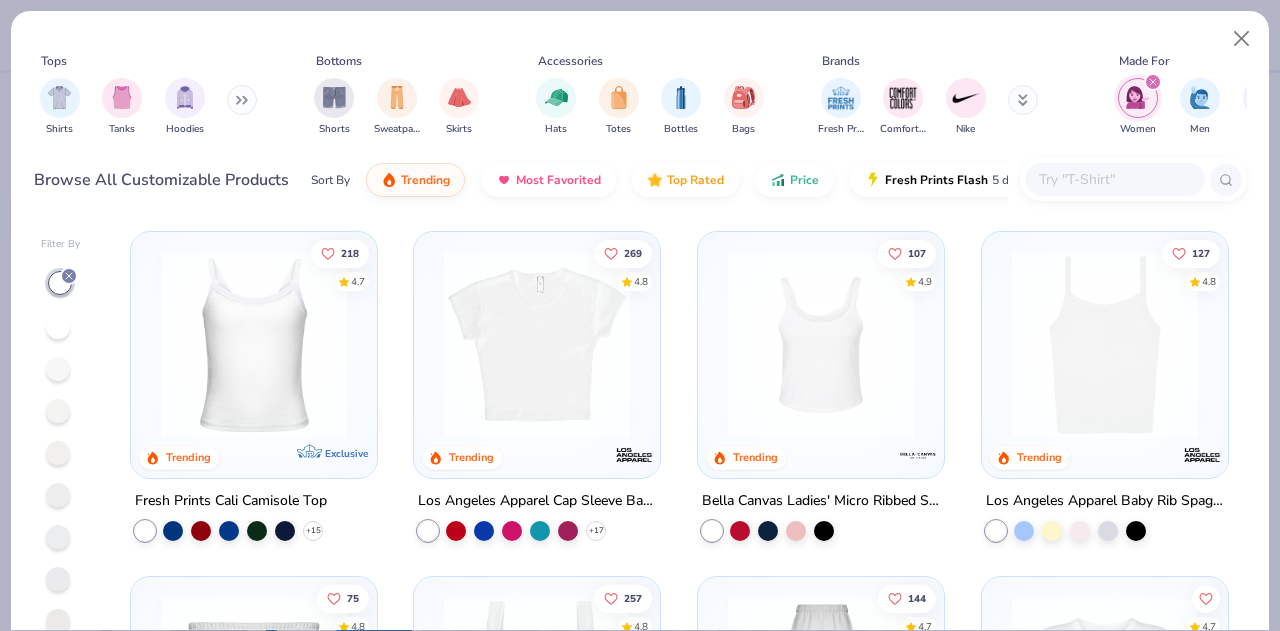 click at bounding box center (254, 345) 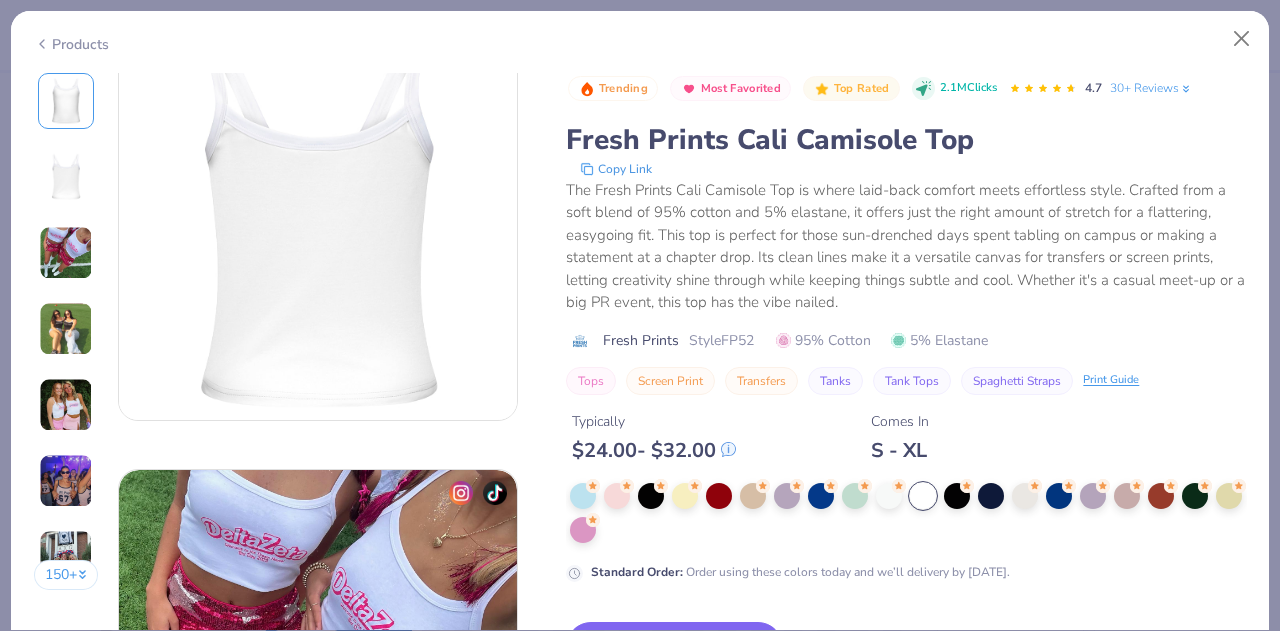 scroll, scrollTop: 500, scrollLeft: 0, axis: vertical 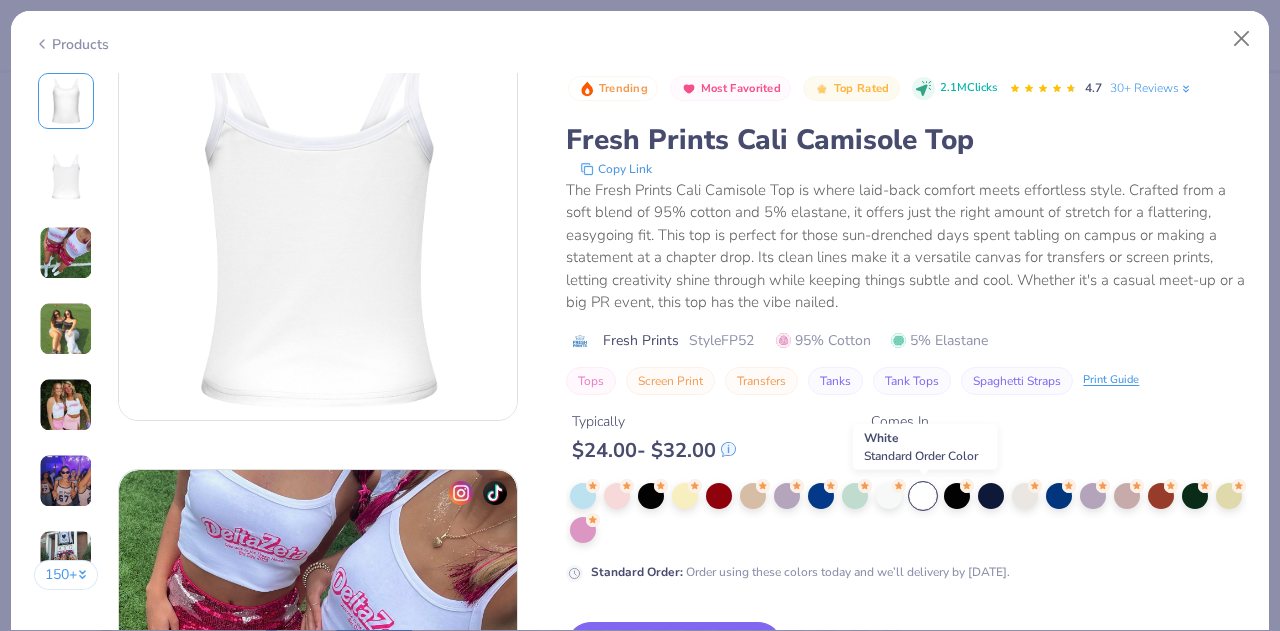 click at bounding box center [923, 496] 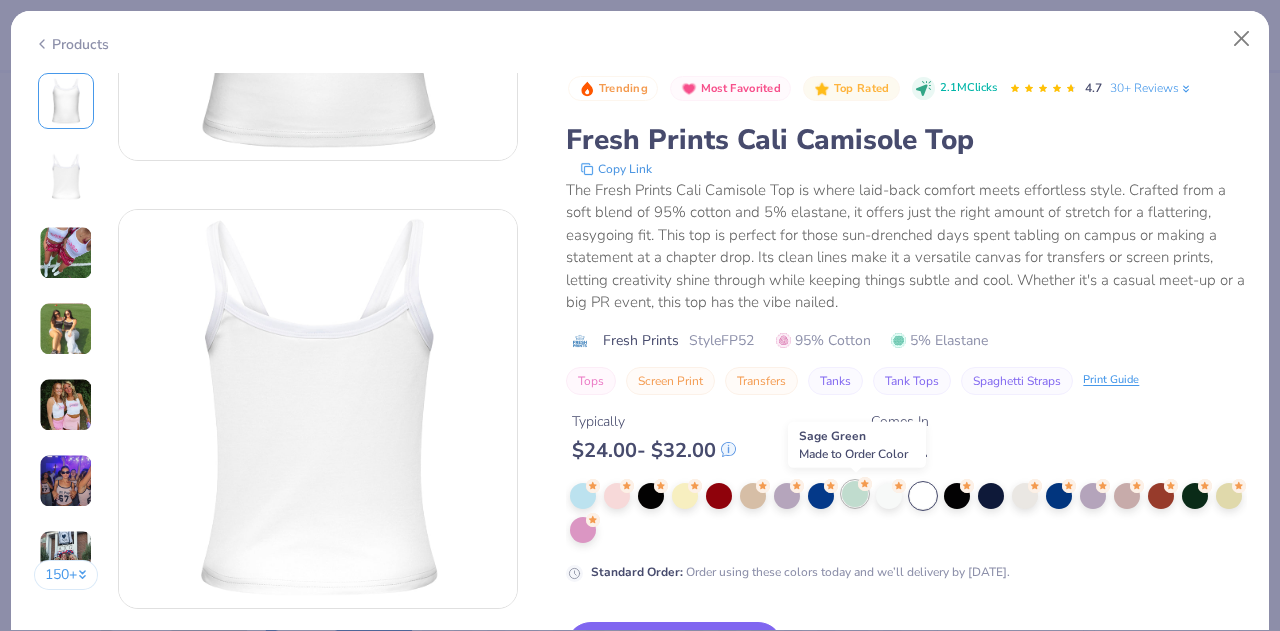 scroll, scrollTop: 0, scrollLeft: 0, axis: both 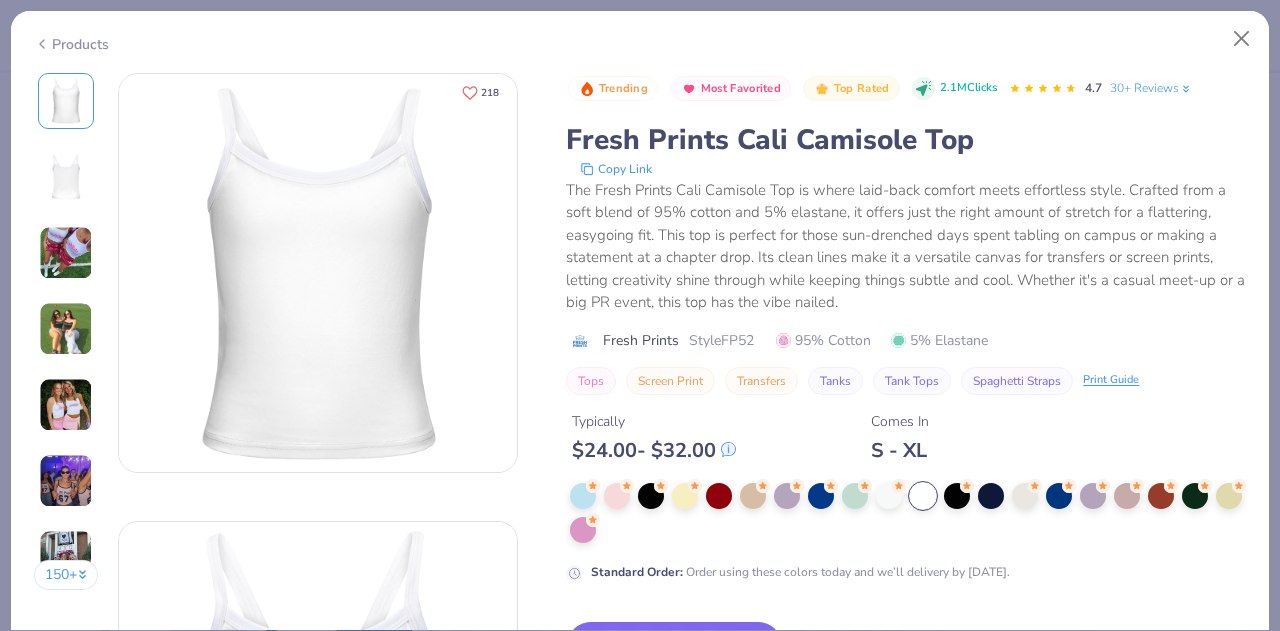 click 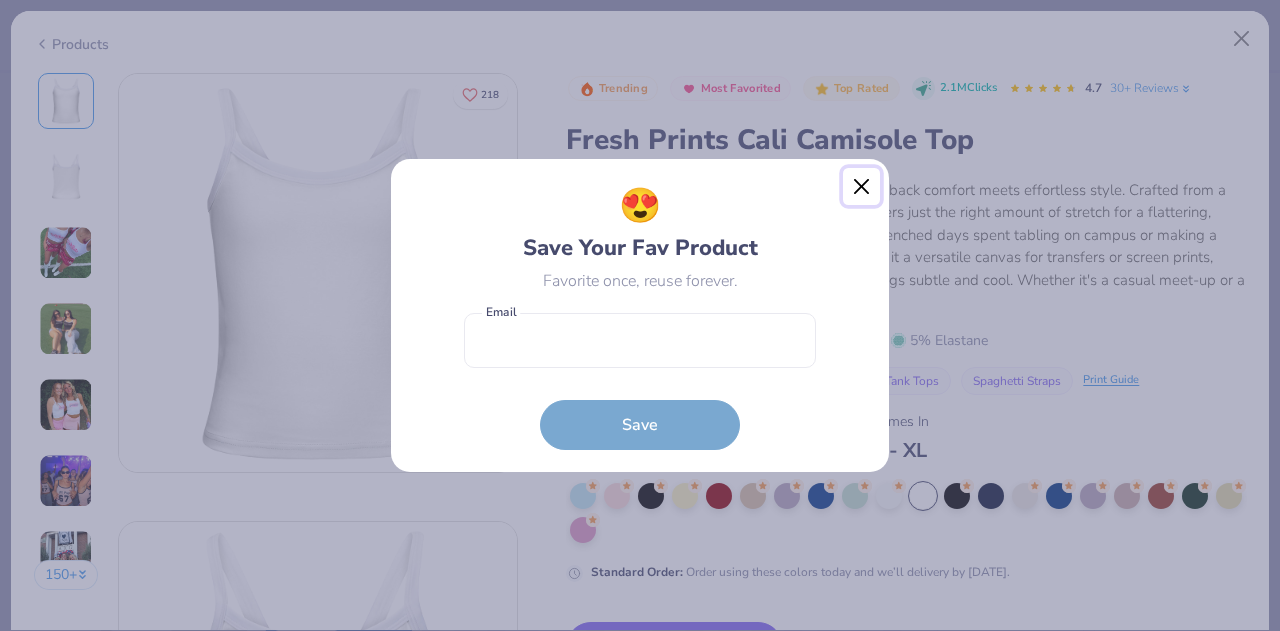 click at bounding box center [862, 187] 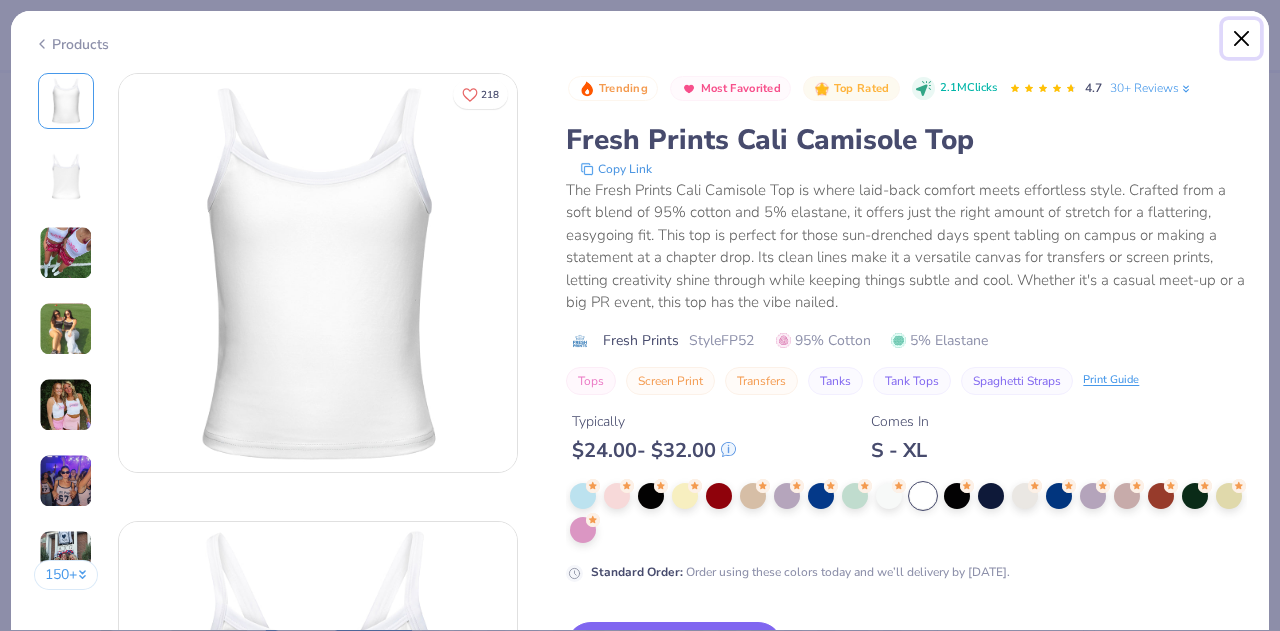 click at bounding box center [1242, 39] 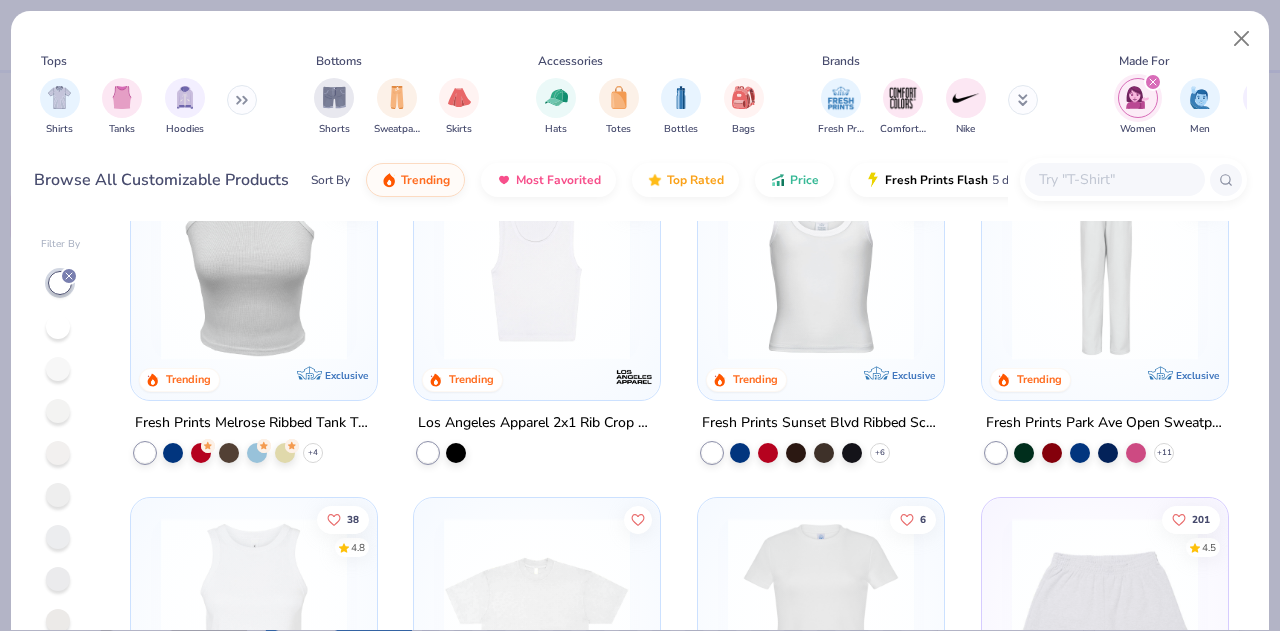 scroll, scrollTop: 0, scrollLeft: 0, axis: both 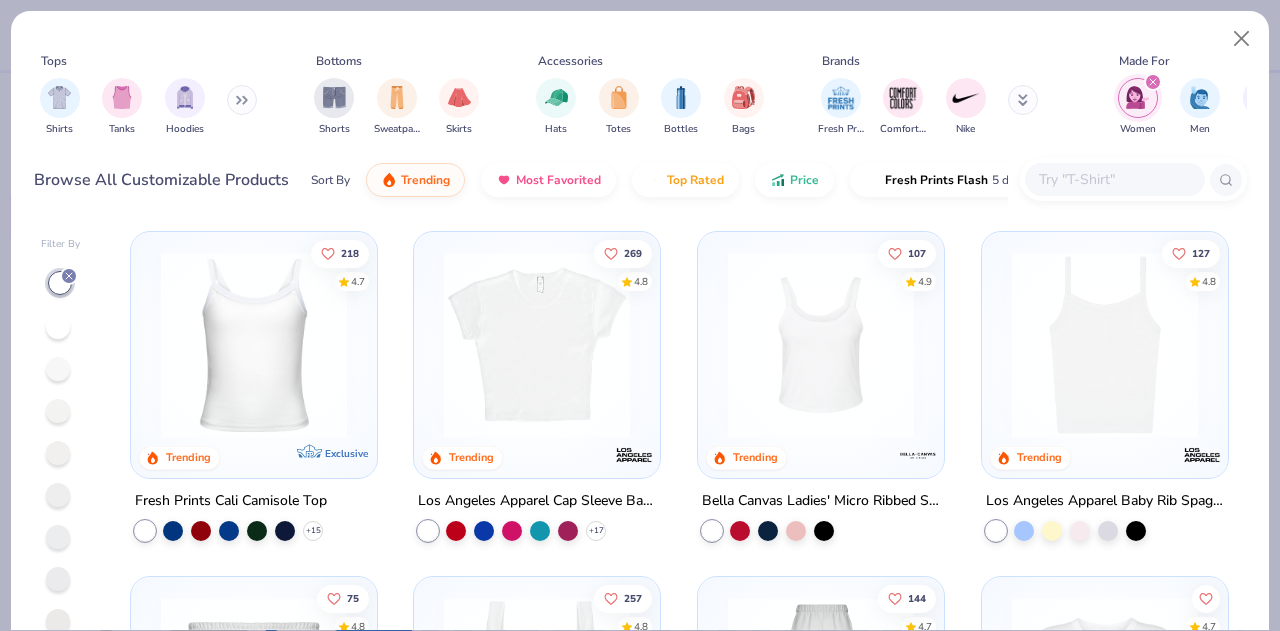 click at bounding box center [254, 345] 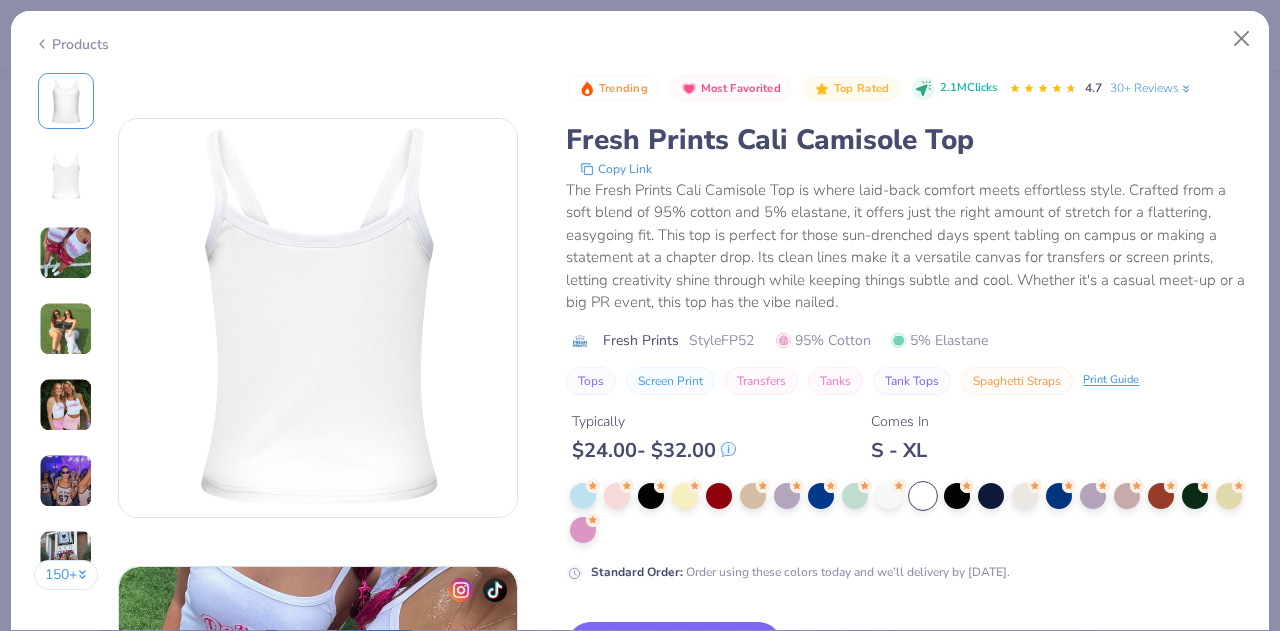 scroll, scrollTop: 407, scrollLeft: 0, axis: vertical 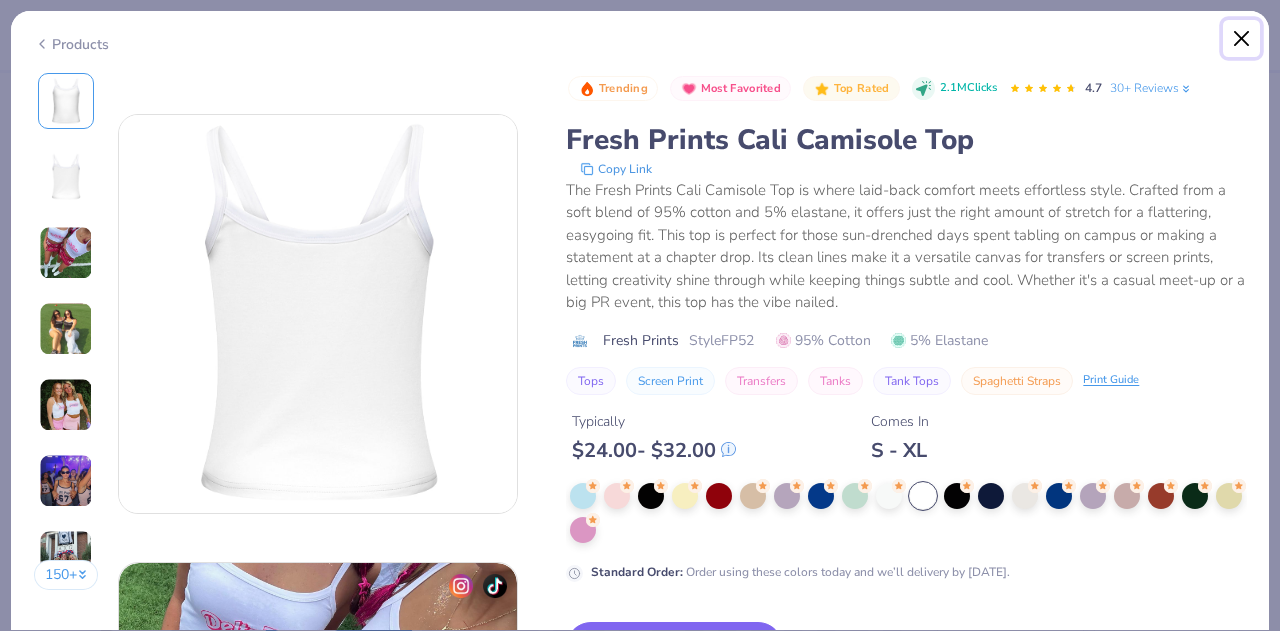 click at bounding box center (1242, 39) 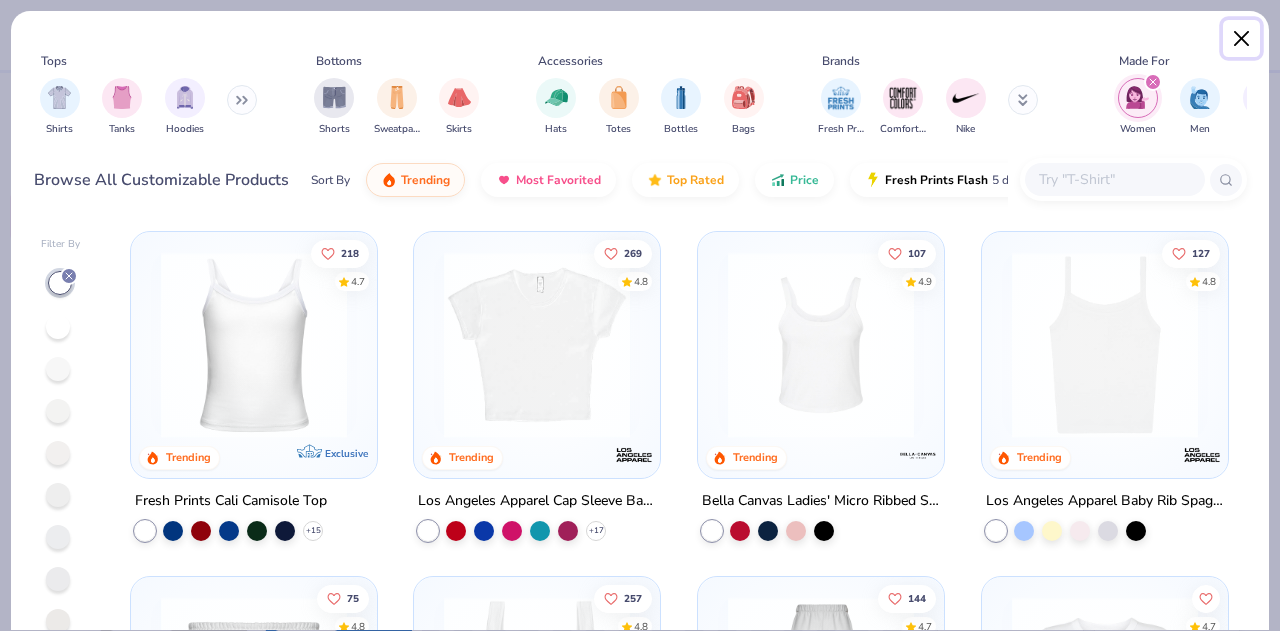 click at bounding box center (1242, 39) 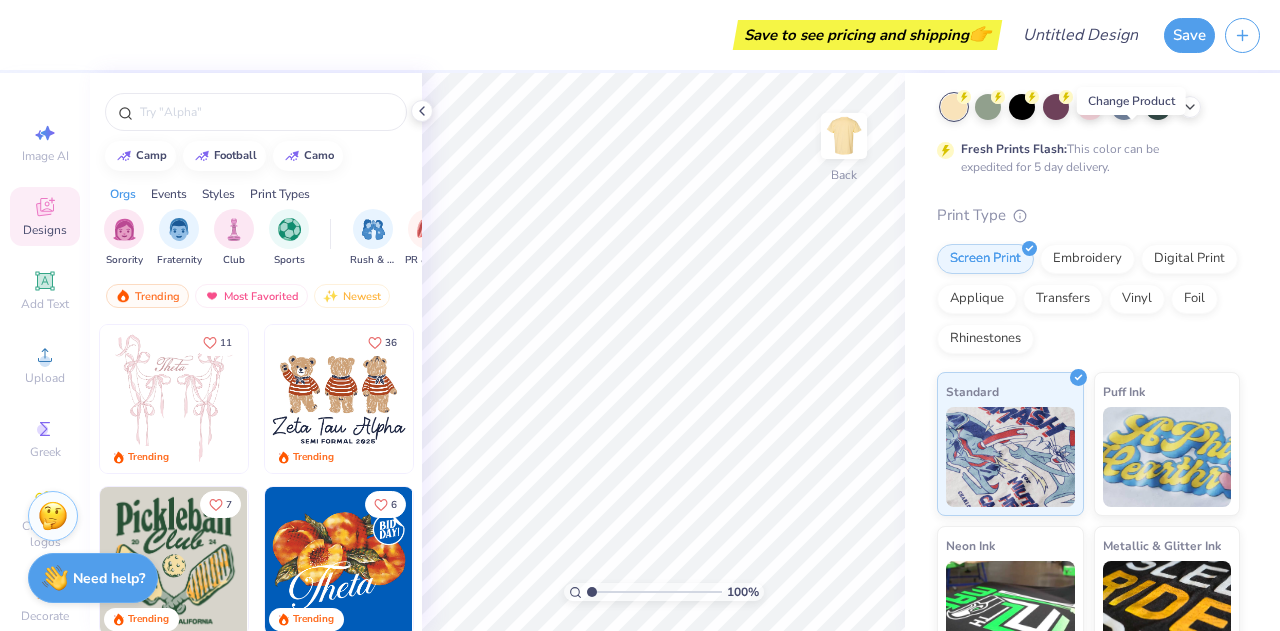 scroll, scrollTop: 0, scrollLeft: 0, axis: both 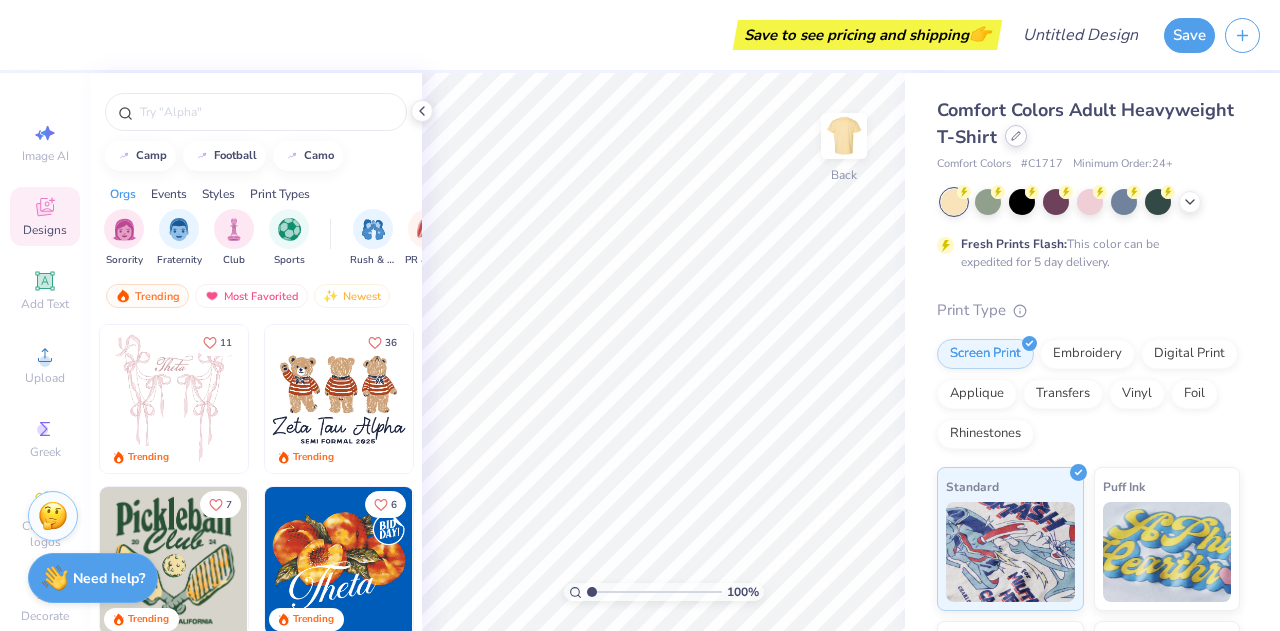 click 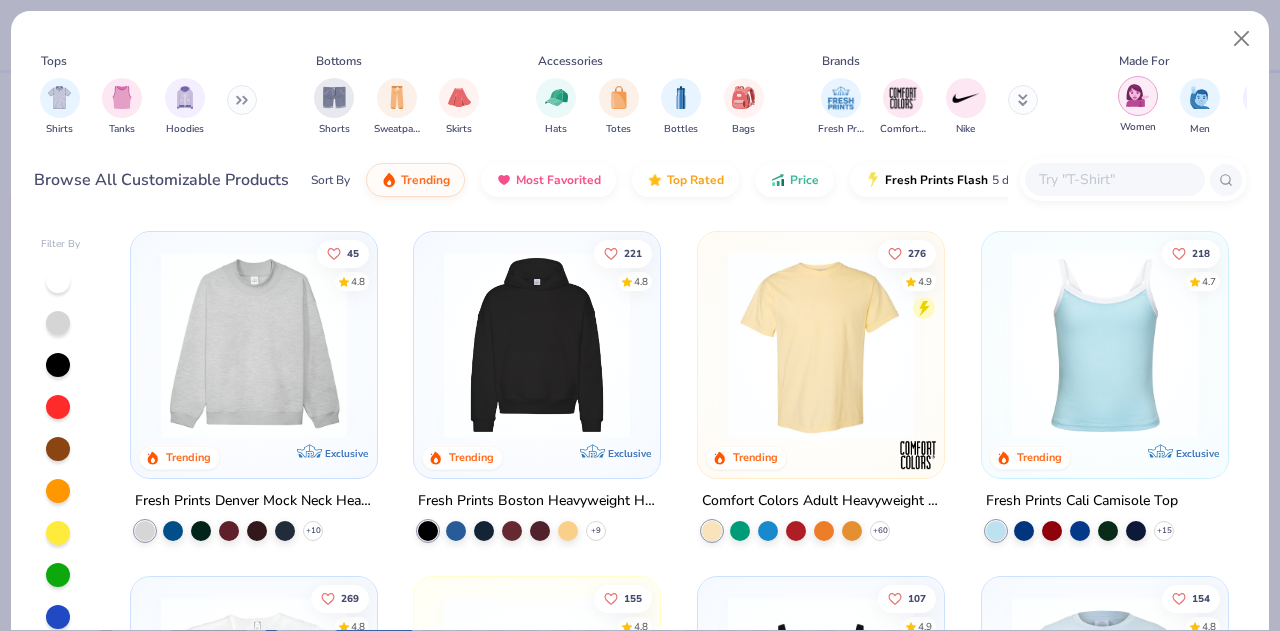 click at bounding box center [1138, 96] 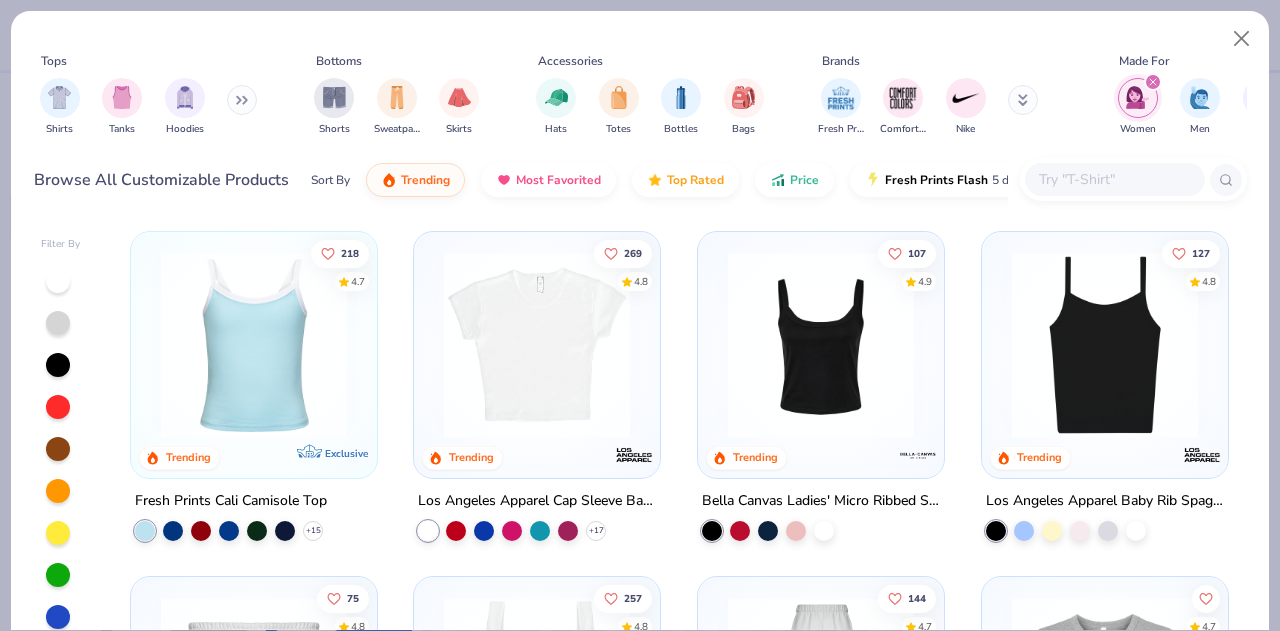 click at bounding box center (58, 281) 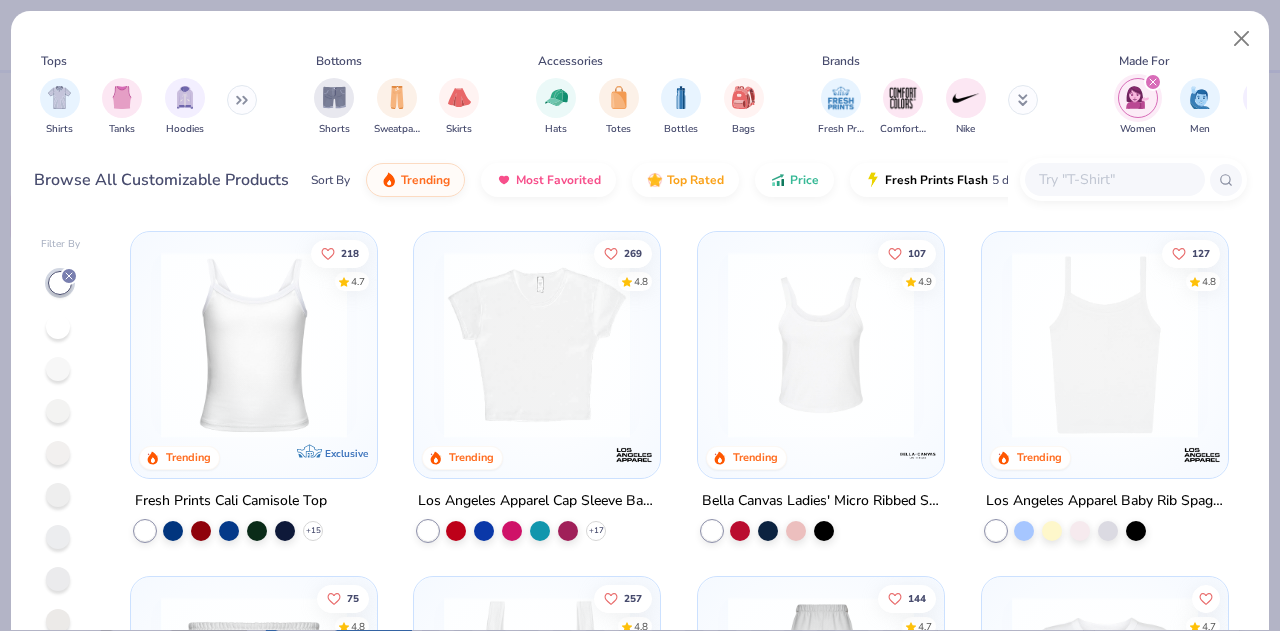 click at bounding box center [254, 345] 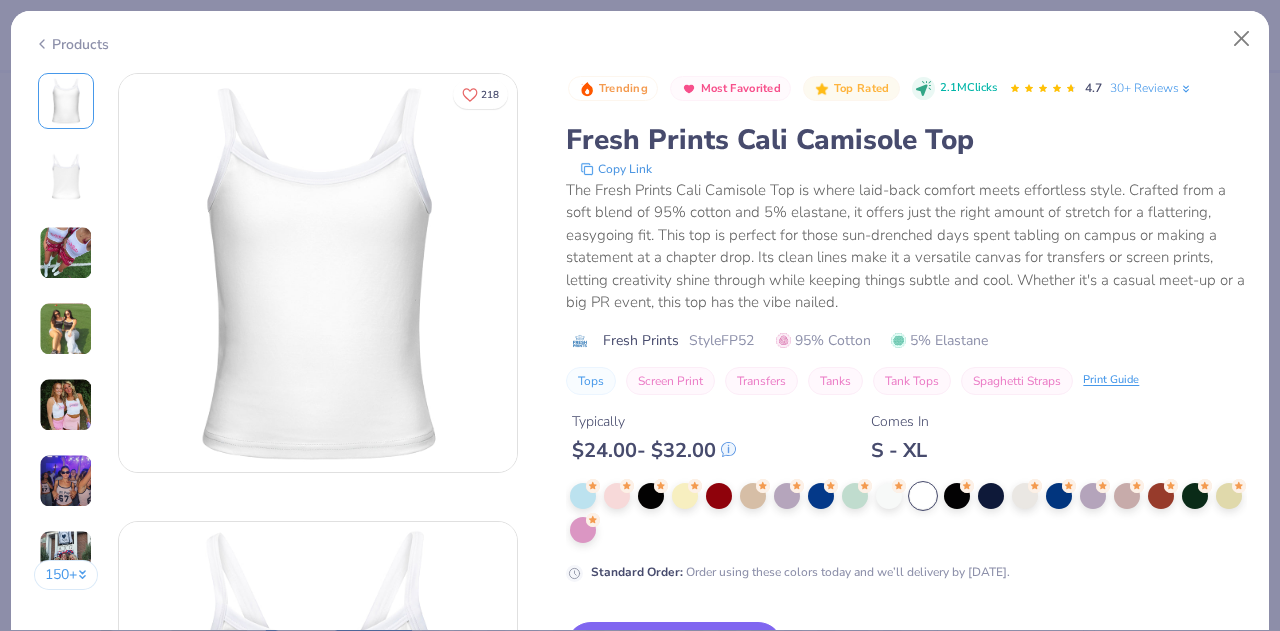 click at bounding box center (318, 273) 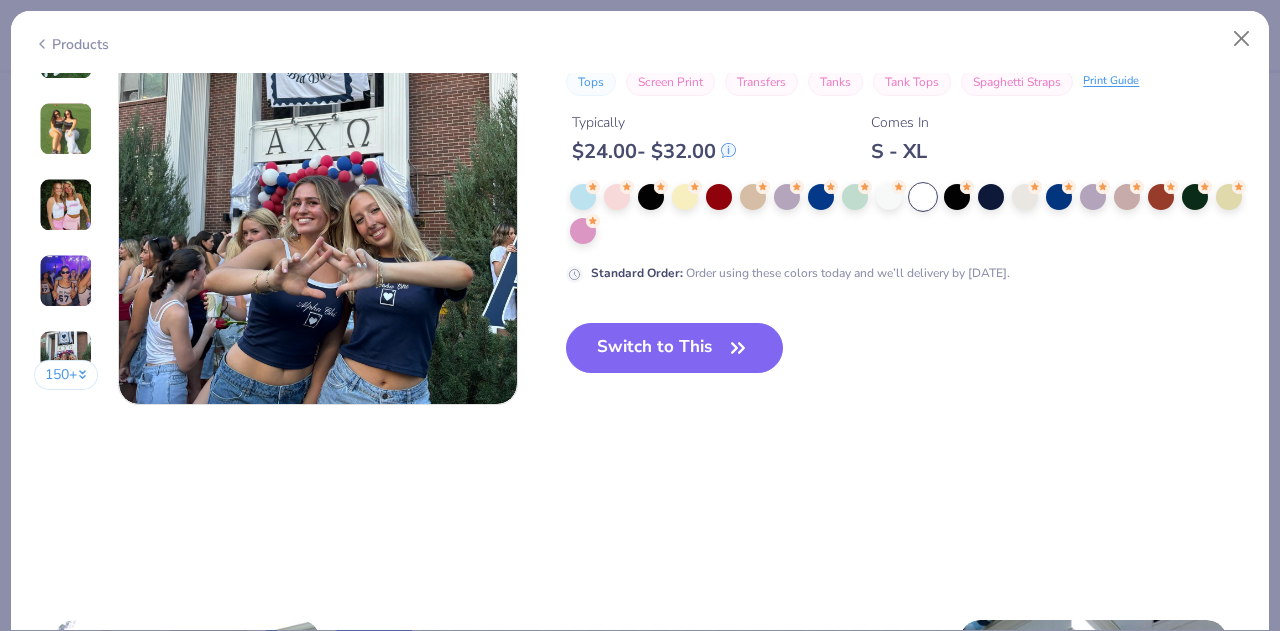 scroll, scrollTop: 2755, scrollLeft: 0, axis: vertical 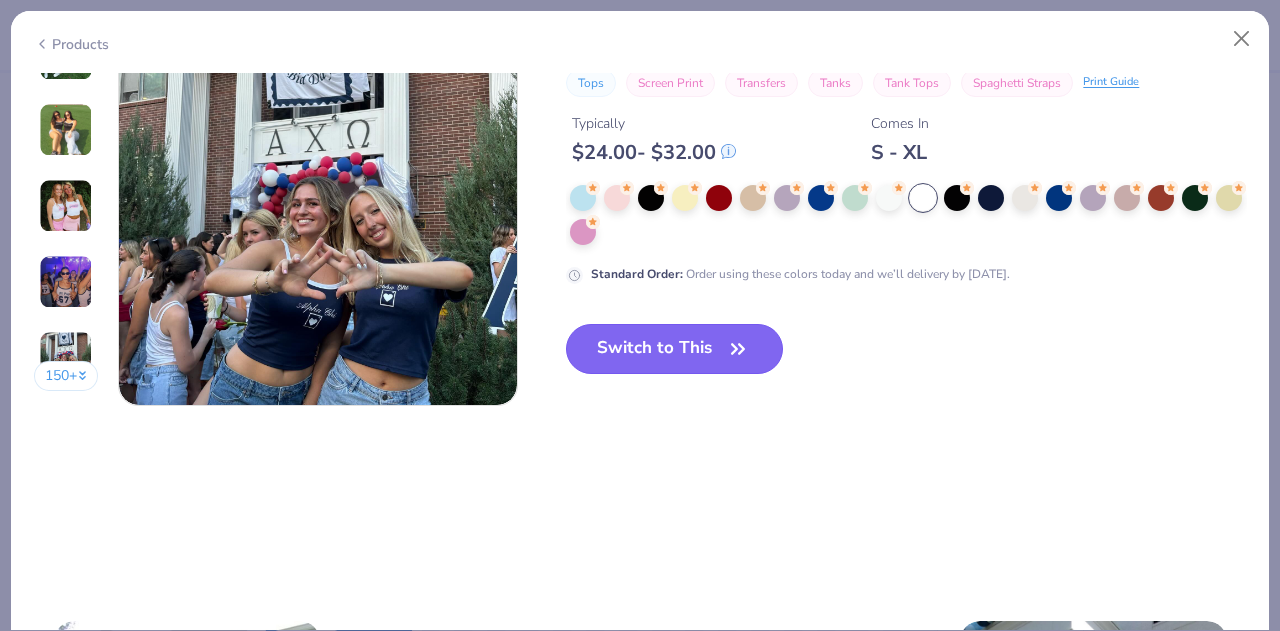 click on "Switch to This" at bounding box center (674, 349) 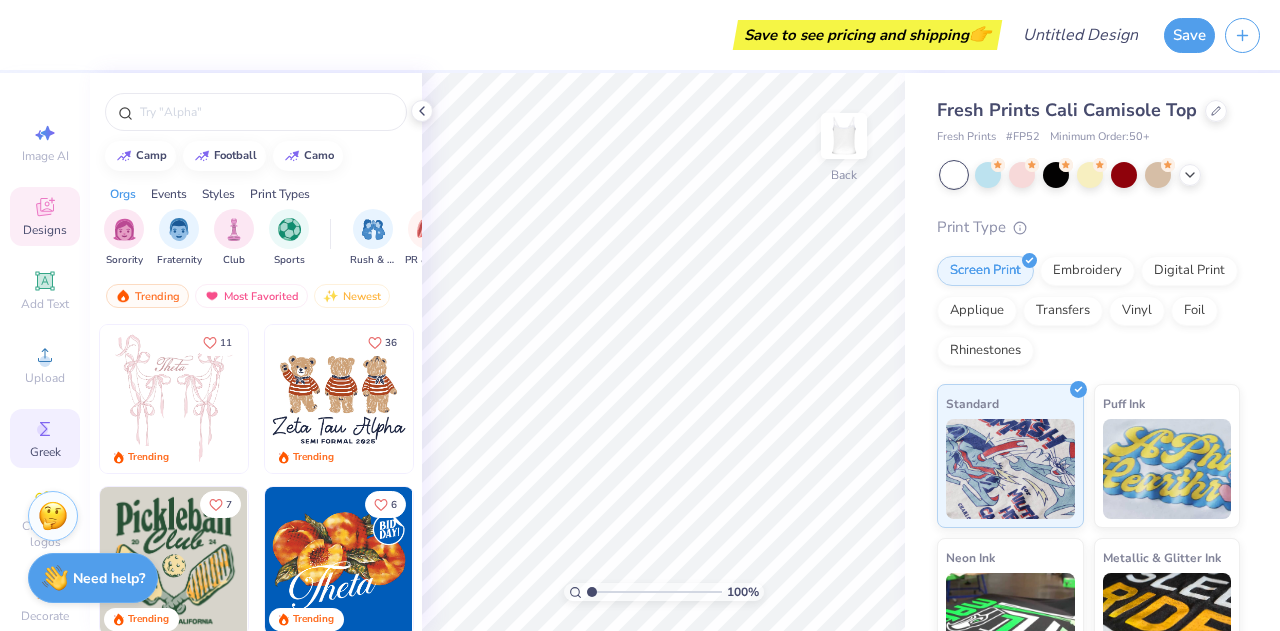 scroll, scrollTop: 56, scrollLeft: 0, axis: vertical 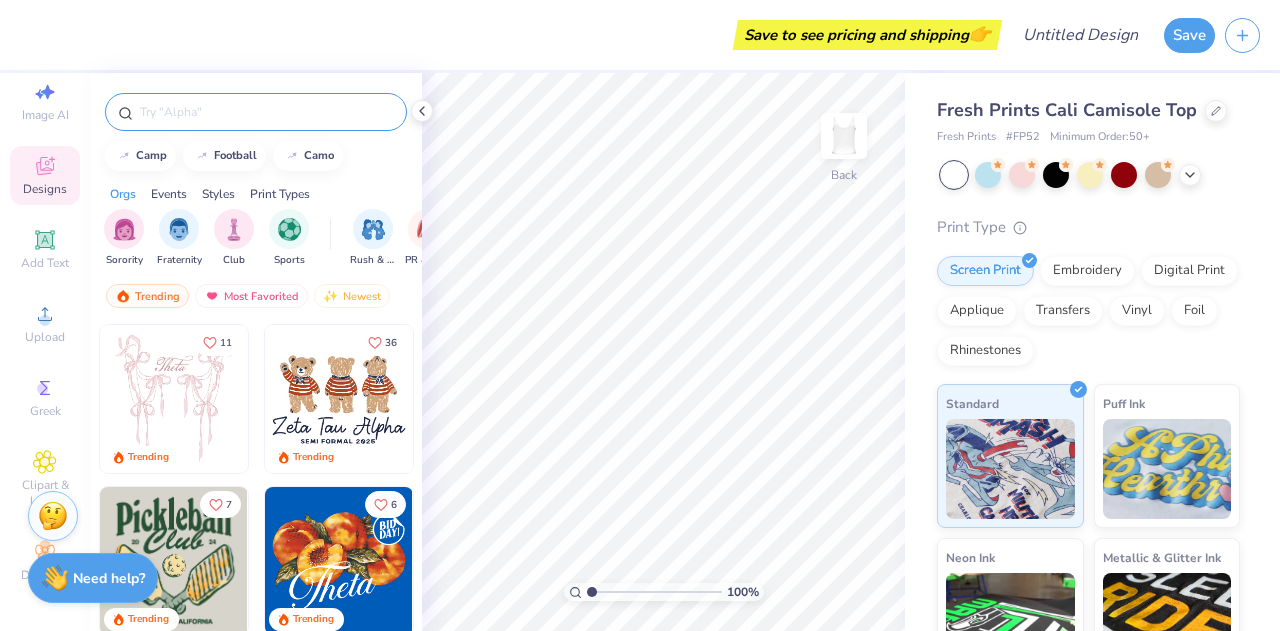 click at bounding box center [266, 112] 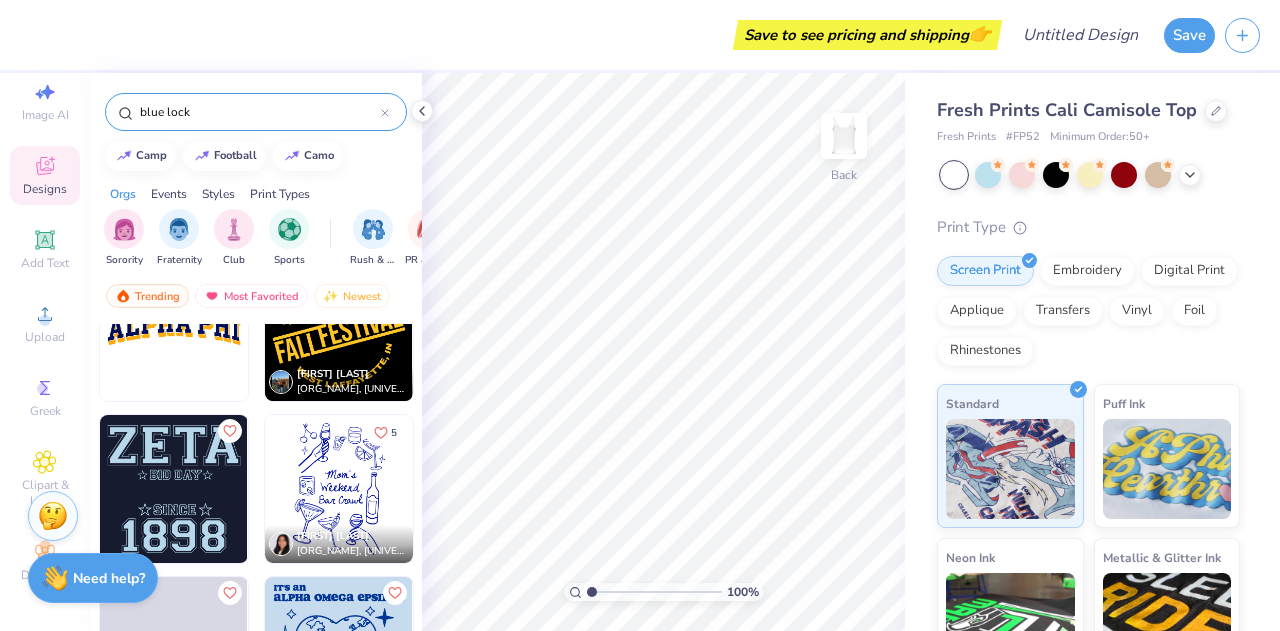 scroll, scrollTop: 1076, scrollLeft: 0, axis: vertical 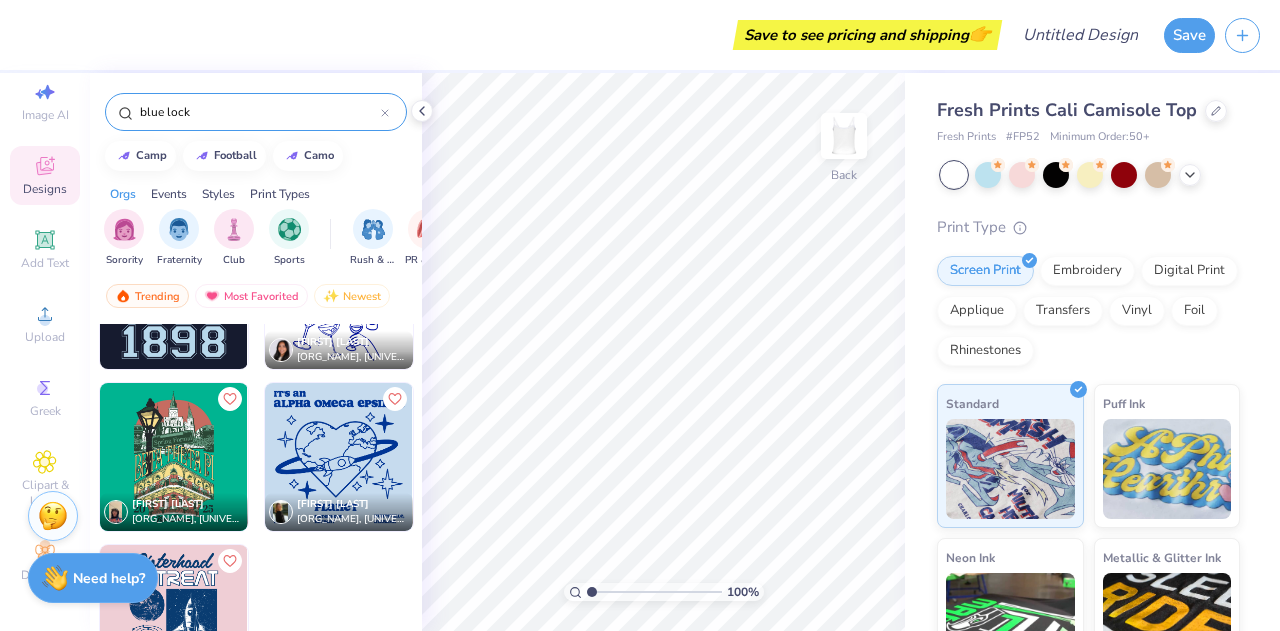 type on "blue lock" 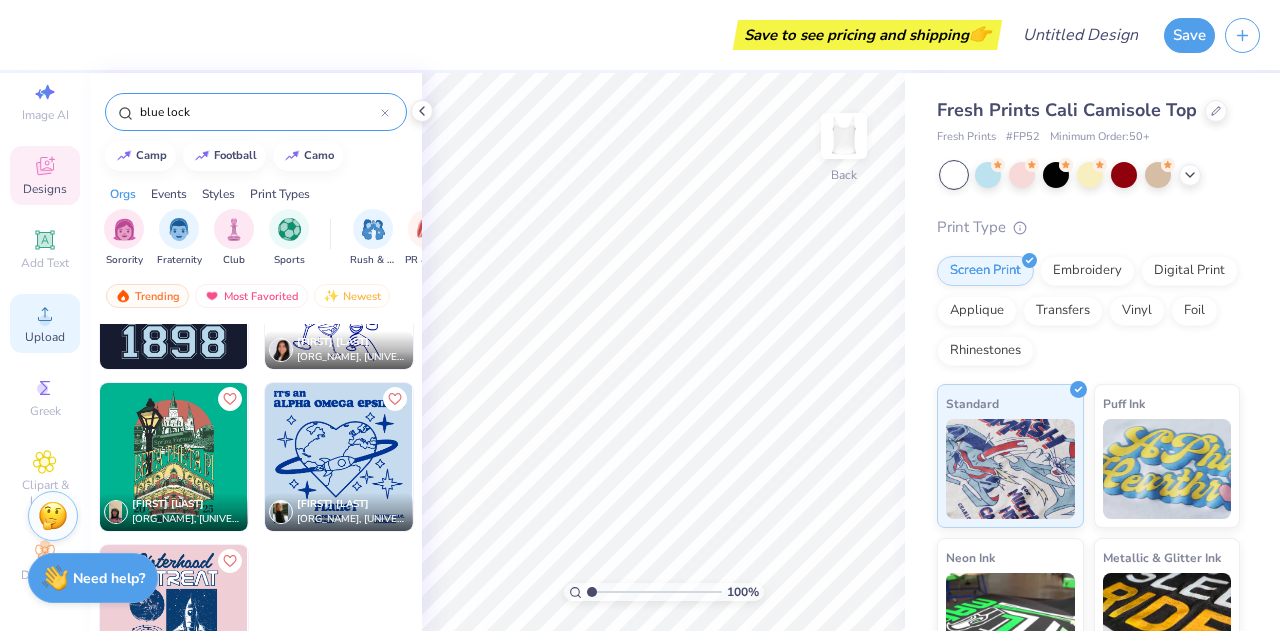 click on "Upload" at bounding box center (45, 323) 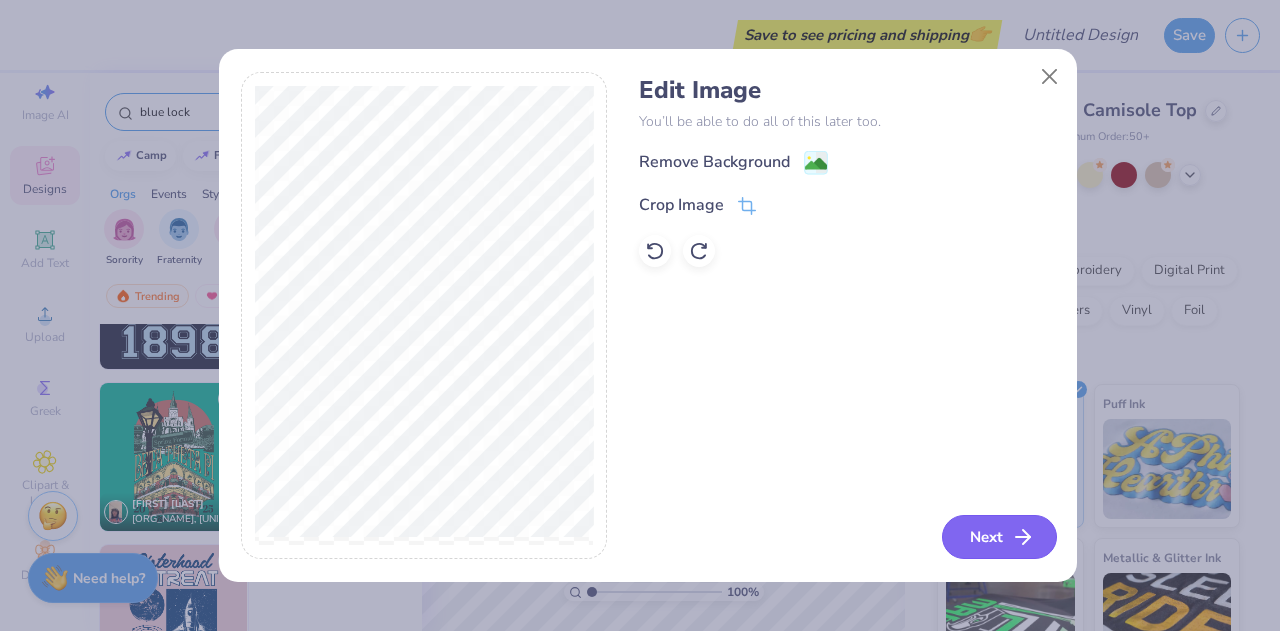 click on "Next" at bounding box center (999, 537) 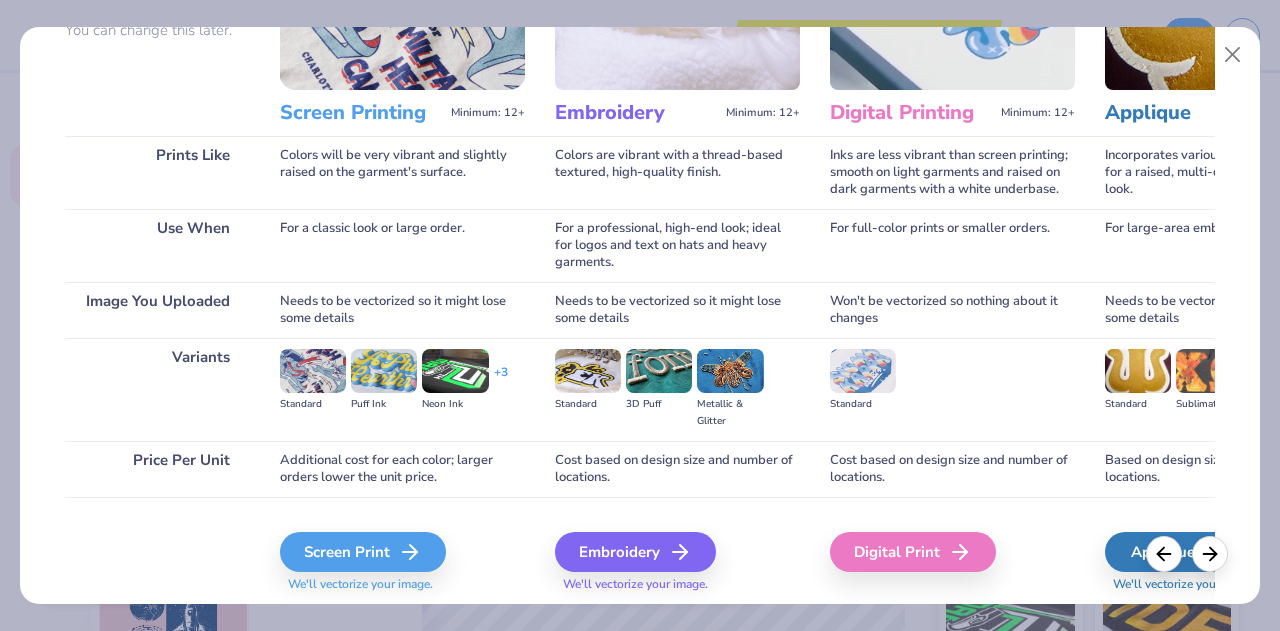 scroll, scrollTop: 207, scrollLeft: 0, axis: vertical 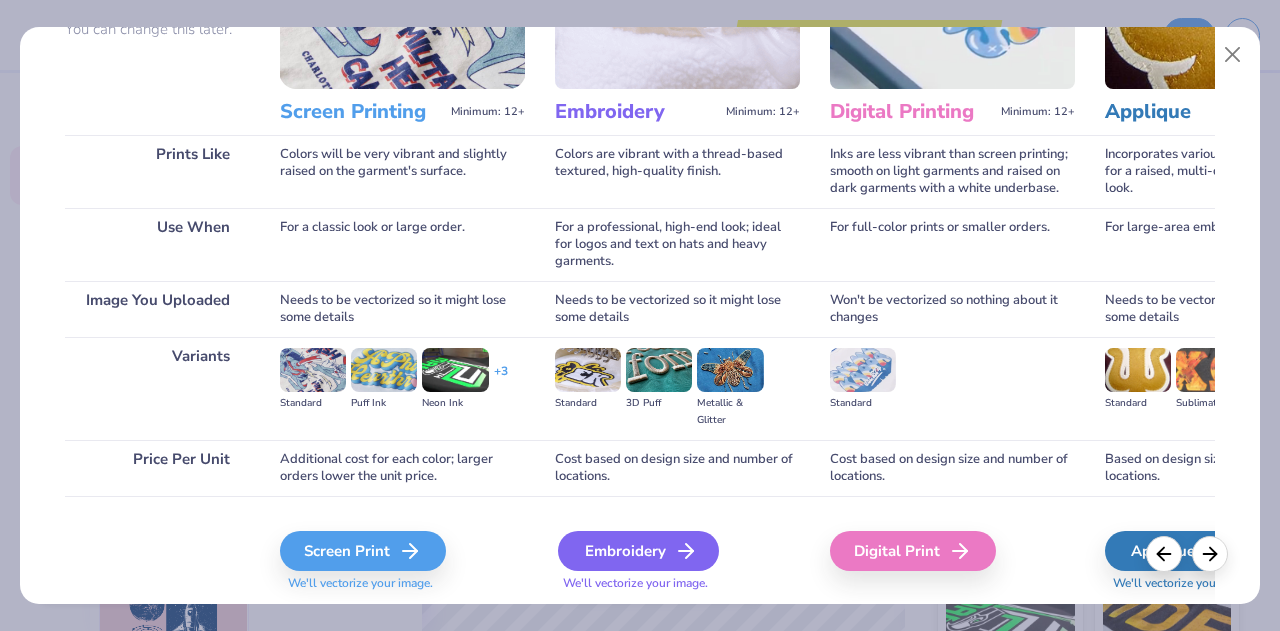 click on "Embroidery" at bounding box center (638, 551) 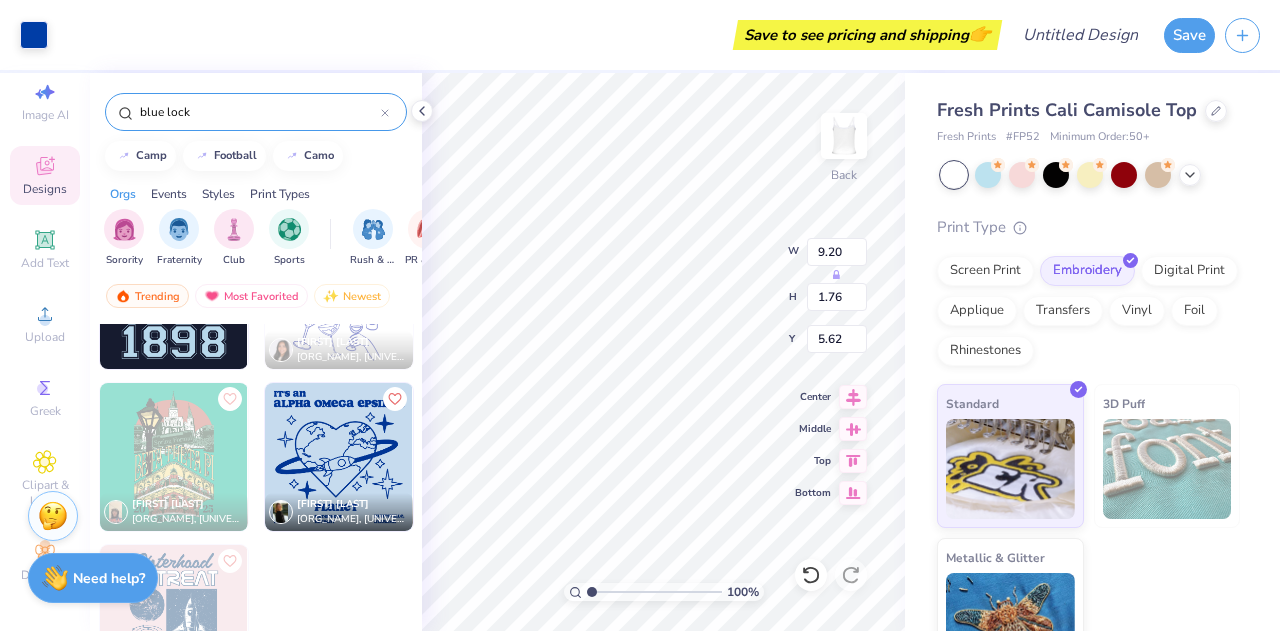 type on "1.02" 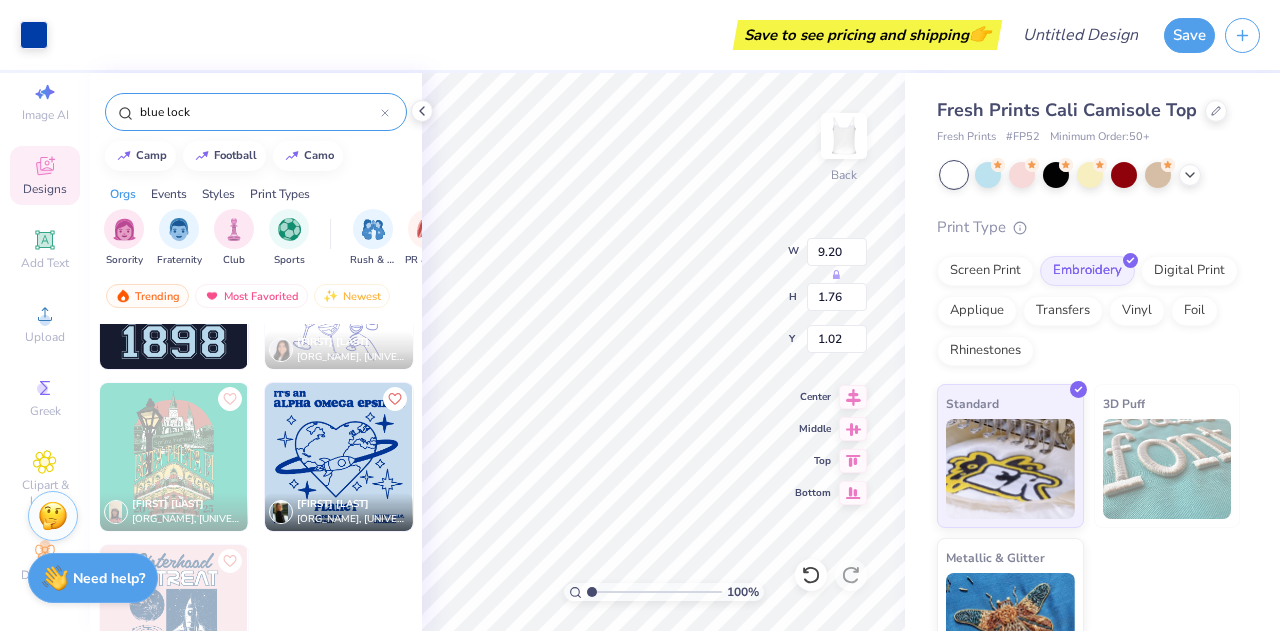 type on "5.40" 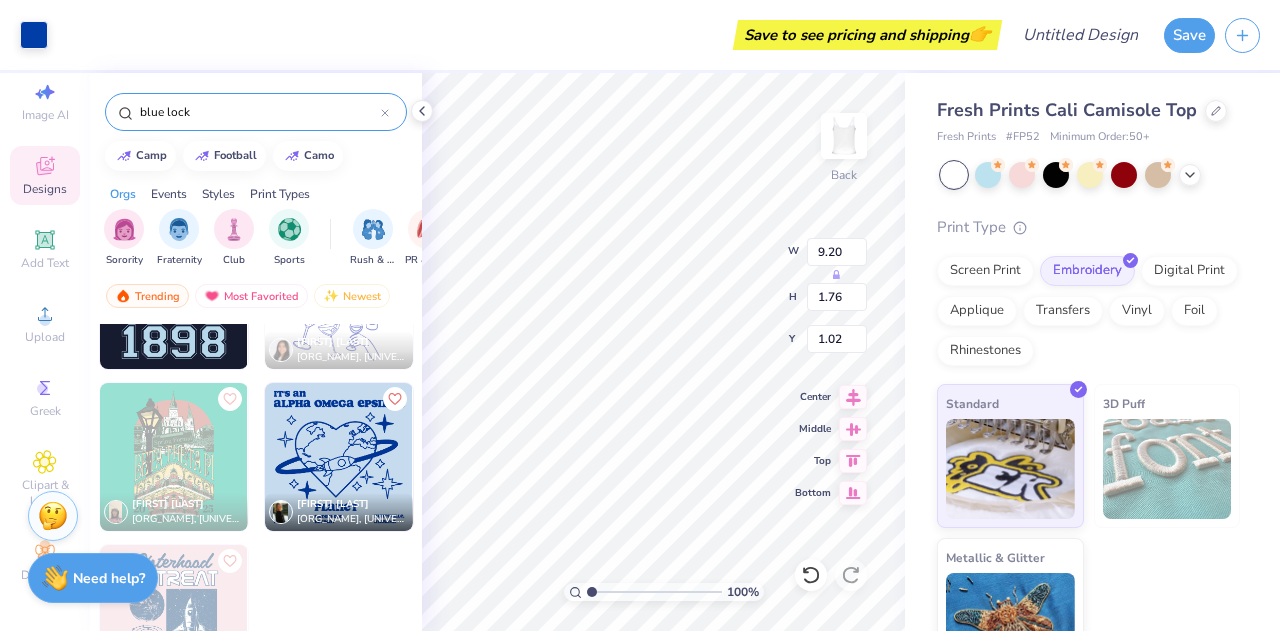 type on "1.03" 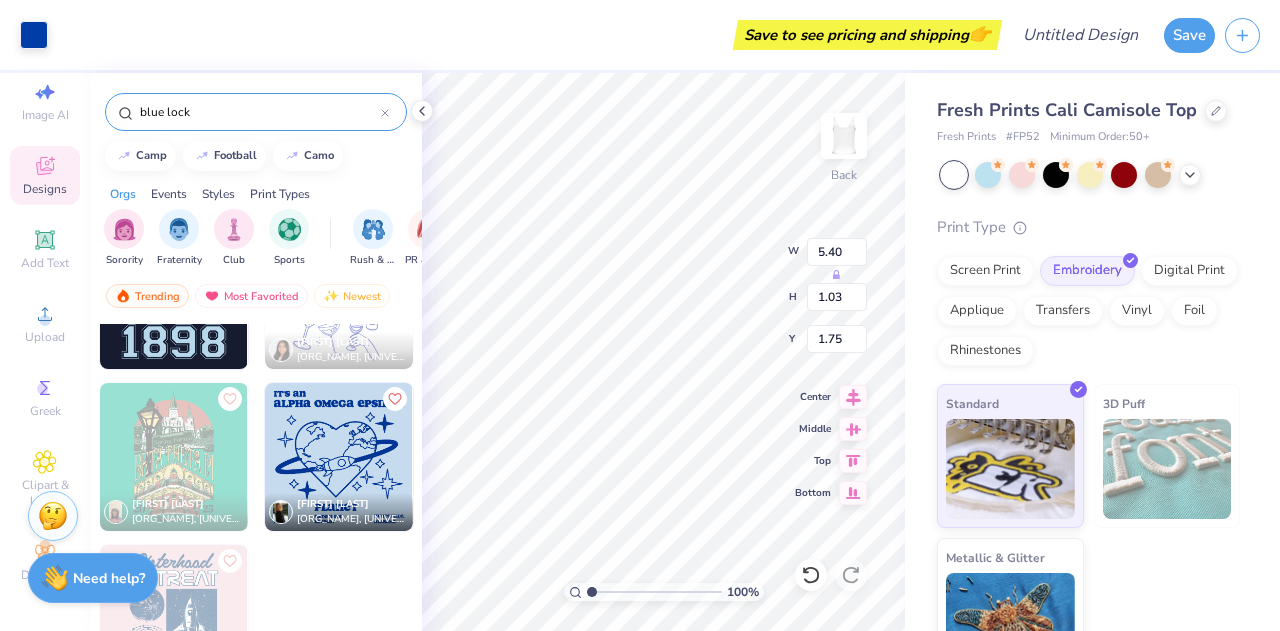 type on "0.85" 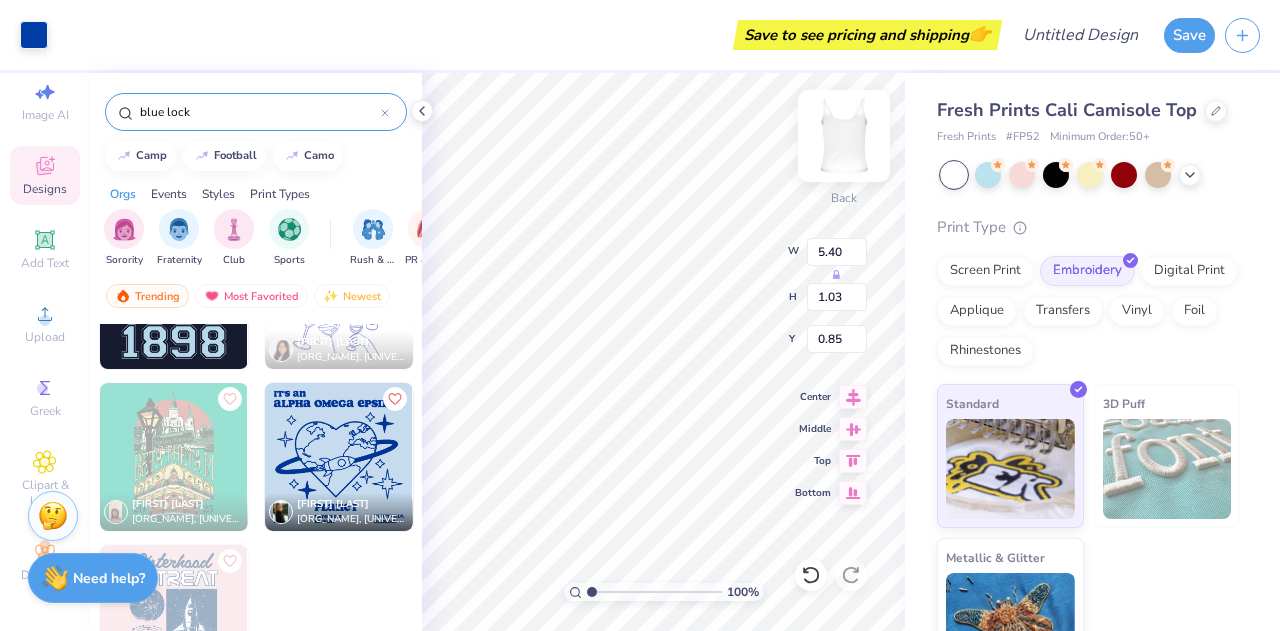 click at bounding box center (844, 136) 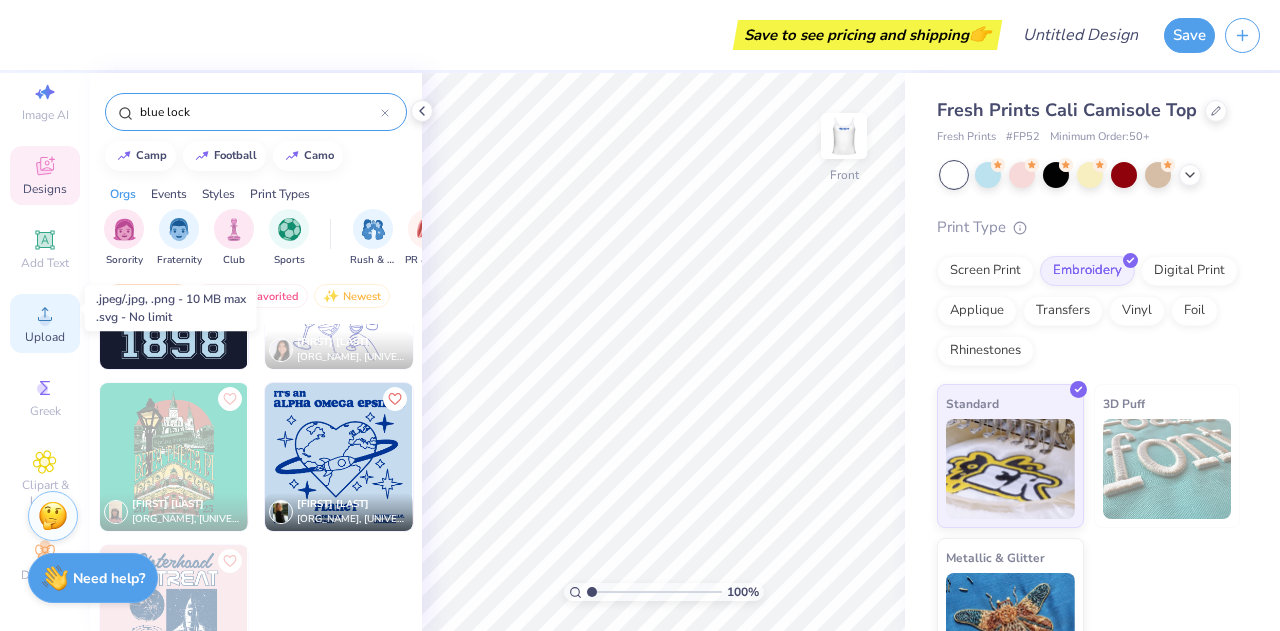 click 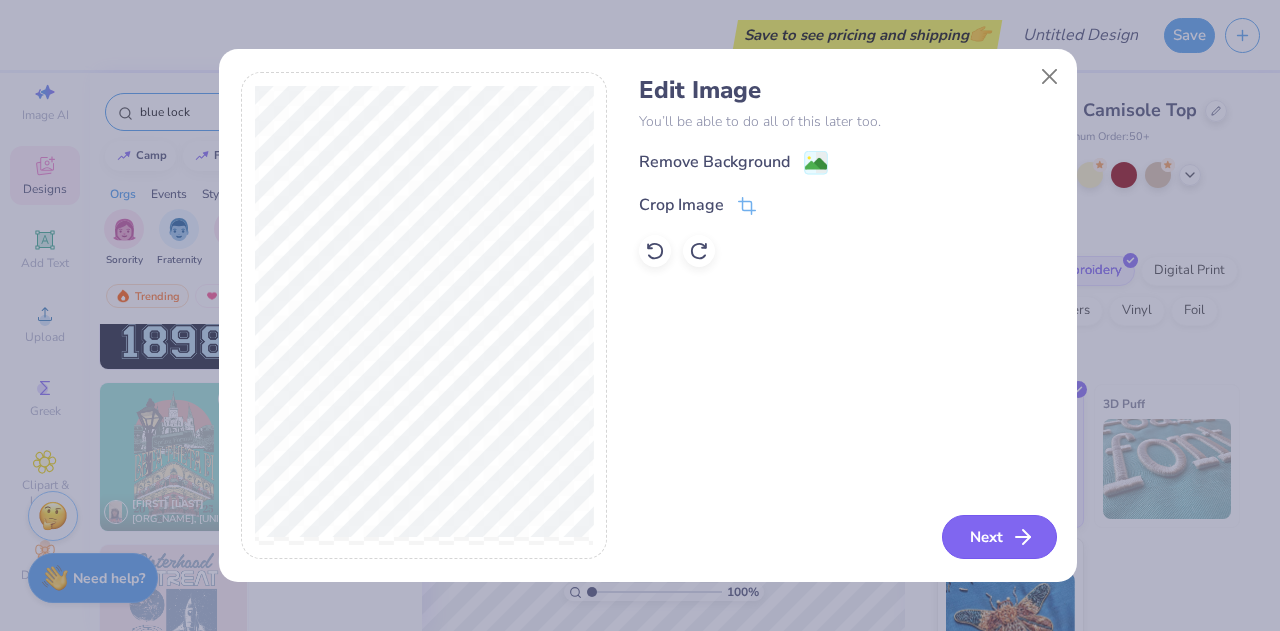 click 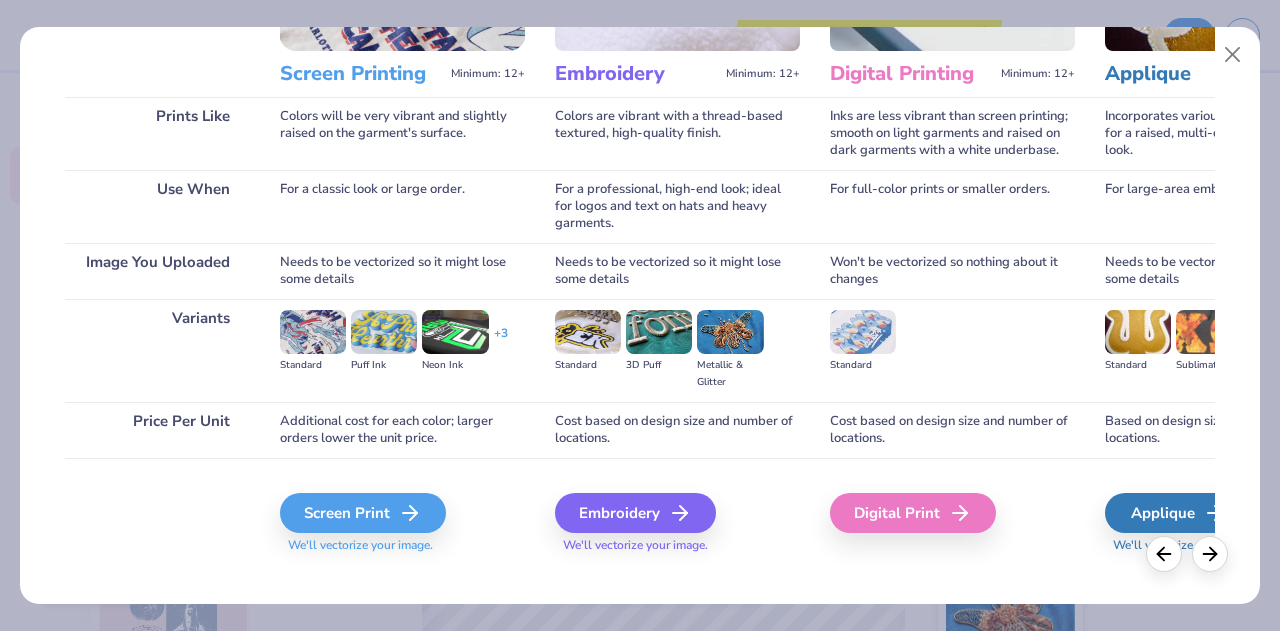 scroll, scrollTop: 246, scrollLeft: 0, axis: vertical 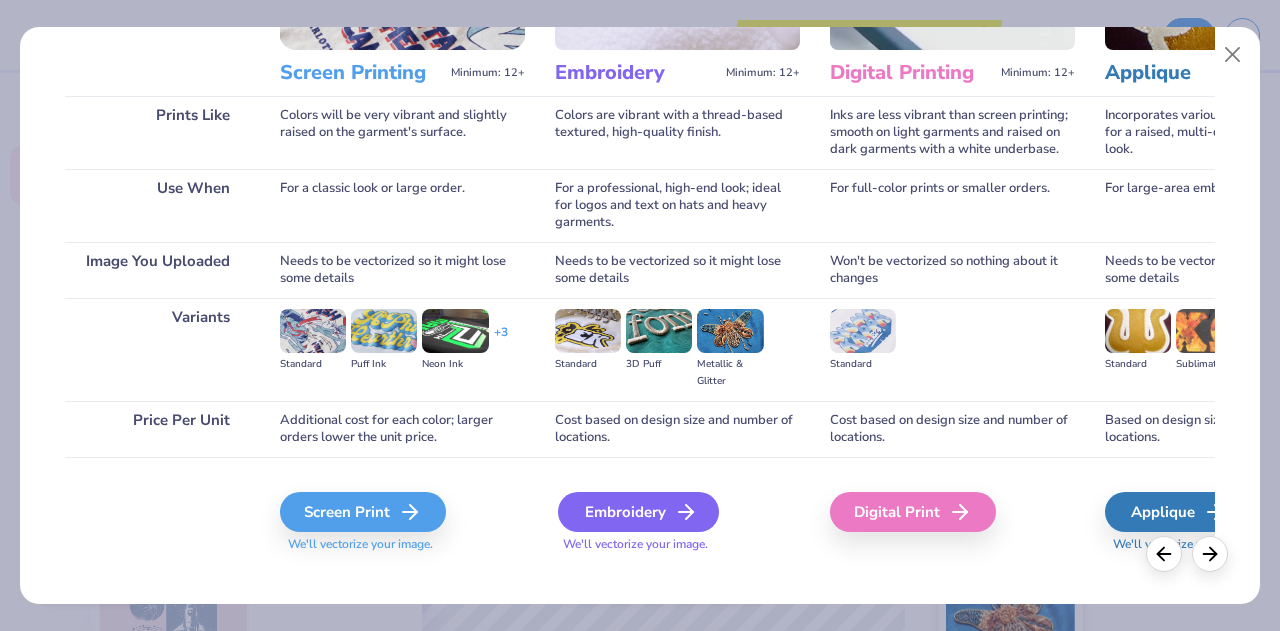click on "Embroidery" at bounding box center [638, 512] 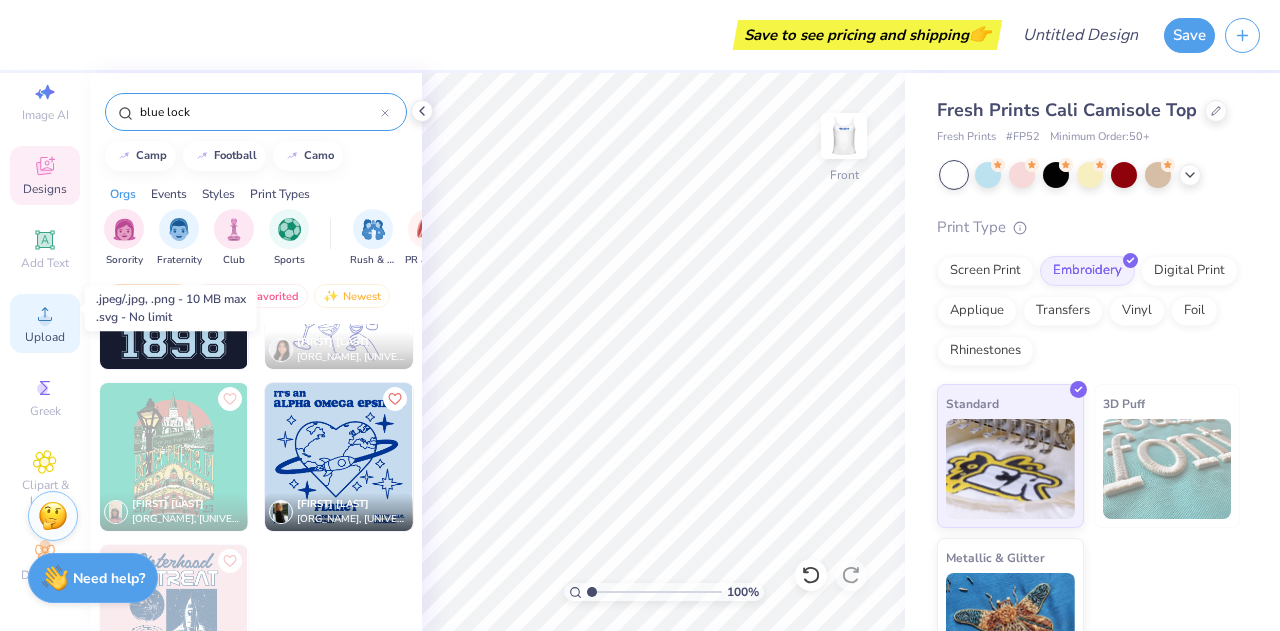 click 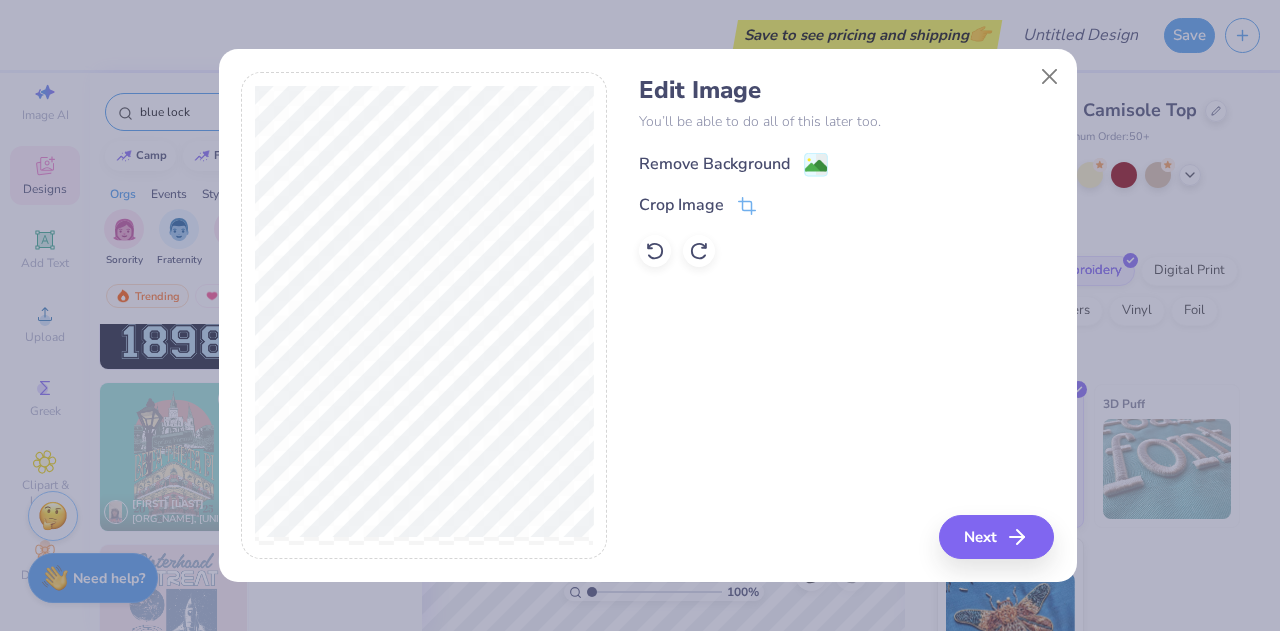 click 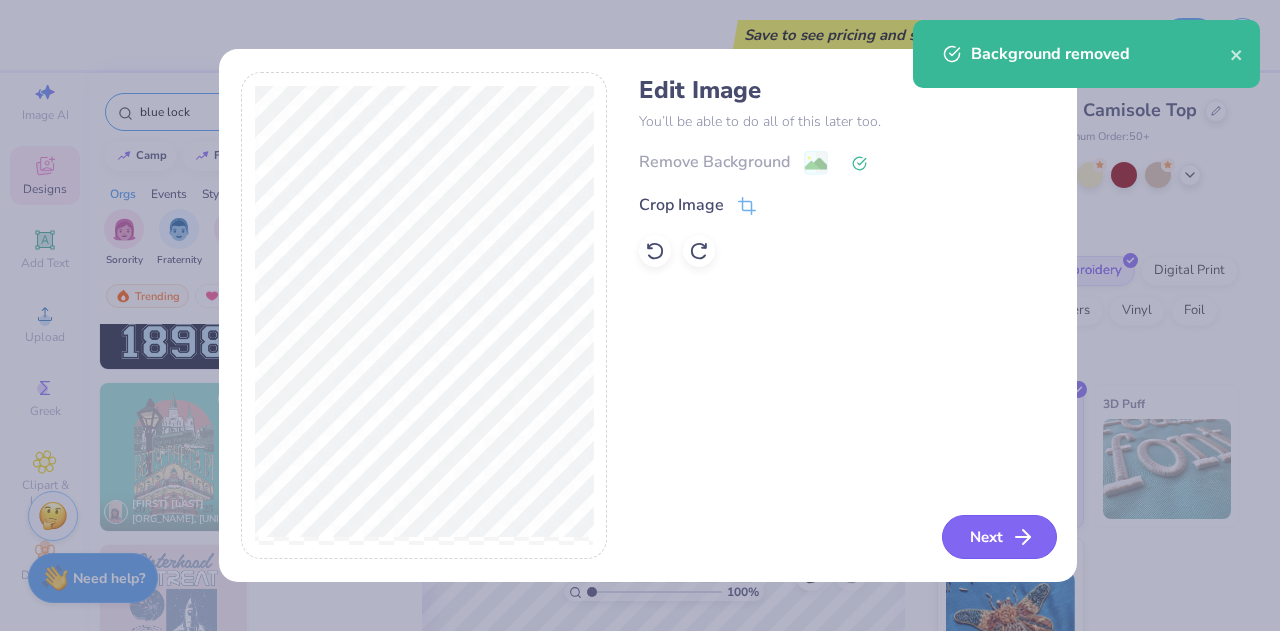 click on "Next" at bounding box center [999, 537] 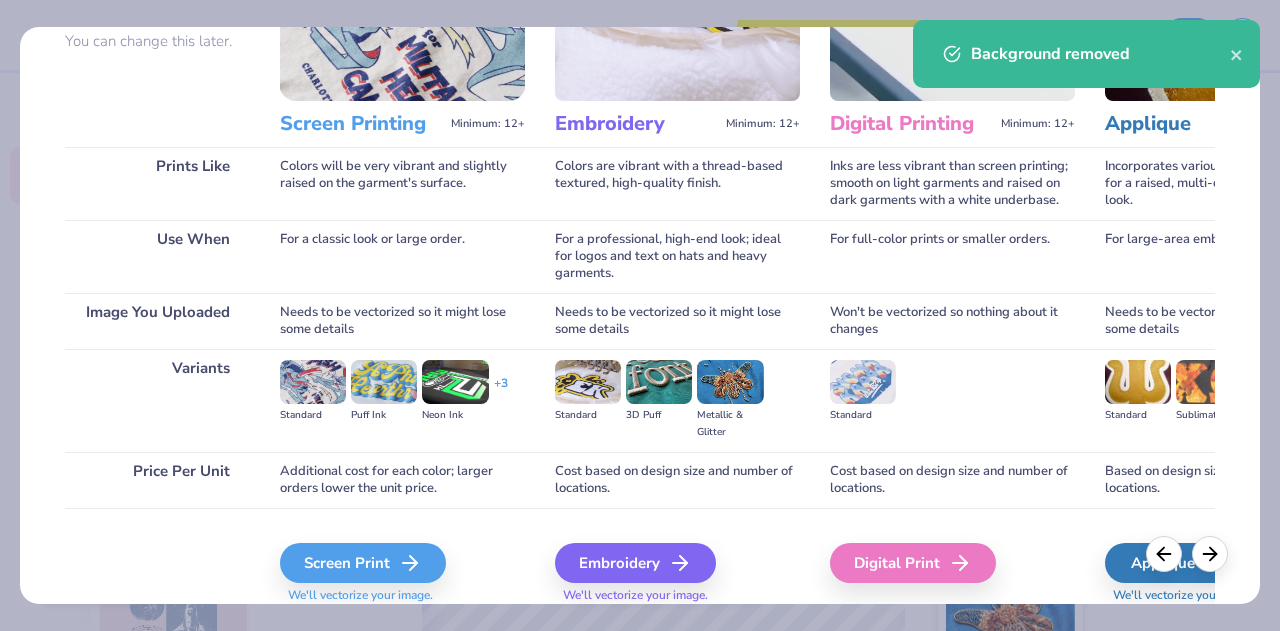 scroll, scrollTop: 209, scrollLeft: 0, axis: vertical 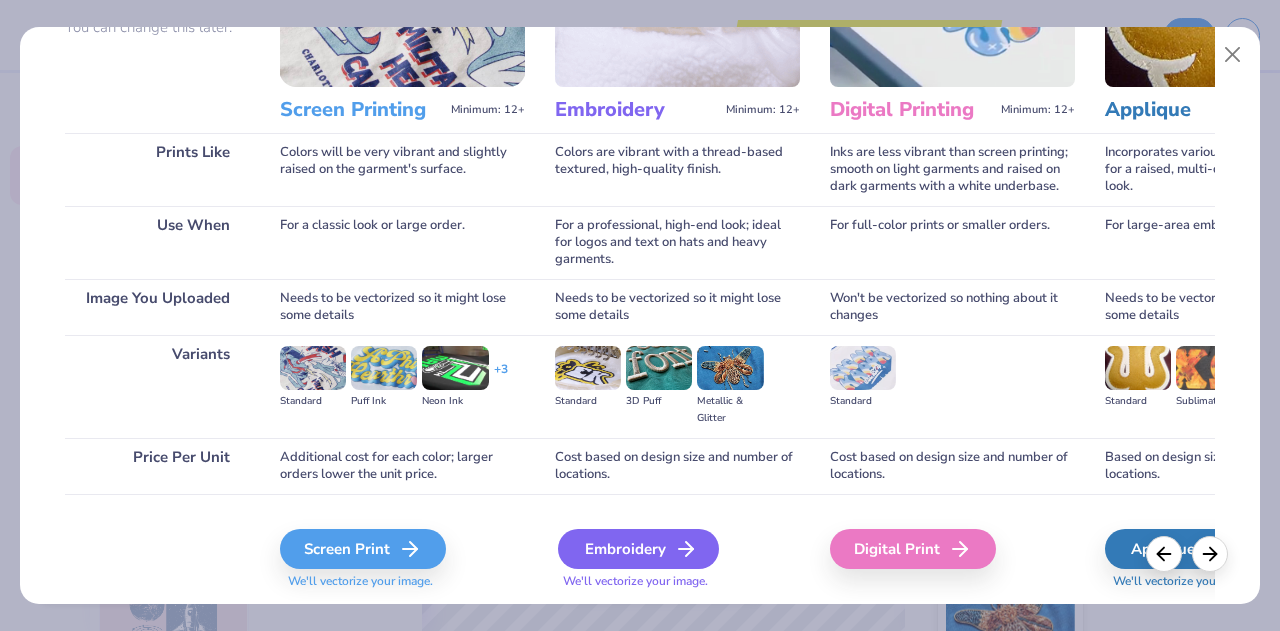 click on "Embroidery" at bounding box center [638, 549] 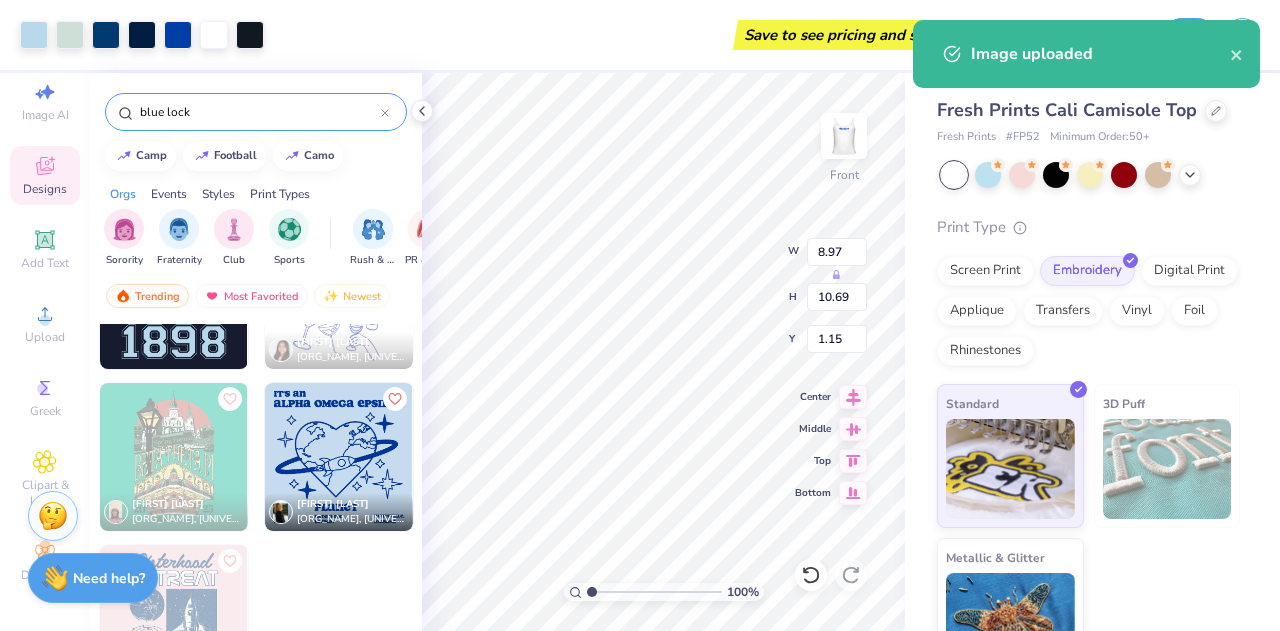 click on "Fresh Prints Cali Camisole Top Fresh Prints # FP52 Minimum Order:  50 +   Print Type Screen Print Embroidery Digital Print Applique Transfers Vinyl Foil Rhinestones Standard 3D Puff Metallic & Glitter" at bounding box center [1092, 377] 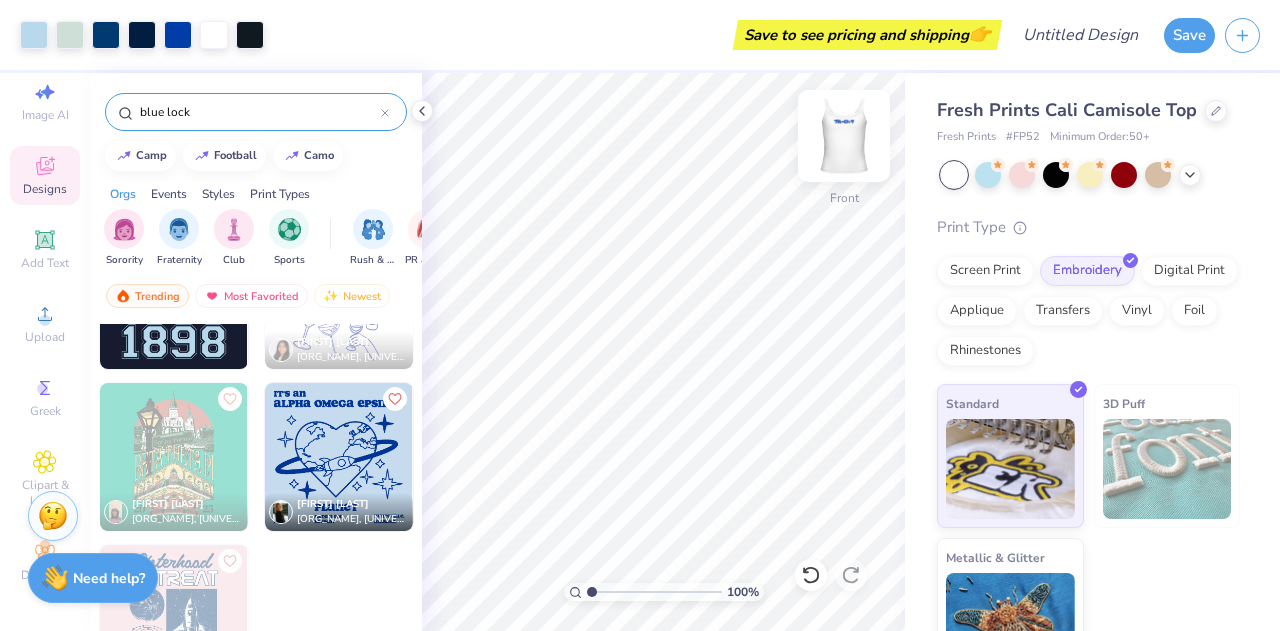 click at bounding box center (844, 136) 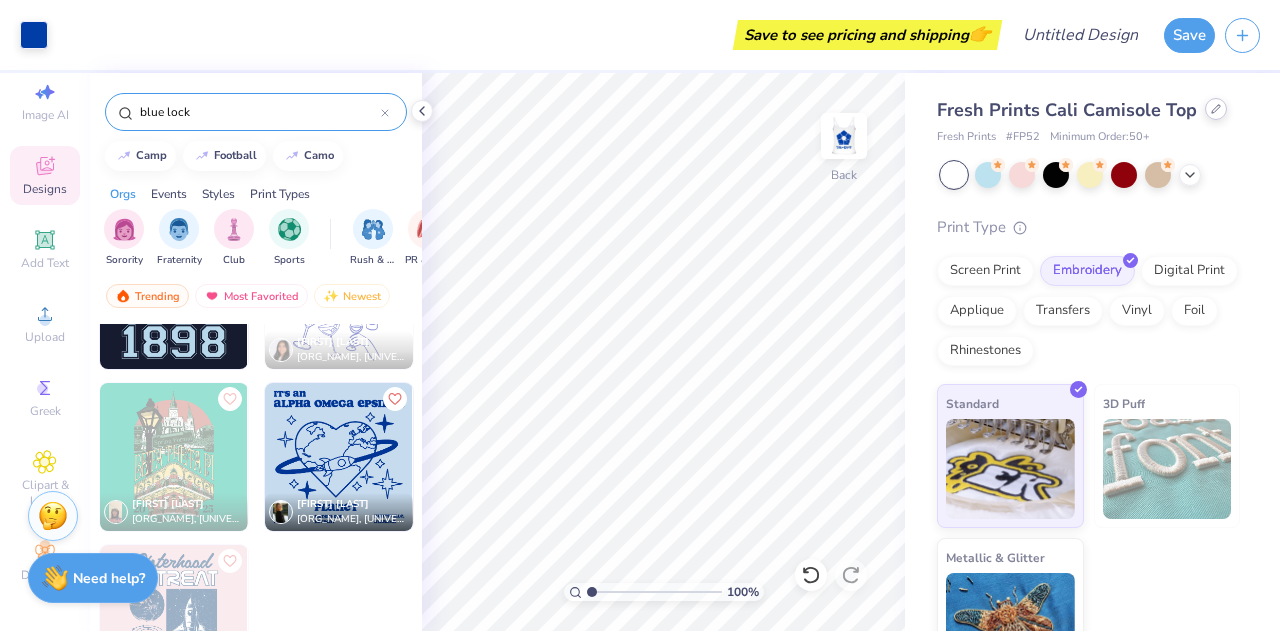 click 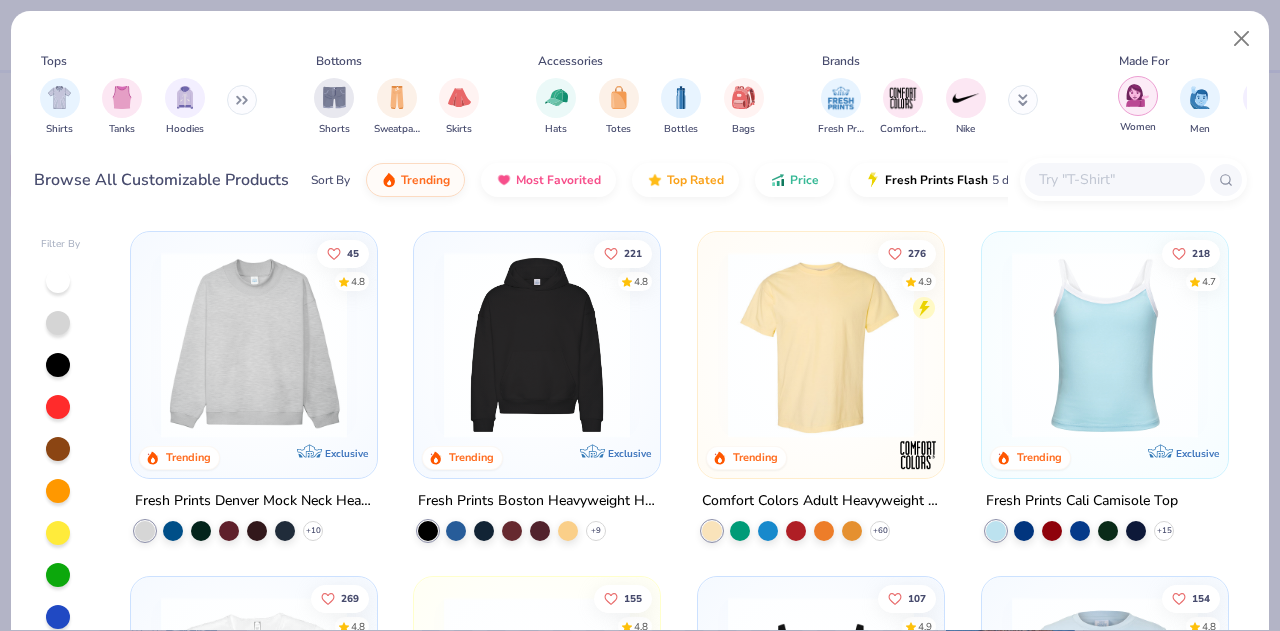 click at bounding box center [1137, 95] 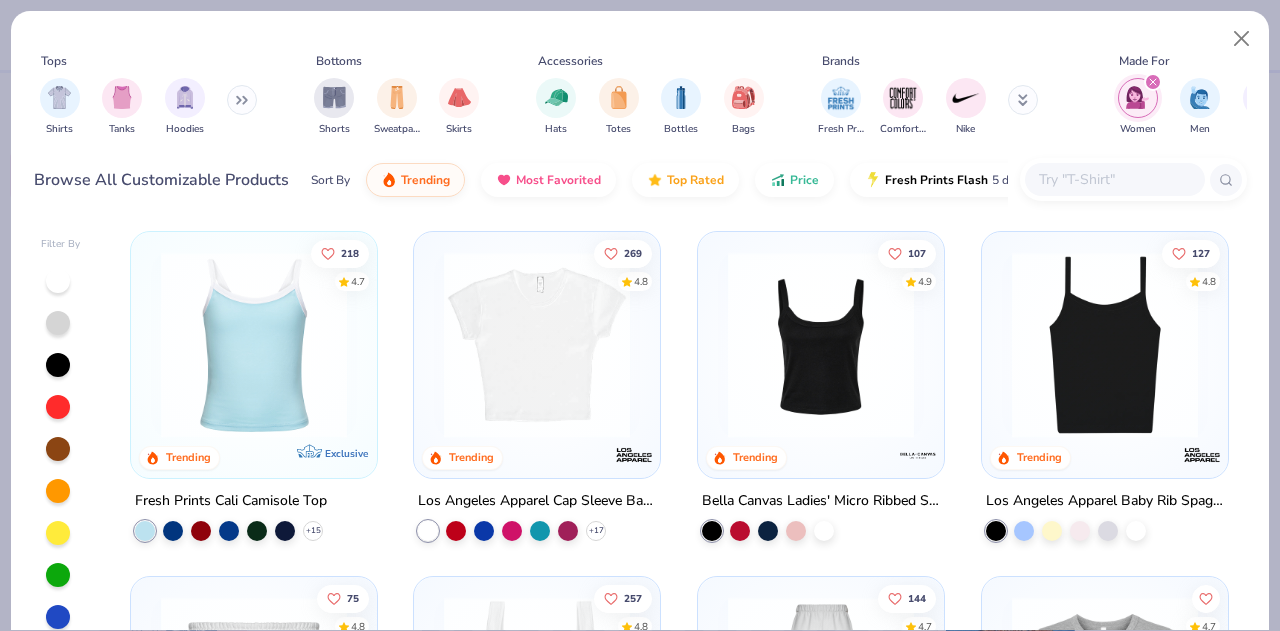 click at bounding box center [1133, 179] 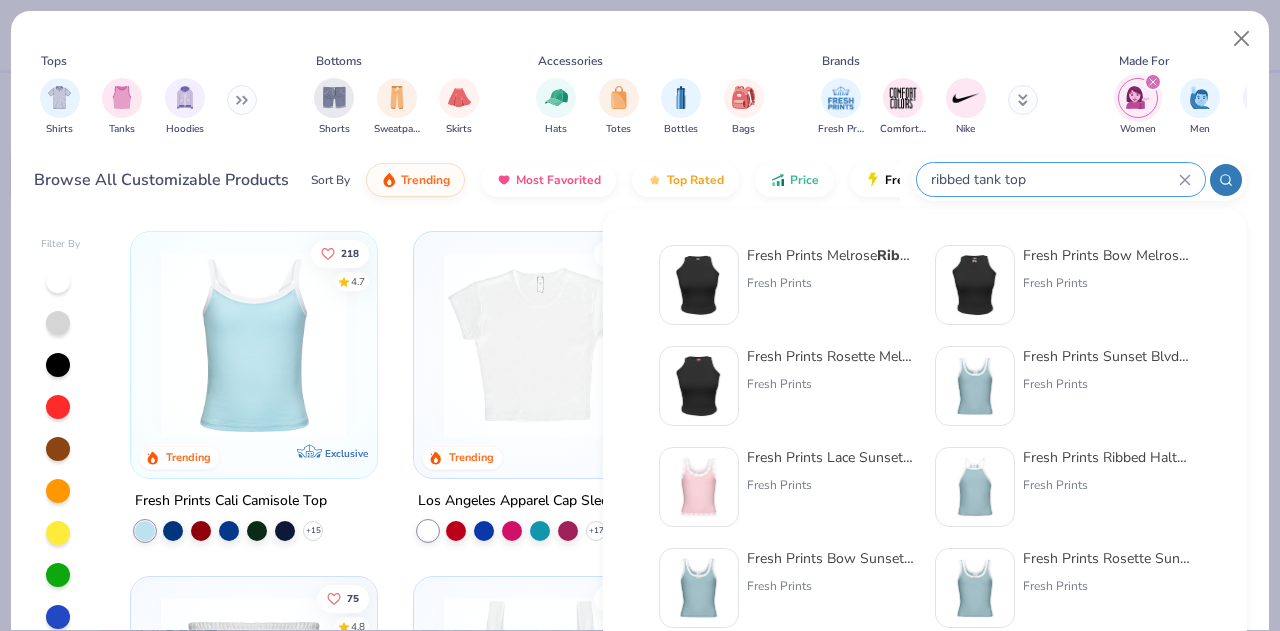 click 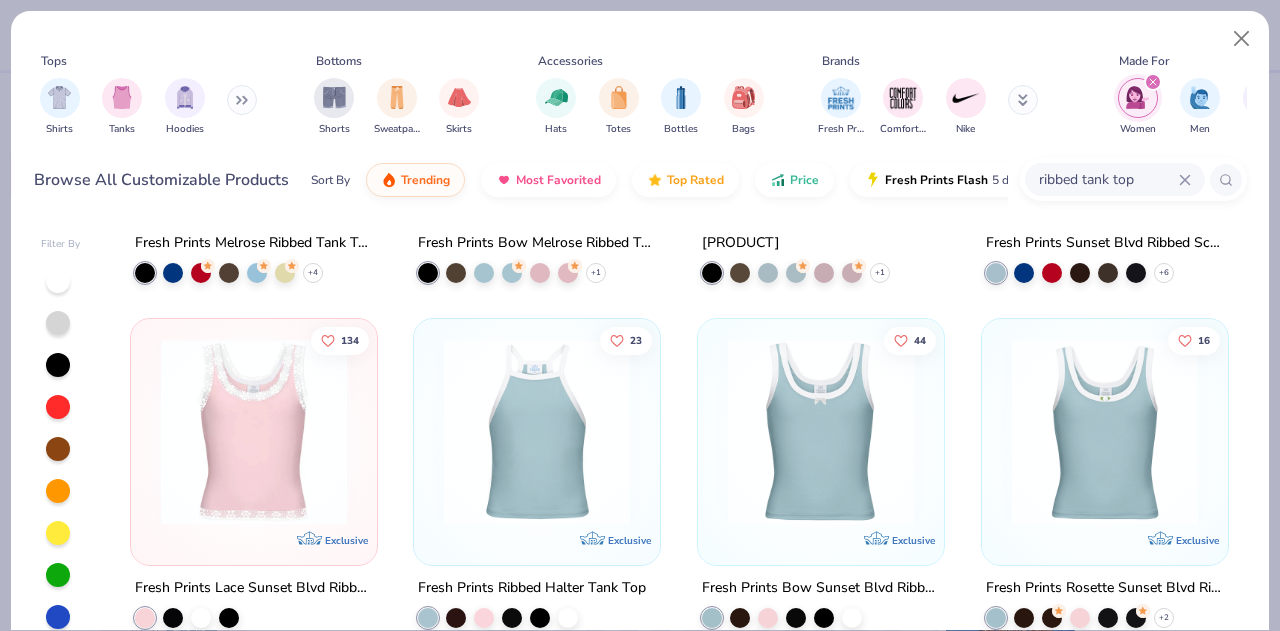 scroll, scrollTop: 259, scrollLeft: 0, axis: vertical 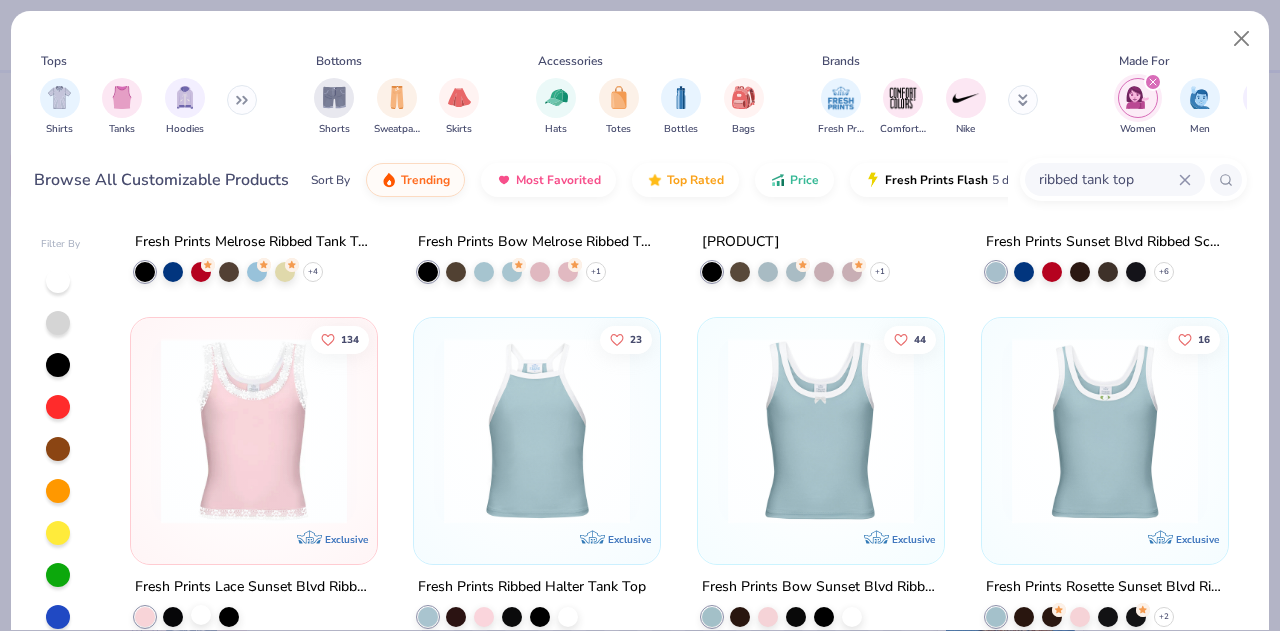 type on "ribbed tank top" 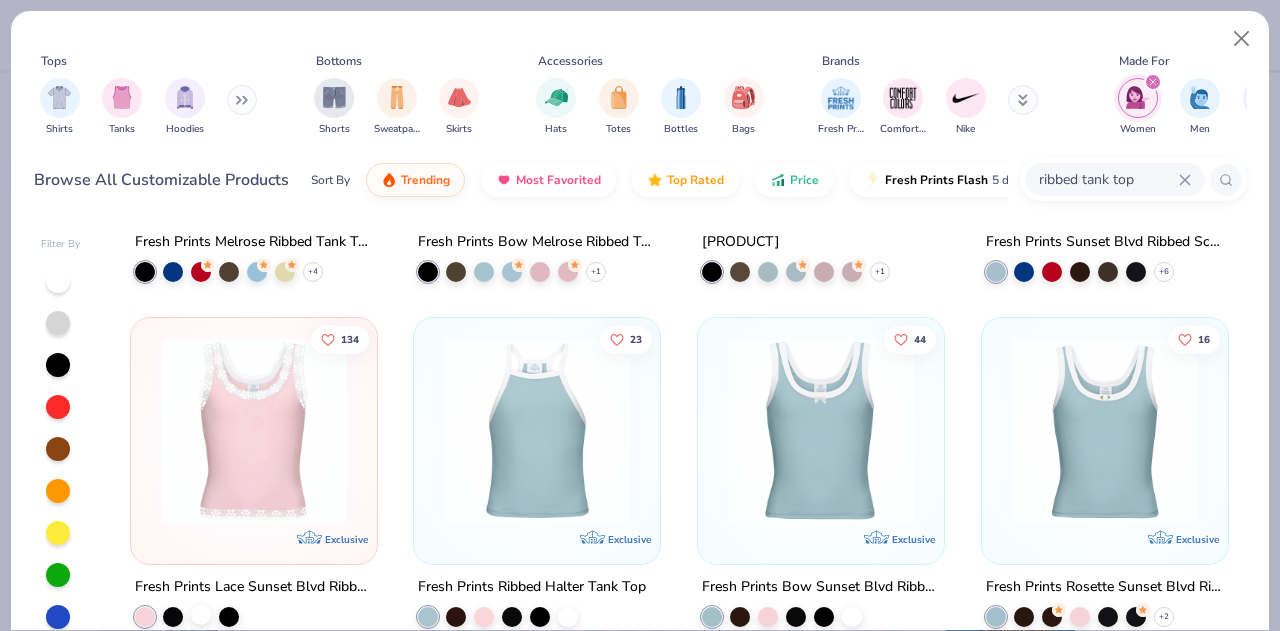click at bounding box center [201, 614] 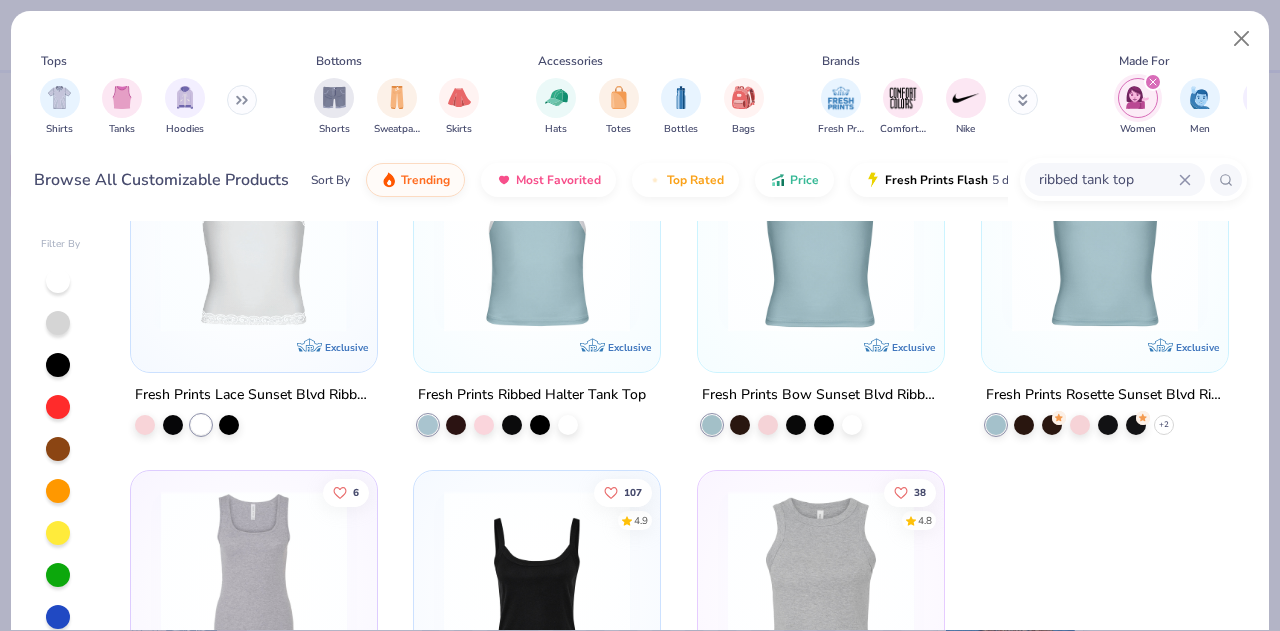 scroll, scrollTop: 537, scrollLeft: 0, axis: vertical 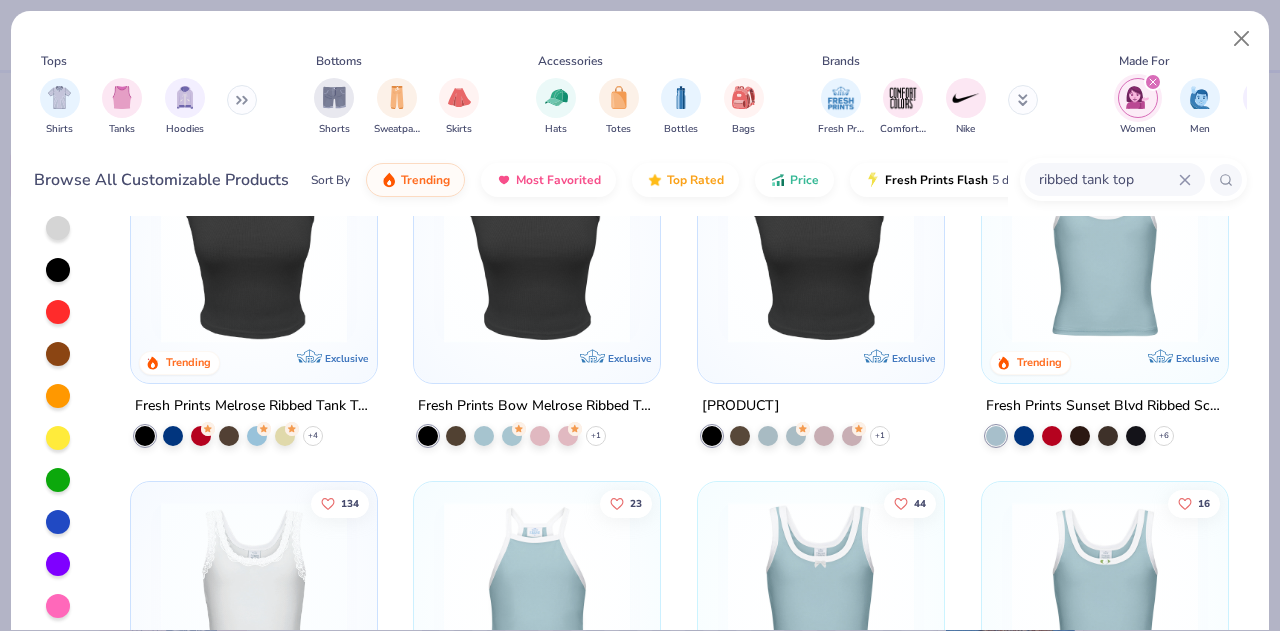 click 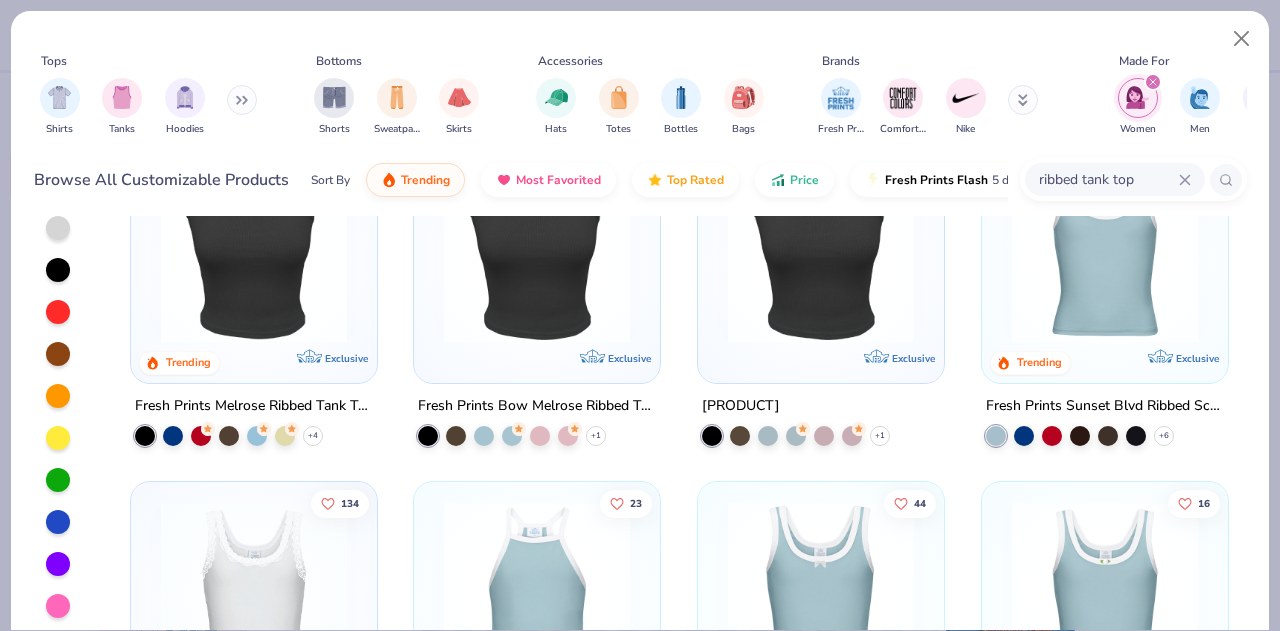 type 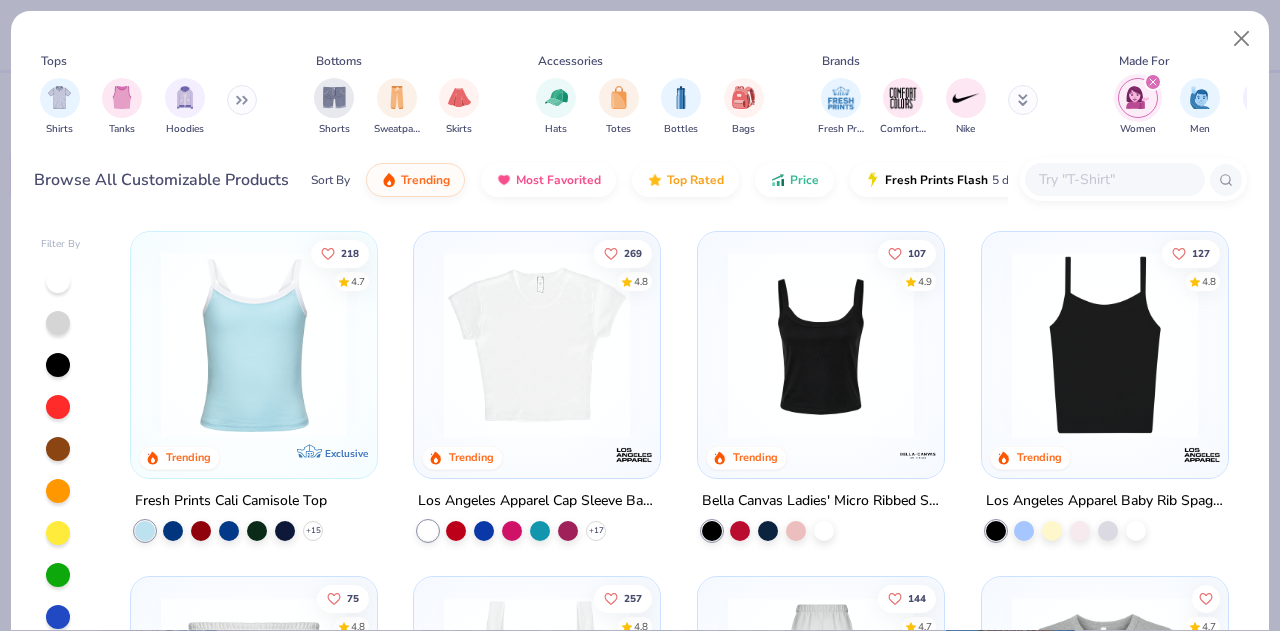 scroll, scrollTop: 1, scrollLeft: 0, axis: vertical 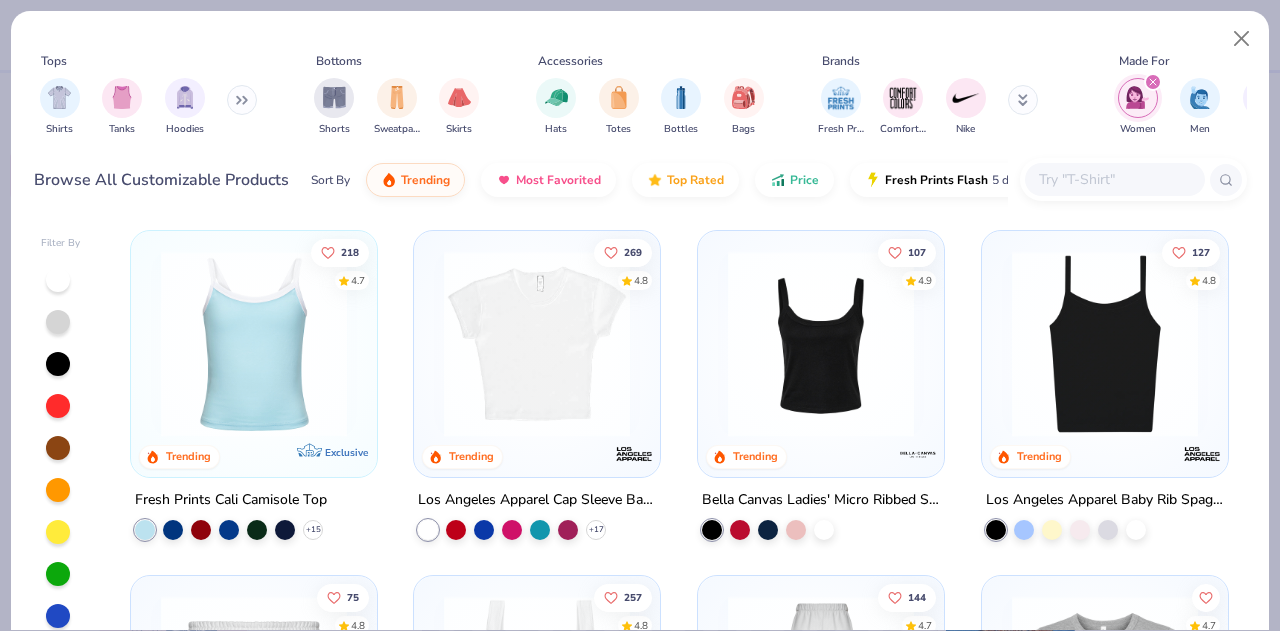 click at bounding box center (1105, 344) 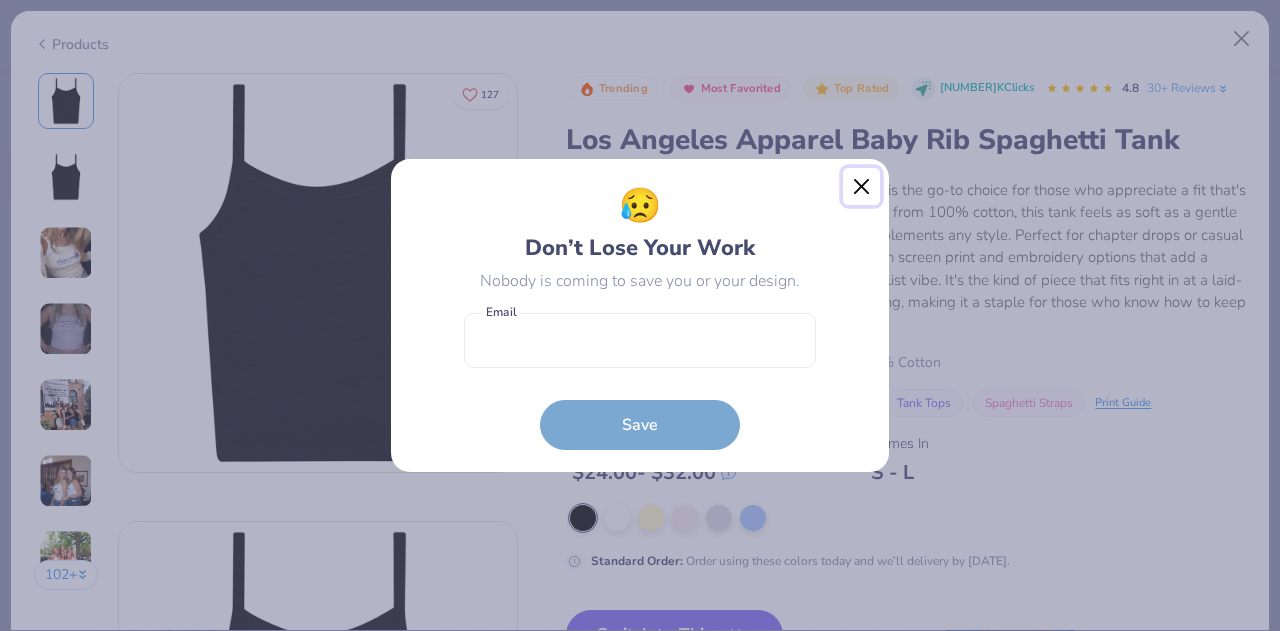 click at bounding box center (862, 187) 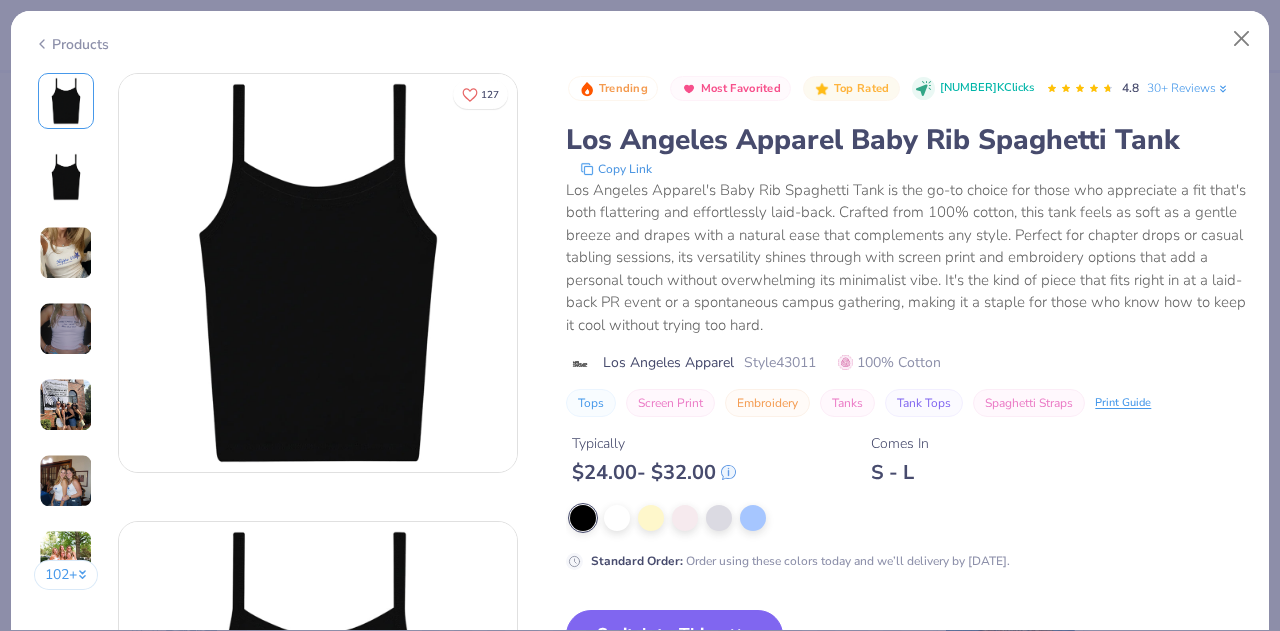 click at bounding box center [66, 253] 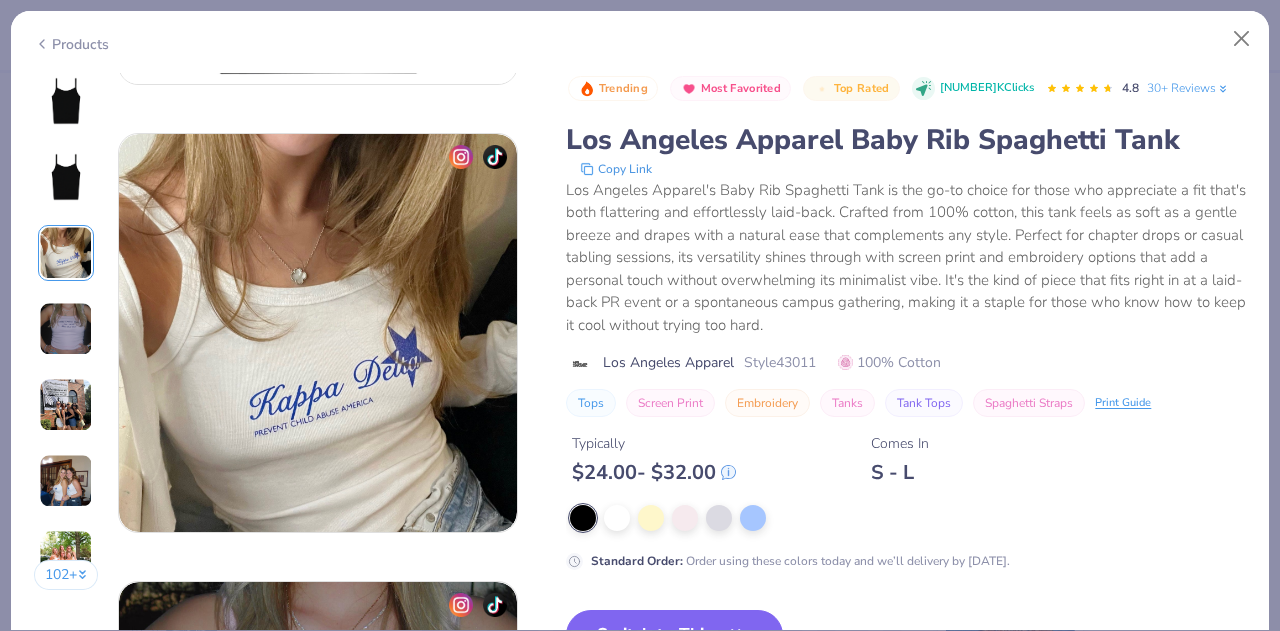 scroll, scrollTop: 896, scrollLeft: 0, axis: vertical 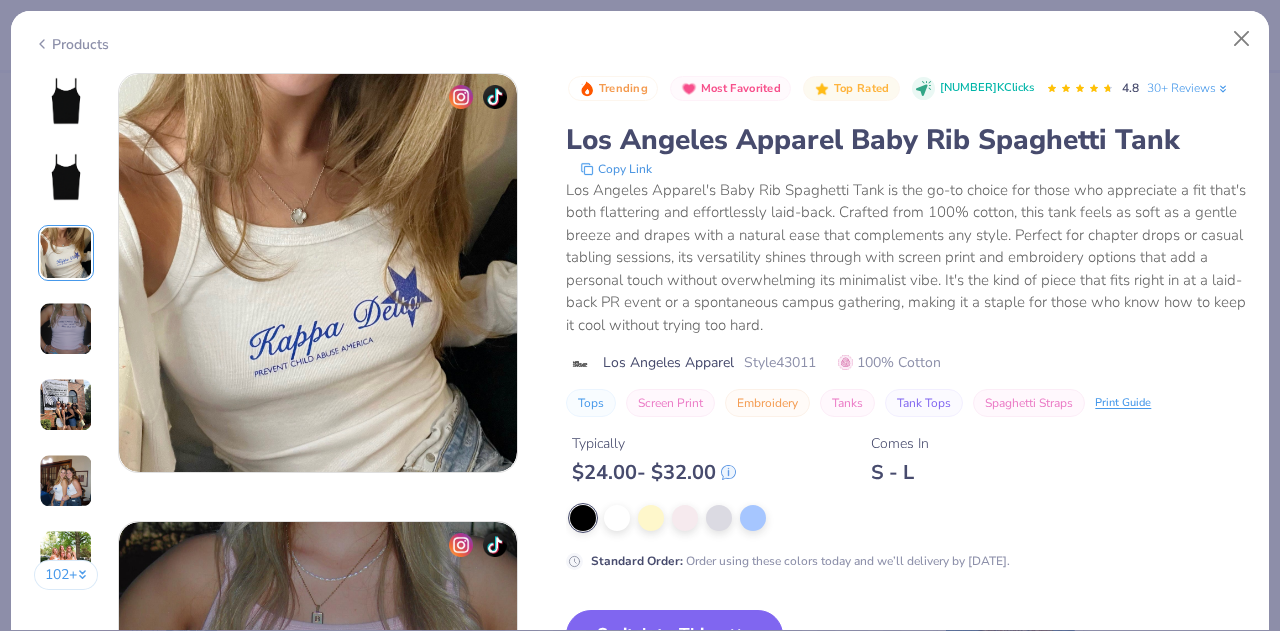 click at bounding box center (66, 101) 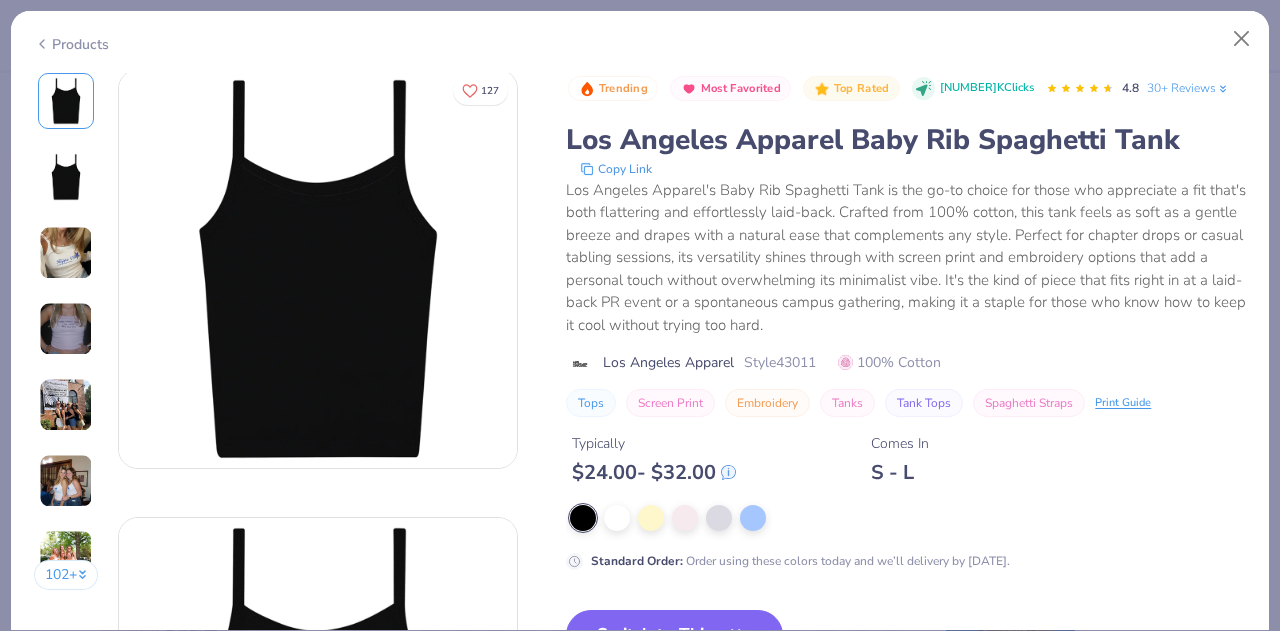 scroll, scrollTop: 0, scrollLeft: 0, axis: both 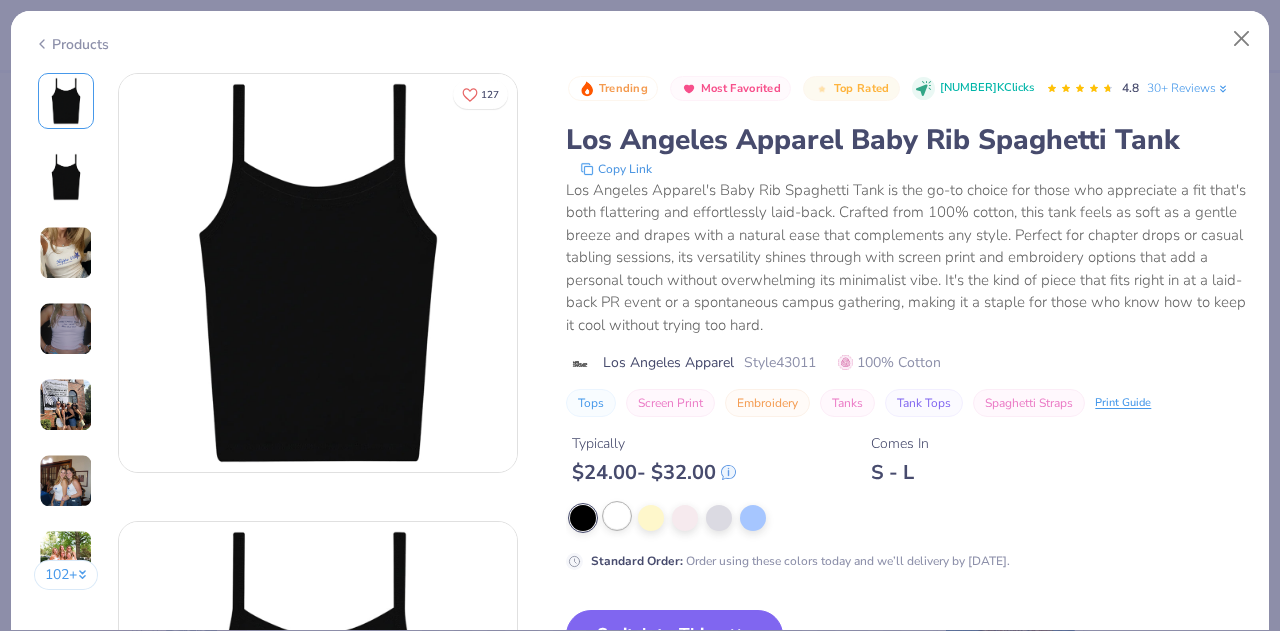 click at bounding box center [617, 516] 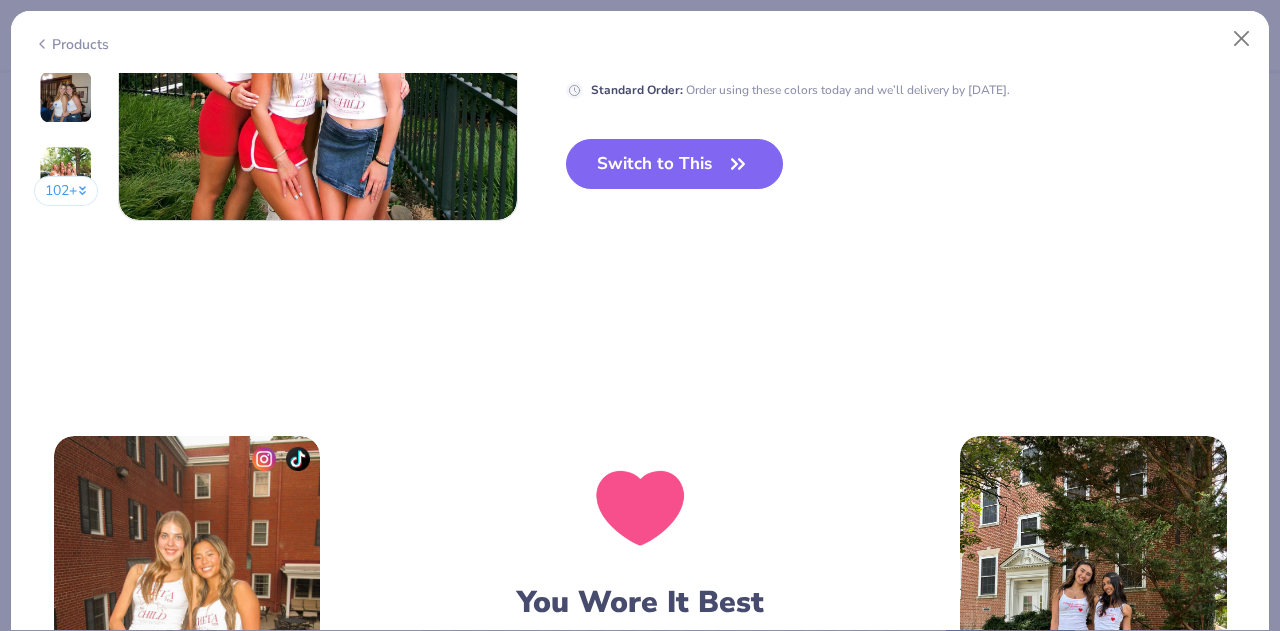 scroll, scrollTop: 2692, scrollLeft: 0, axis: vertical 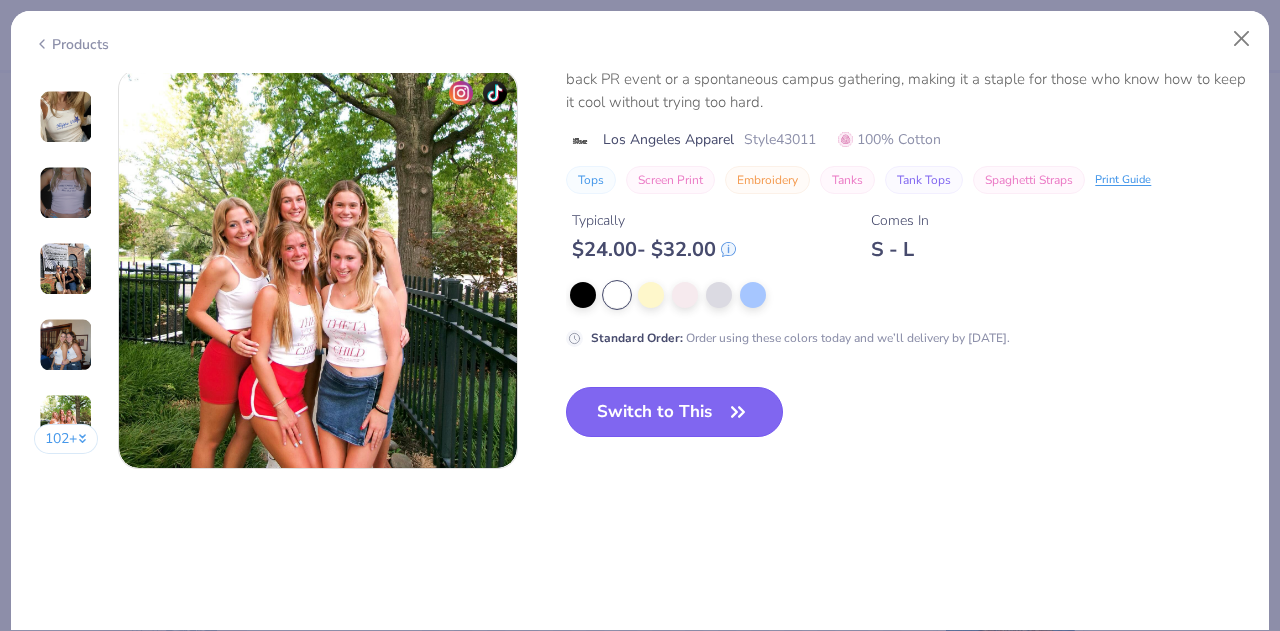 click on "Switch to This" at bounding box center [674, 412] 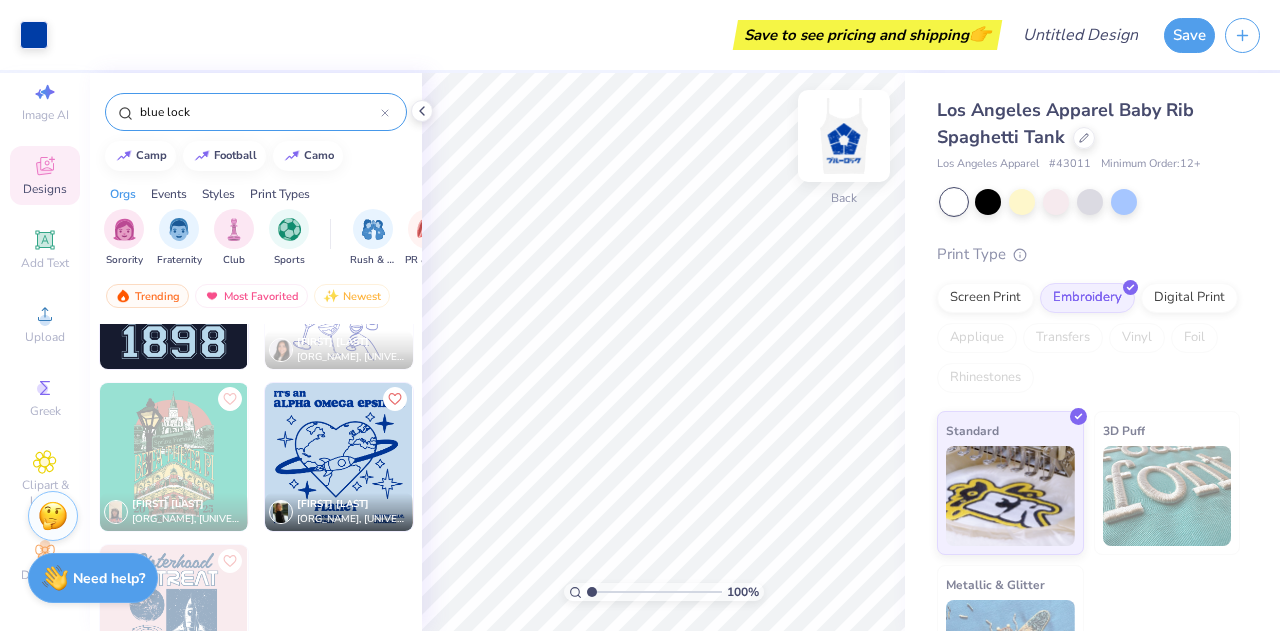 click at bounding box center [844, 136] 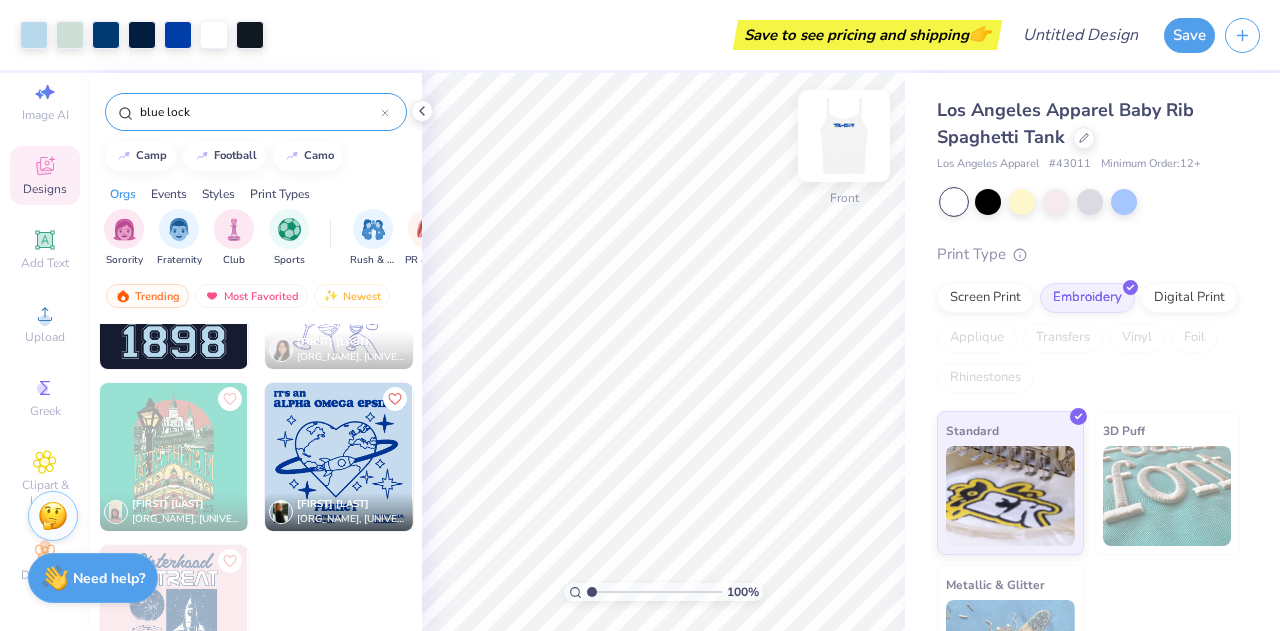 click at bounding box center [844, 136] 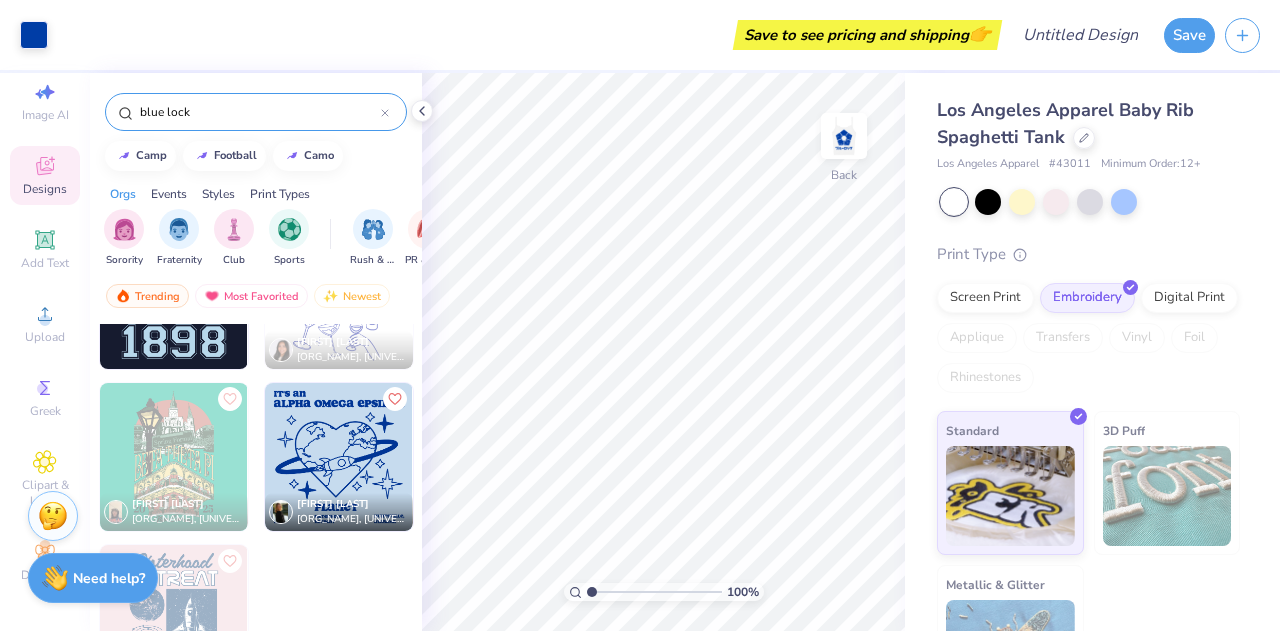 click at bounding box center (844, 136) 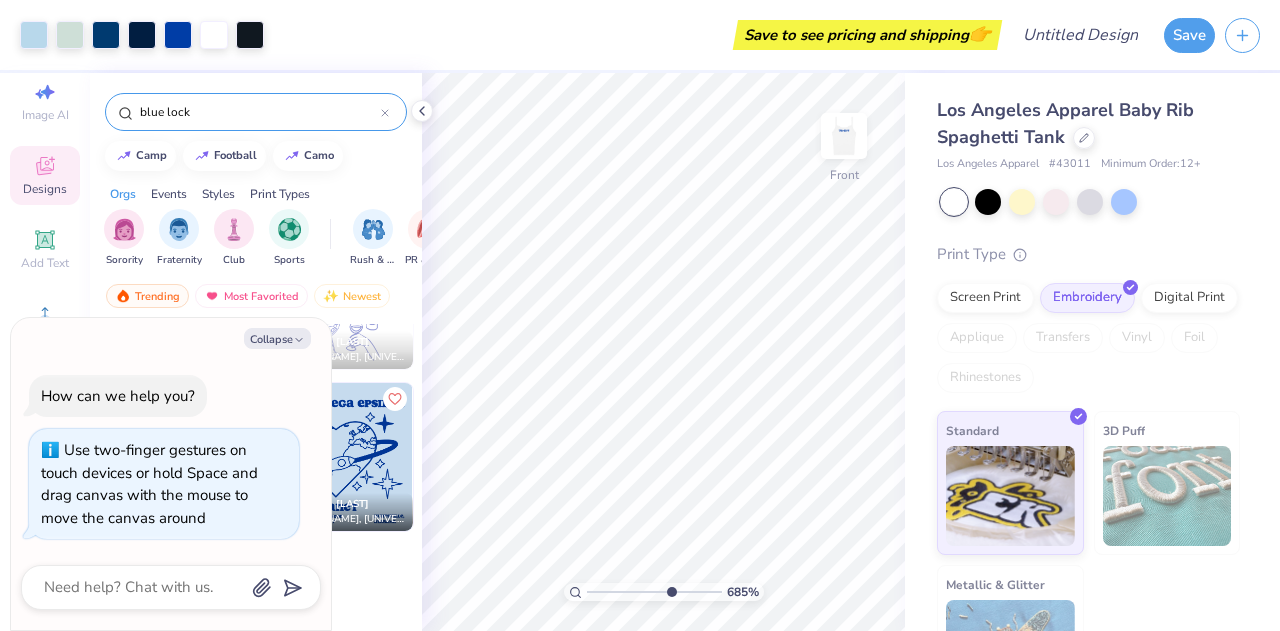 drag, startPoint x: 592, startPoint y: 591, endPoint x: 669, endPoint y: 585, distance: 77.23341 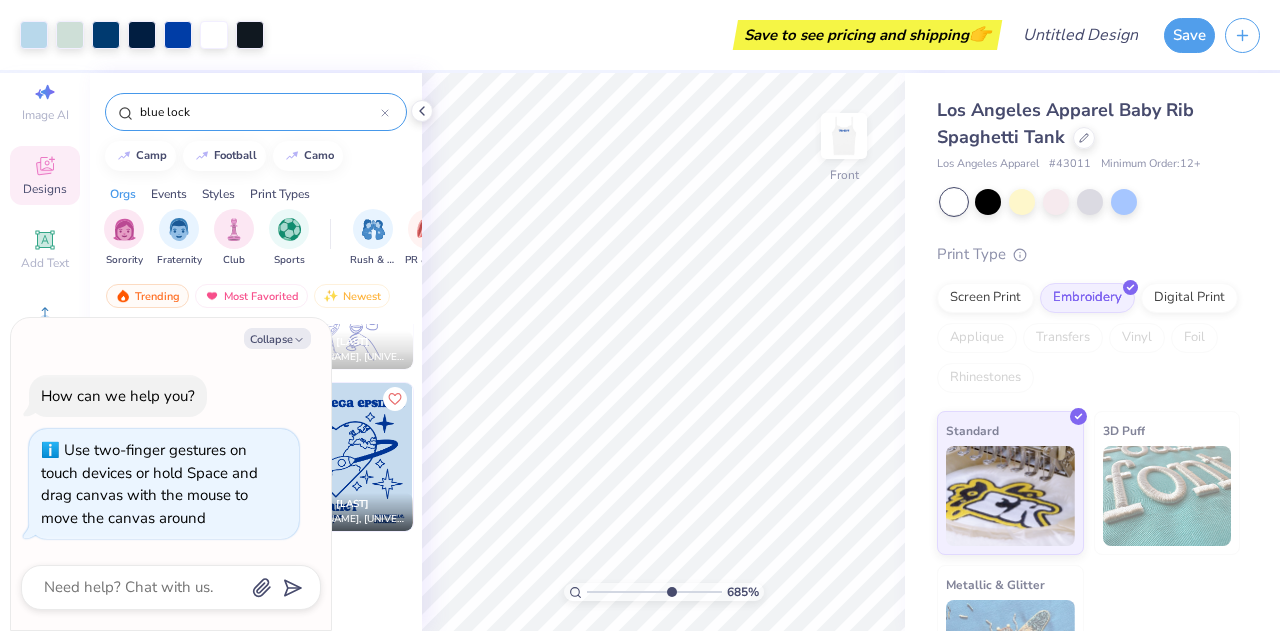 click at bounding box center (654, 592) 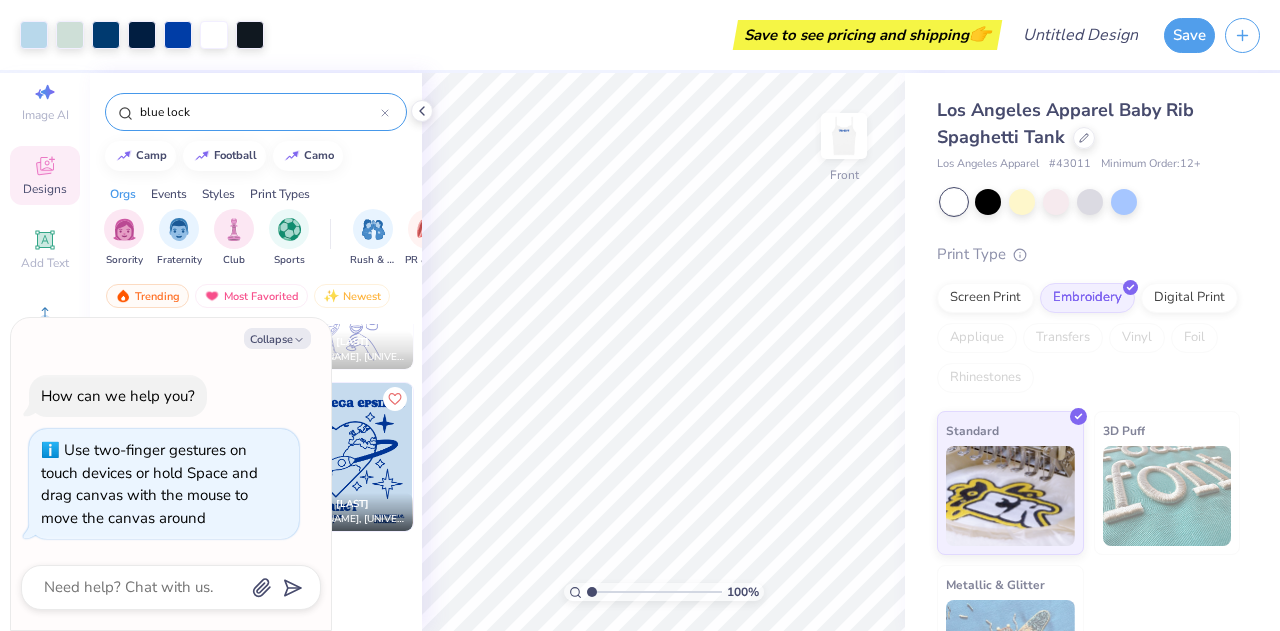 drag, startPoint x: 654, startPoint y: 587, endPoint x: 561, endPoint y: 588, distance: 93.00538 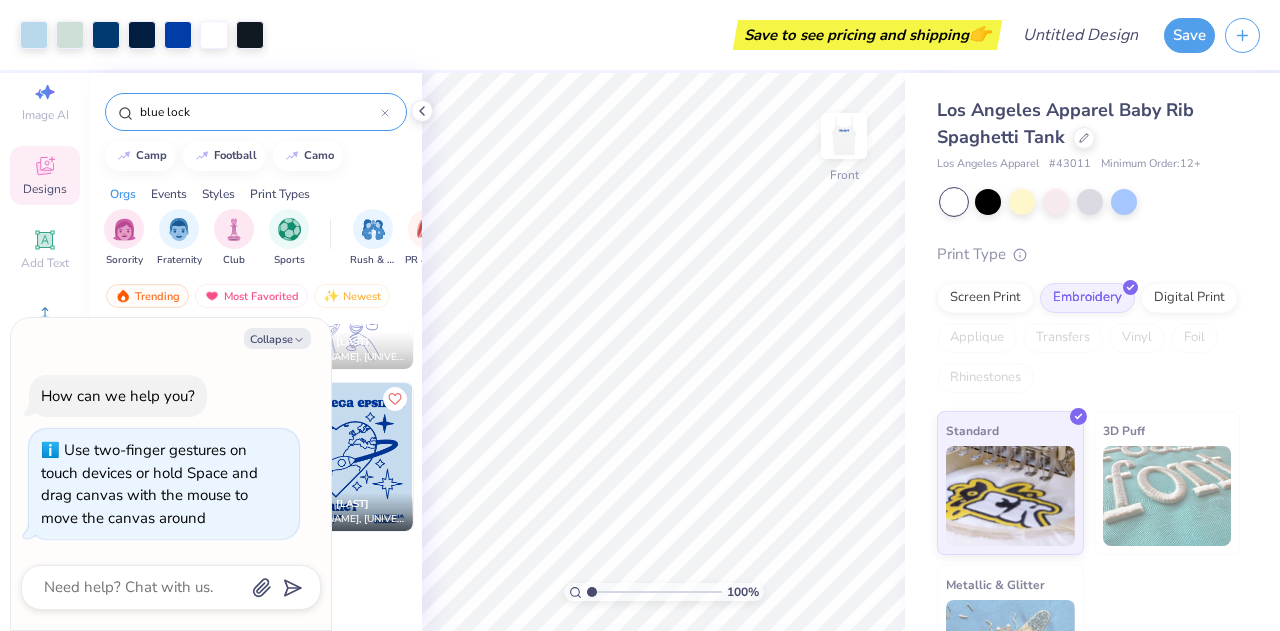 type on "1" 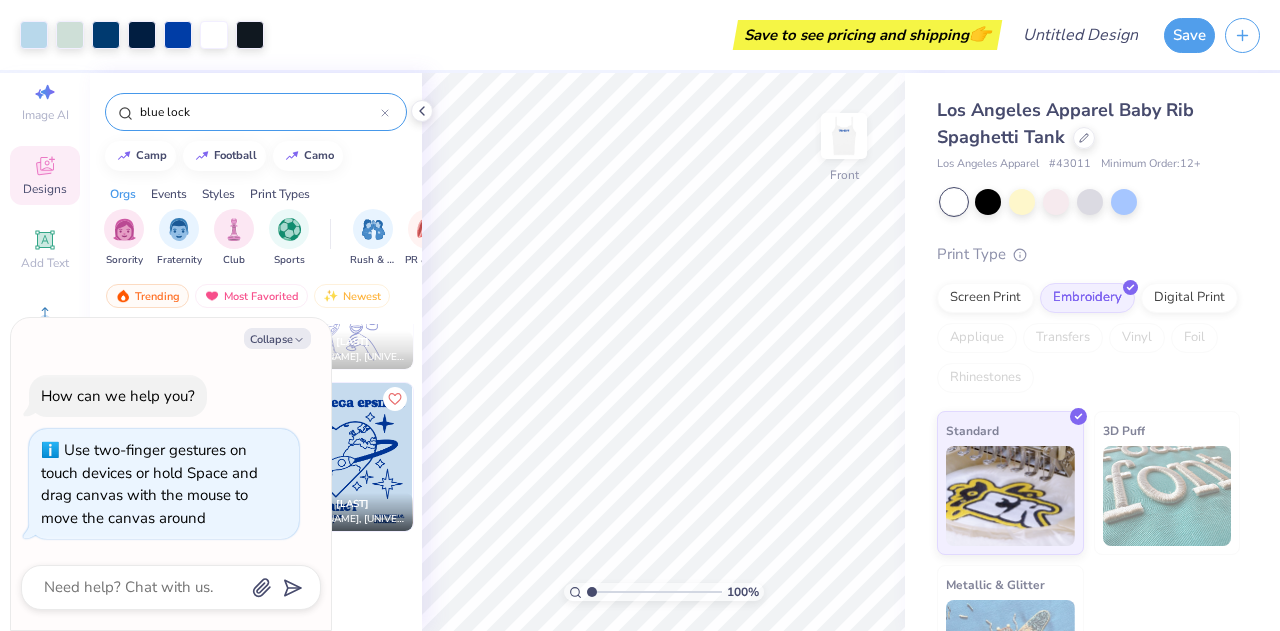 click at bounding box center (654, 592) 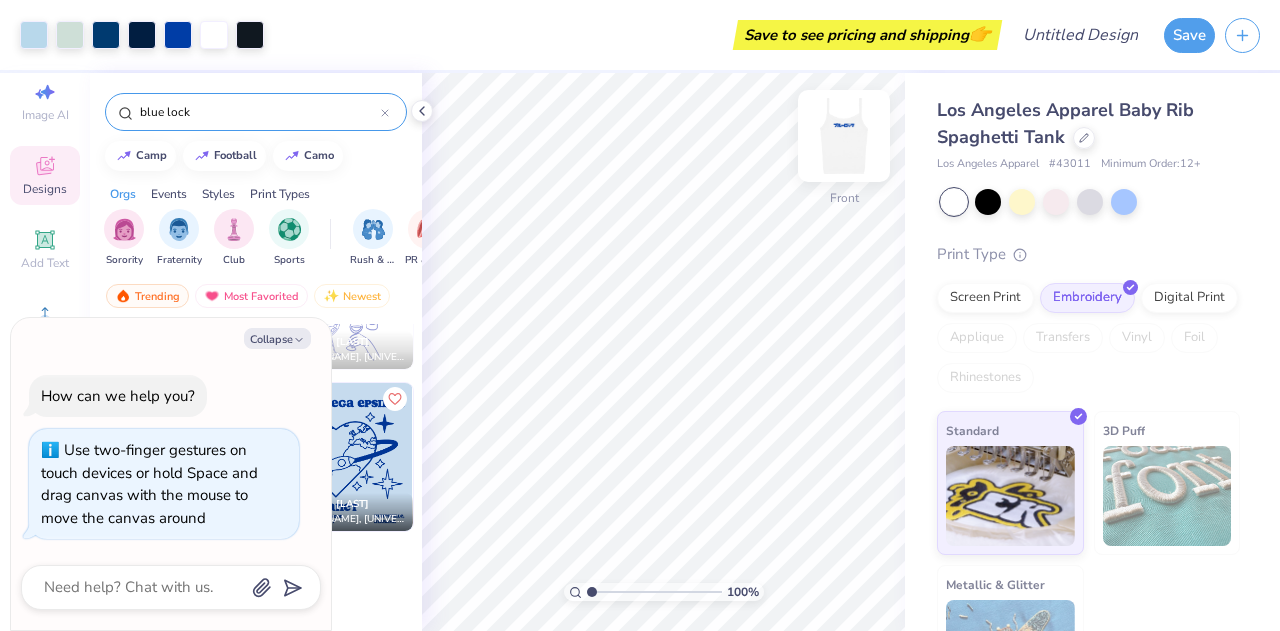 click at bounding box center [844, 136] 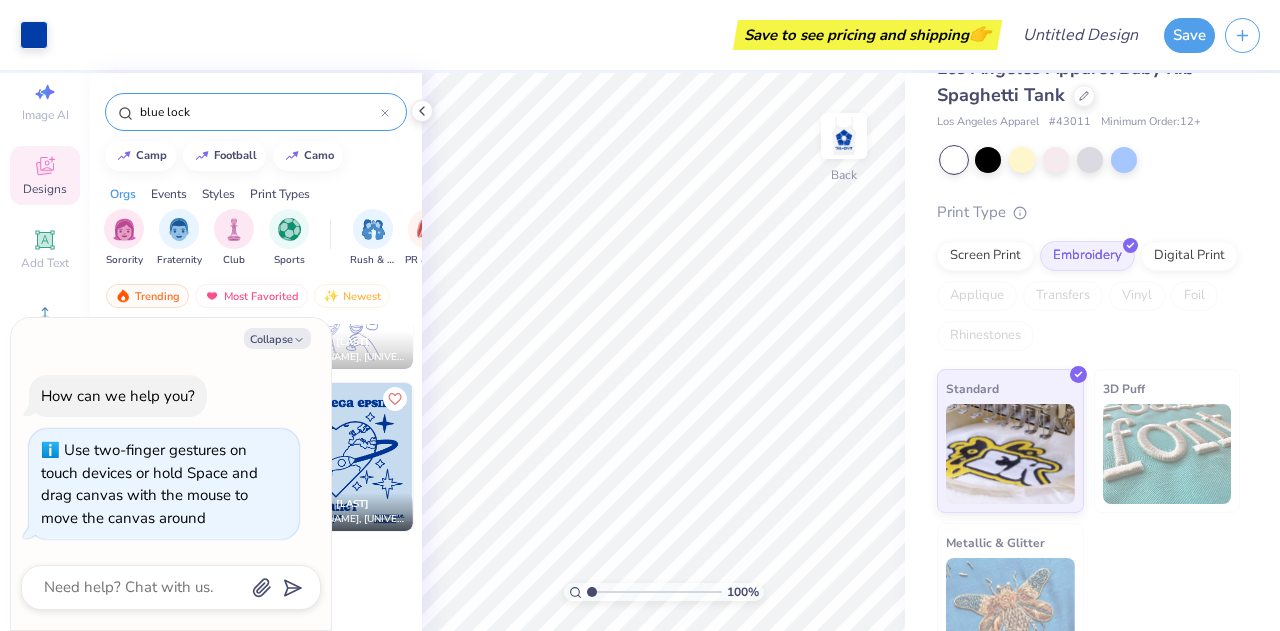 scroll, scrollTop: 43, scrollLeft: 0, axis: vertical 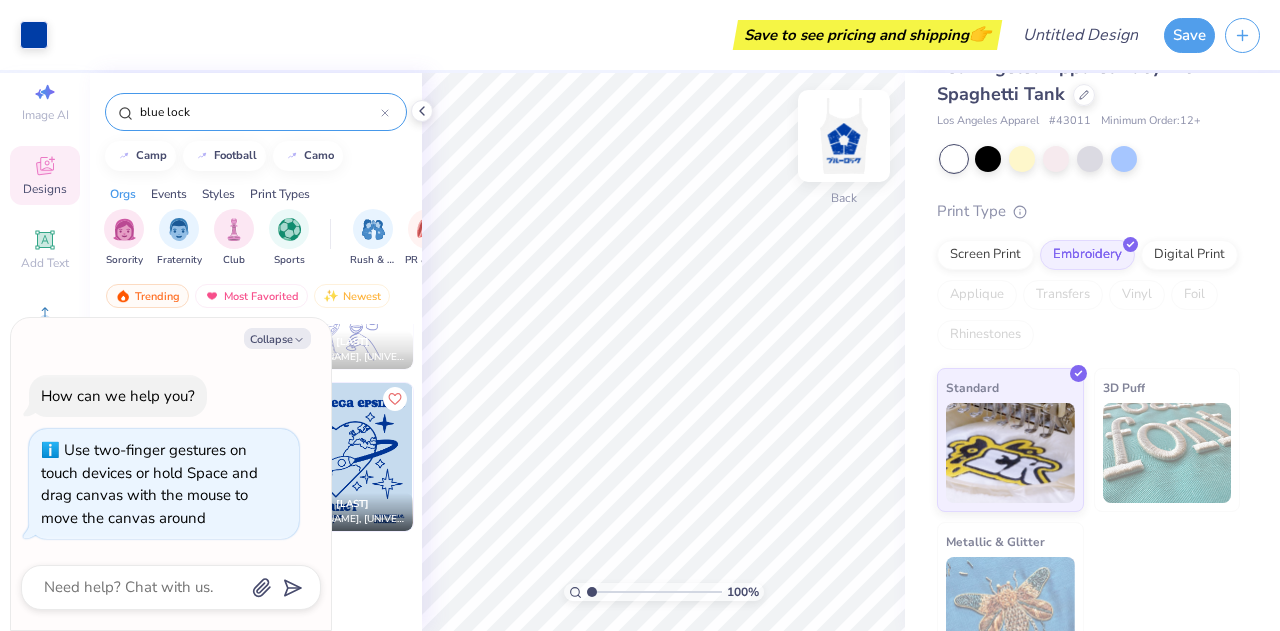 click at bounding box center [844, 136] 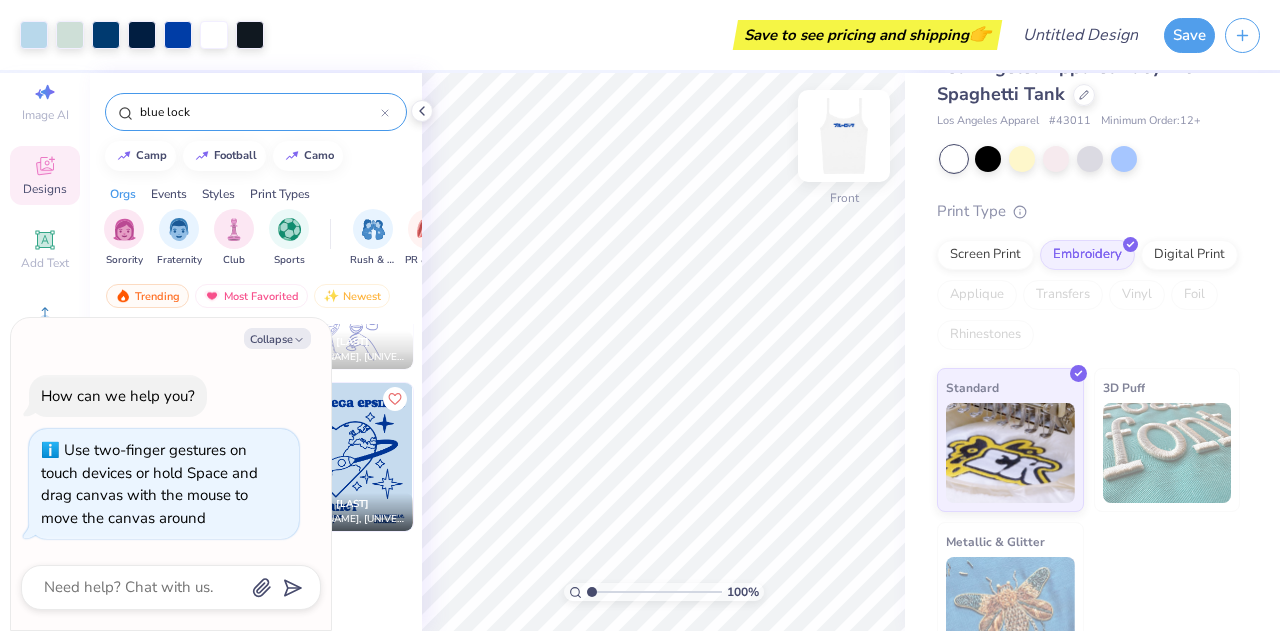 click at bounding box center [844, 136] 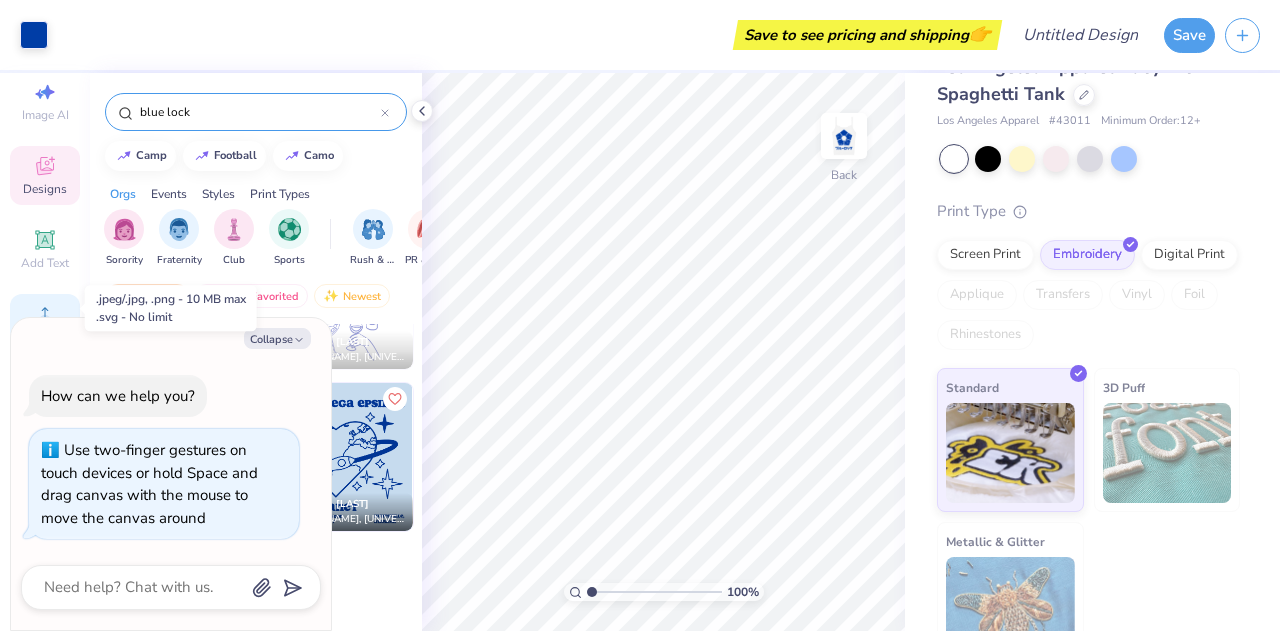 click 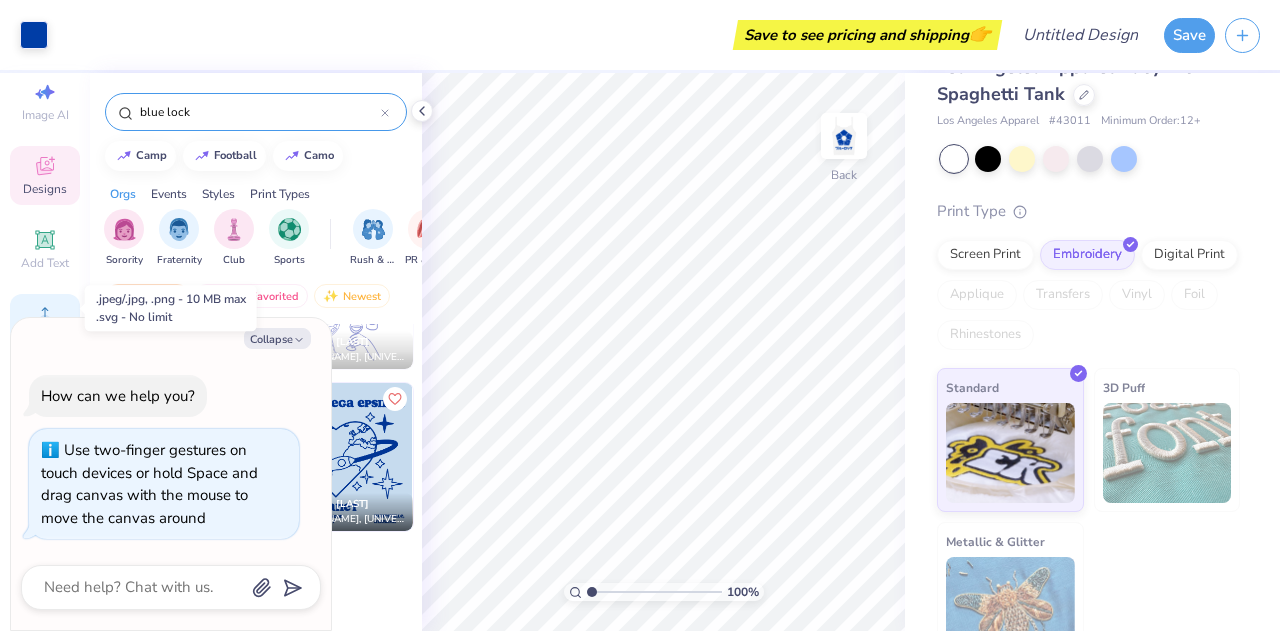 click 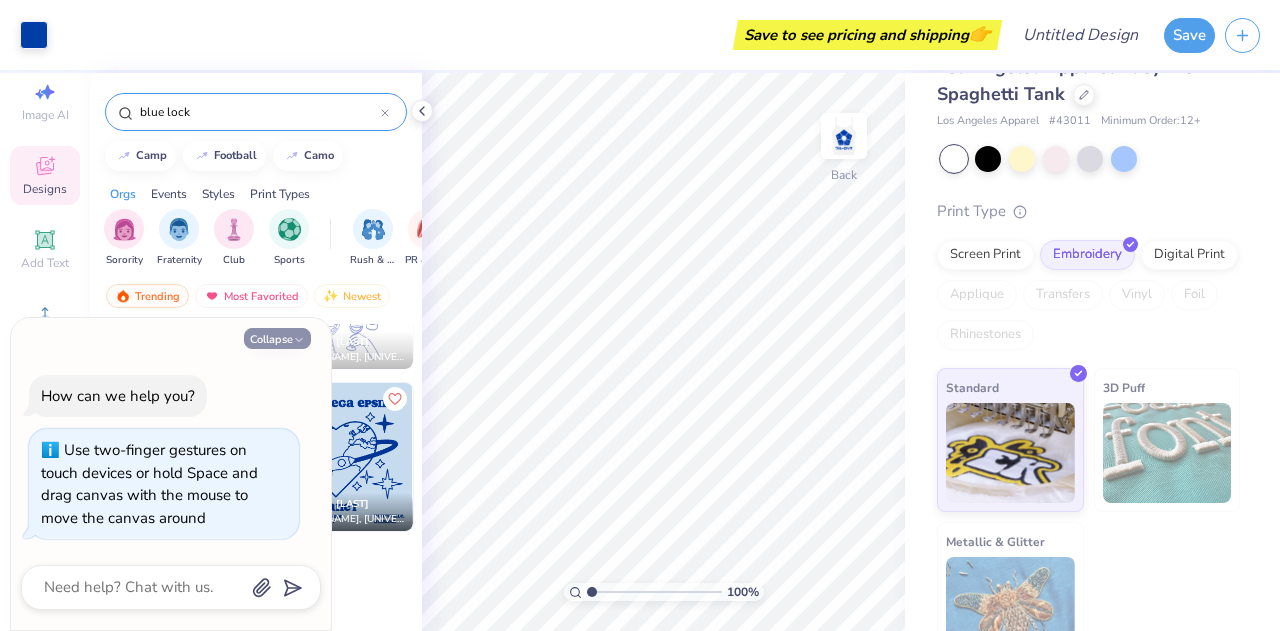 click on "Collapse" at bounding box center [277, 338] 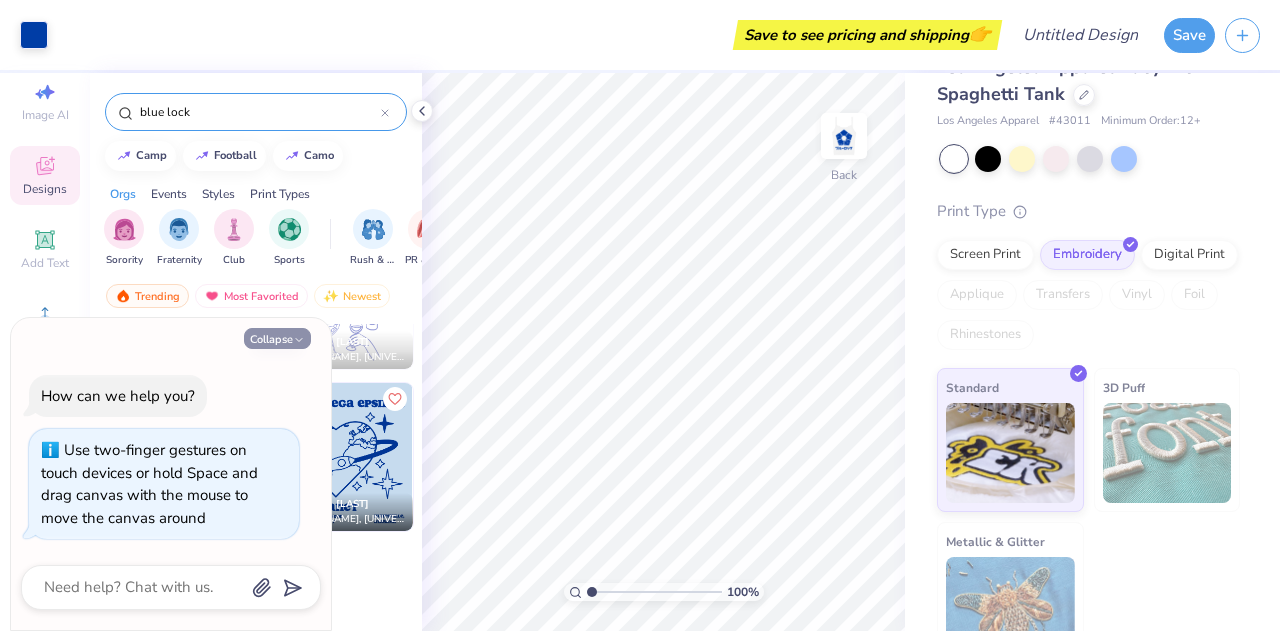 type on "x" 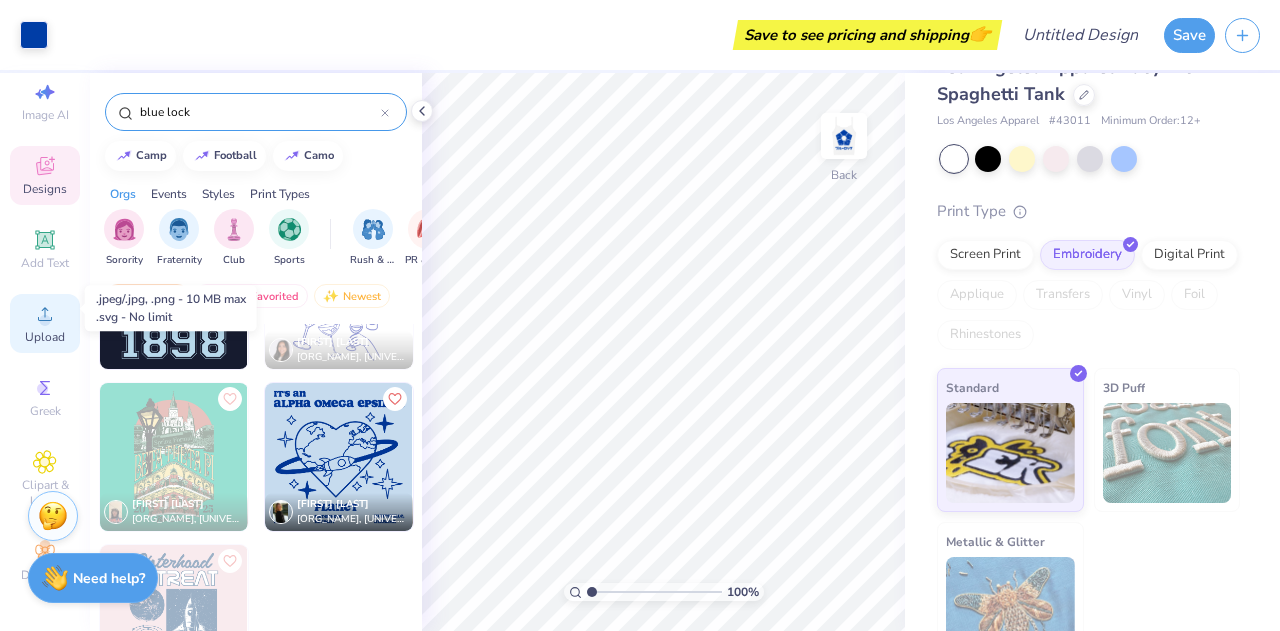 click on "Upload" at bounding box center (45, 323) 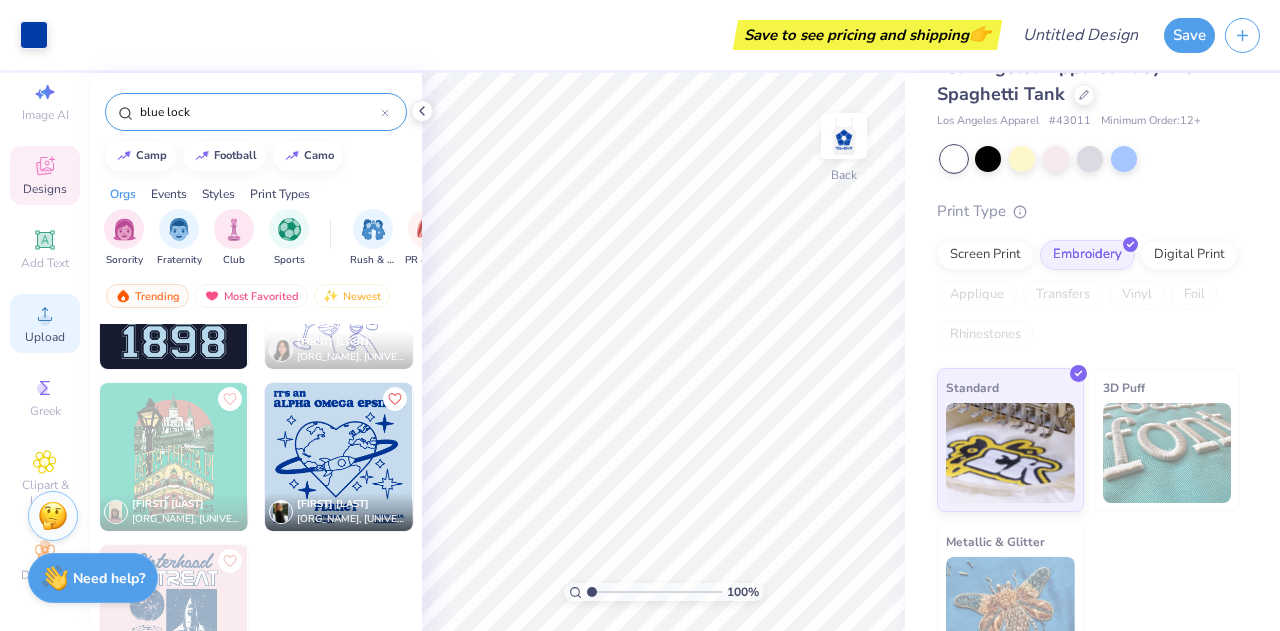 click 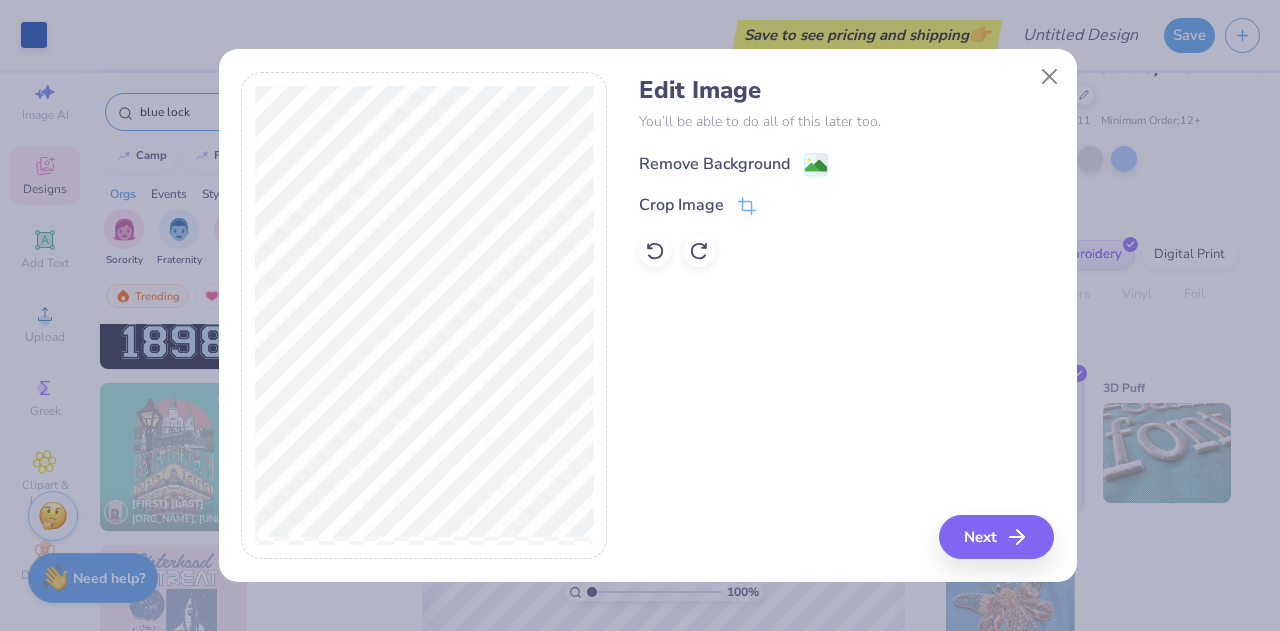 click 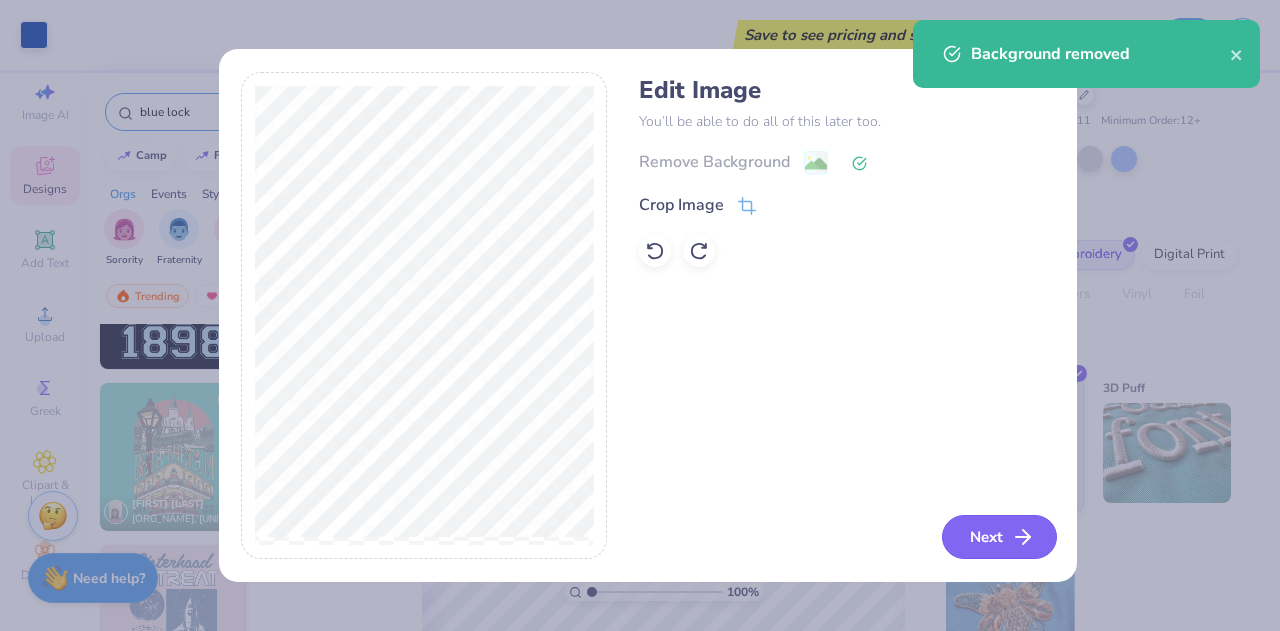 click on "Next" at bounding box center (999, 537) 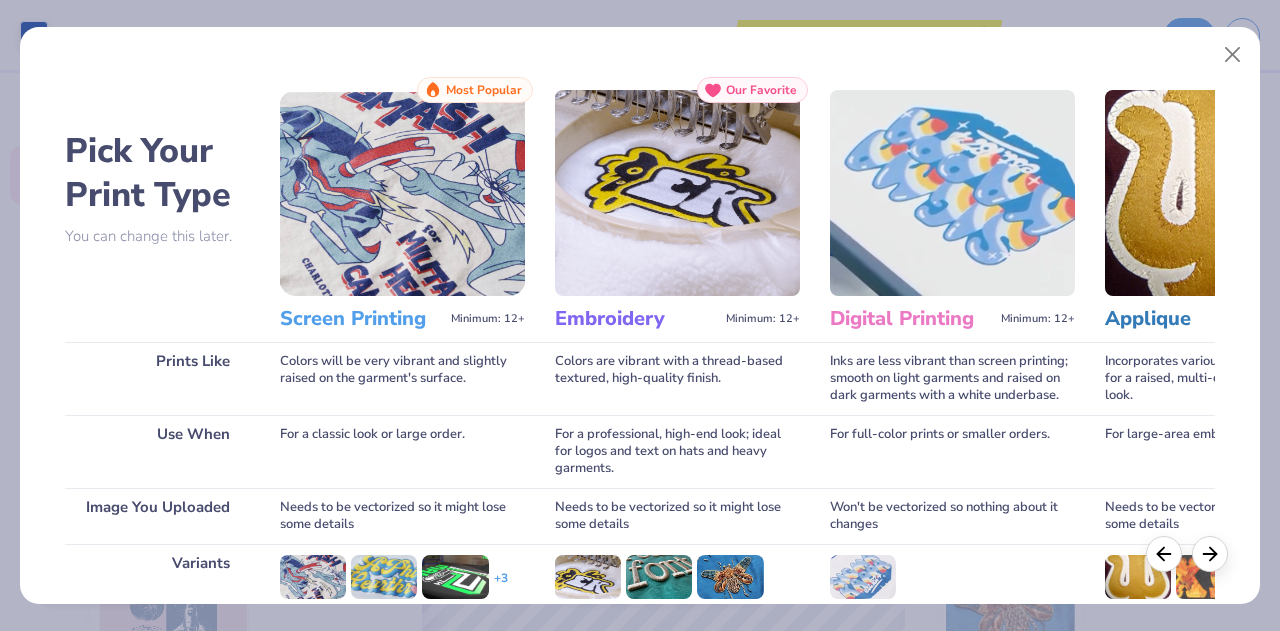 scroll, scrollTop: 265, scrollLeft: 0, axis: vertical 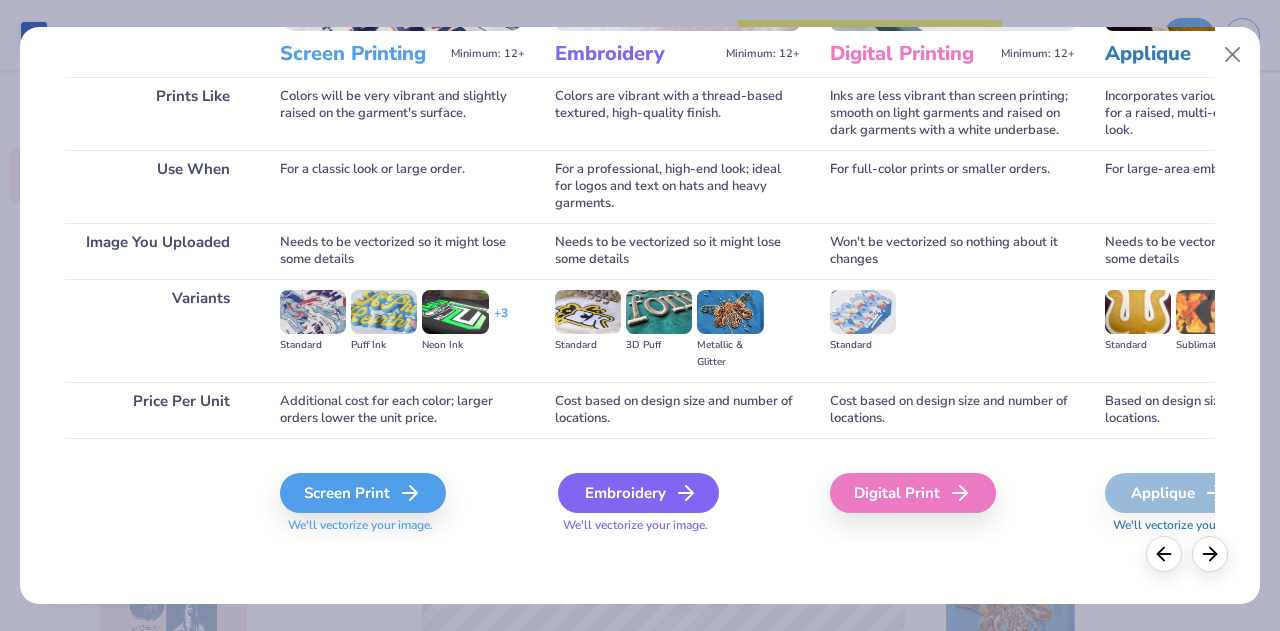 click on "Embroidery" at bounding box center [638, 493] 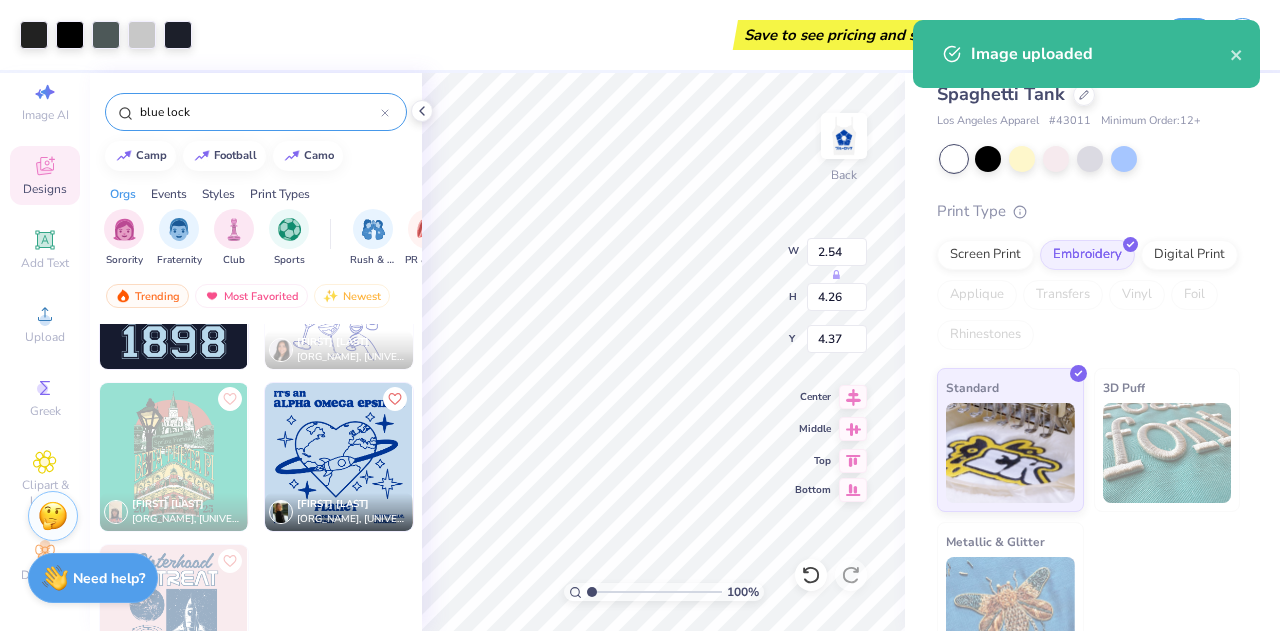 click 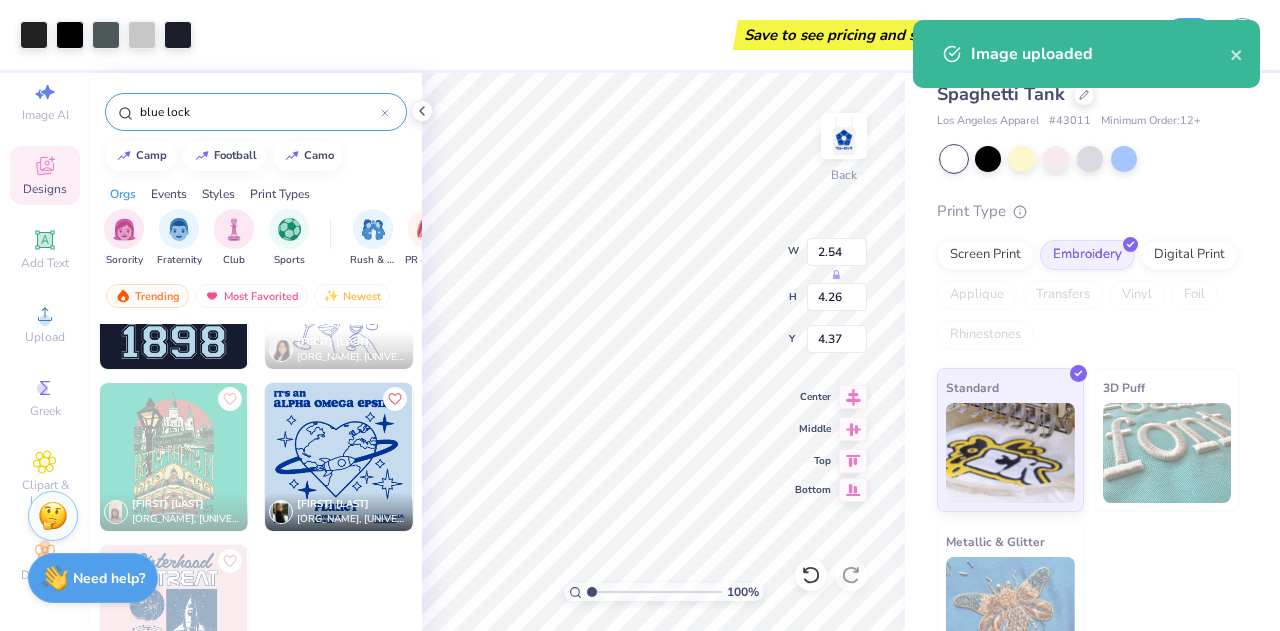 type on "8.24" 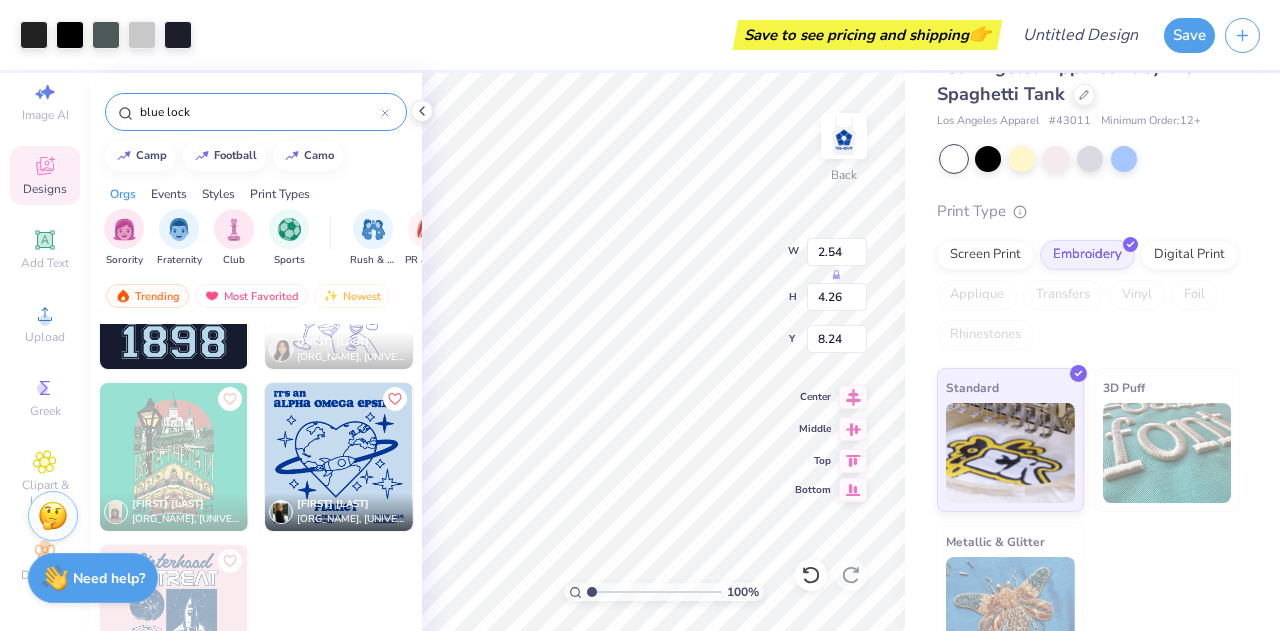 type on "1.00" 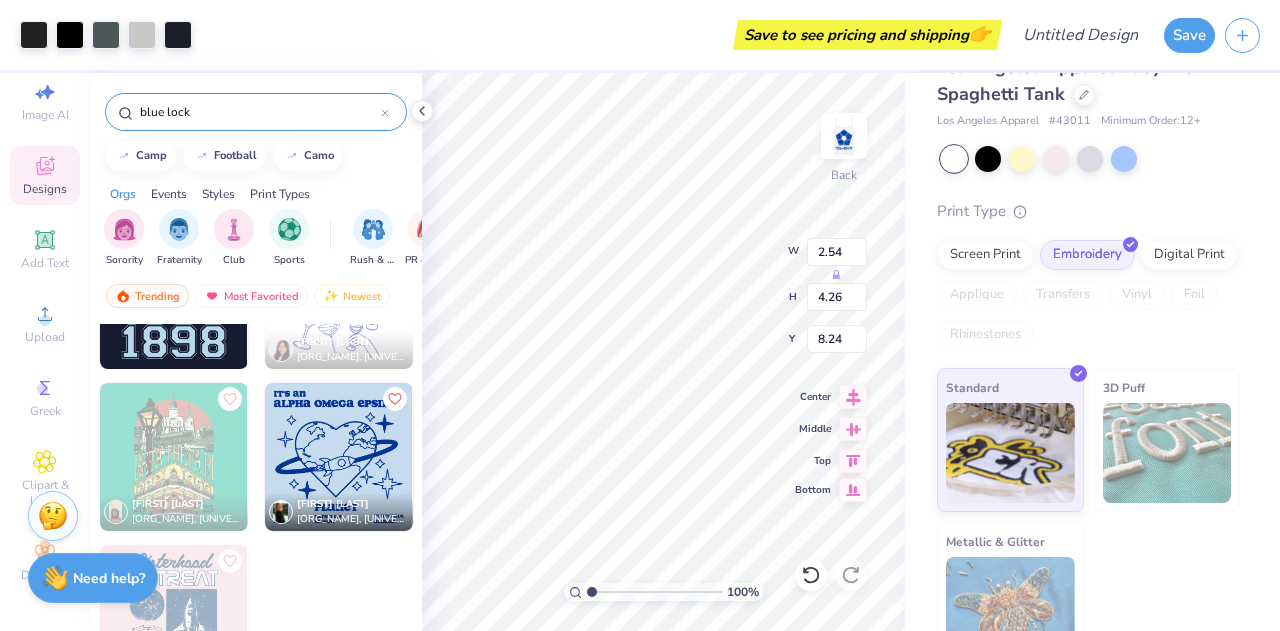 type on "1.67" 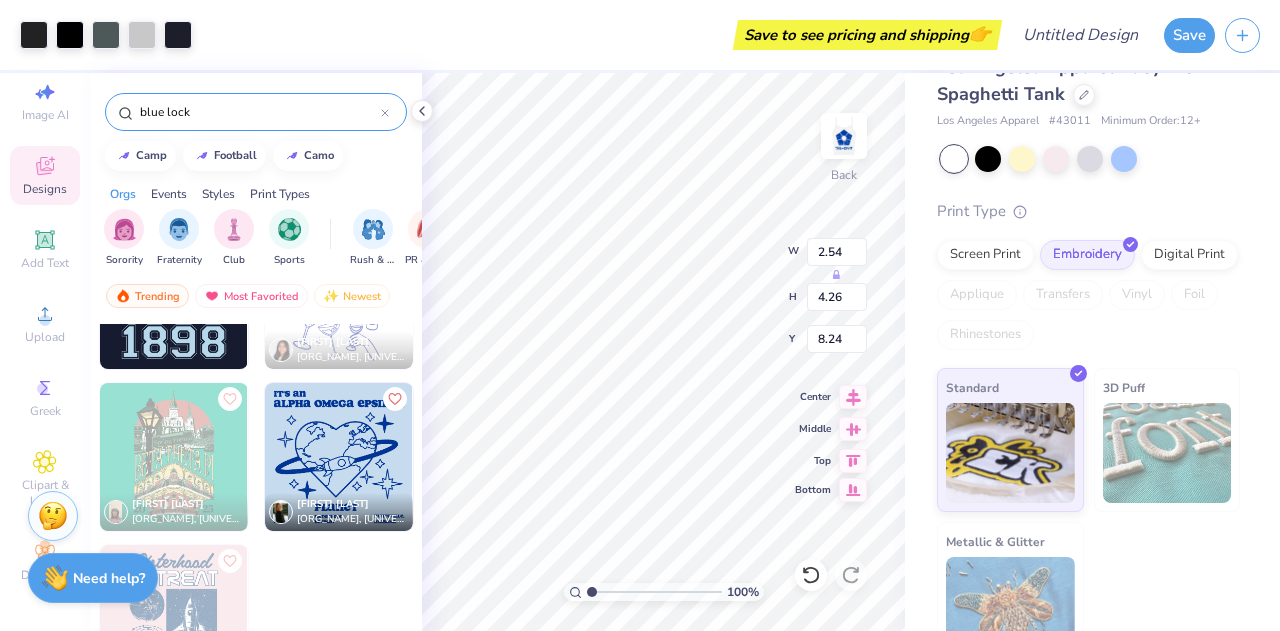 type on "10.83" 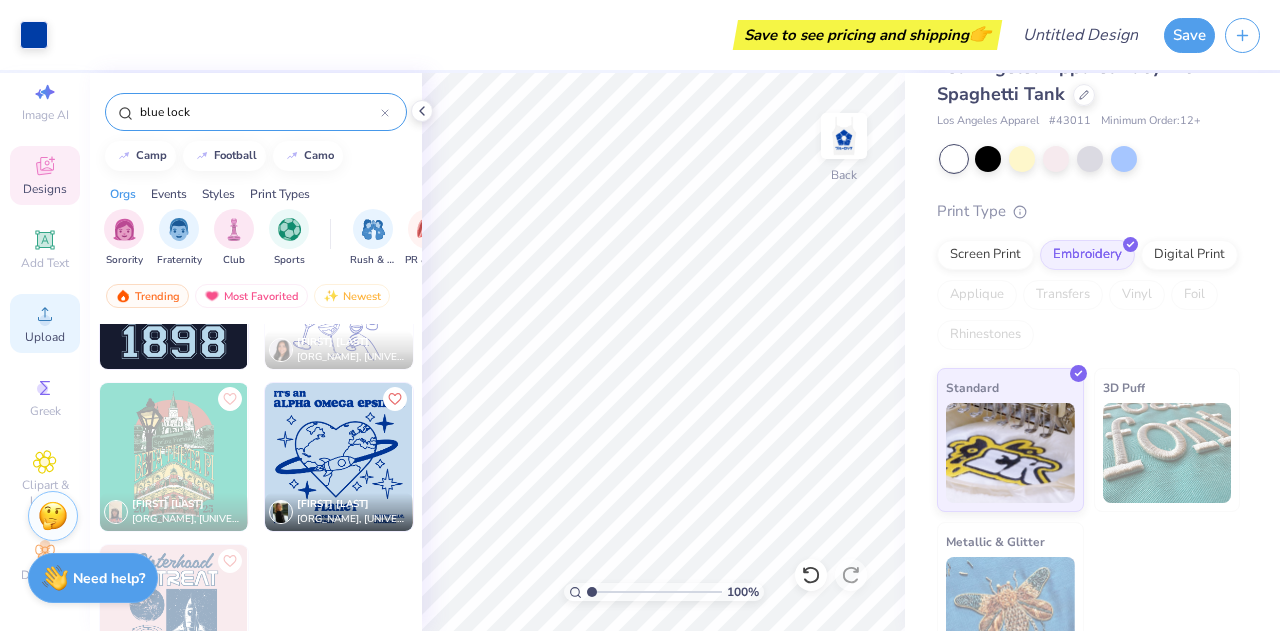click on "Upload" at bounding box center [45, 323] 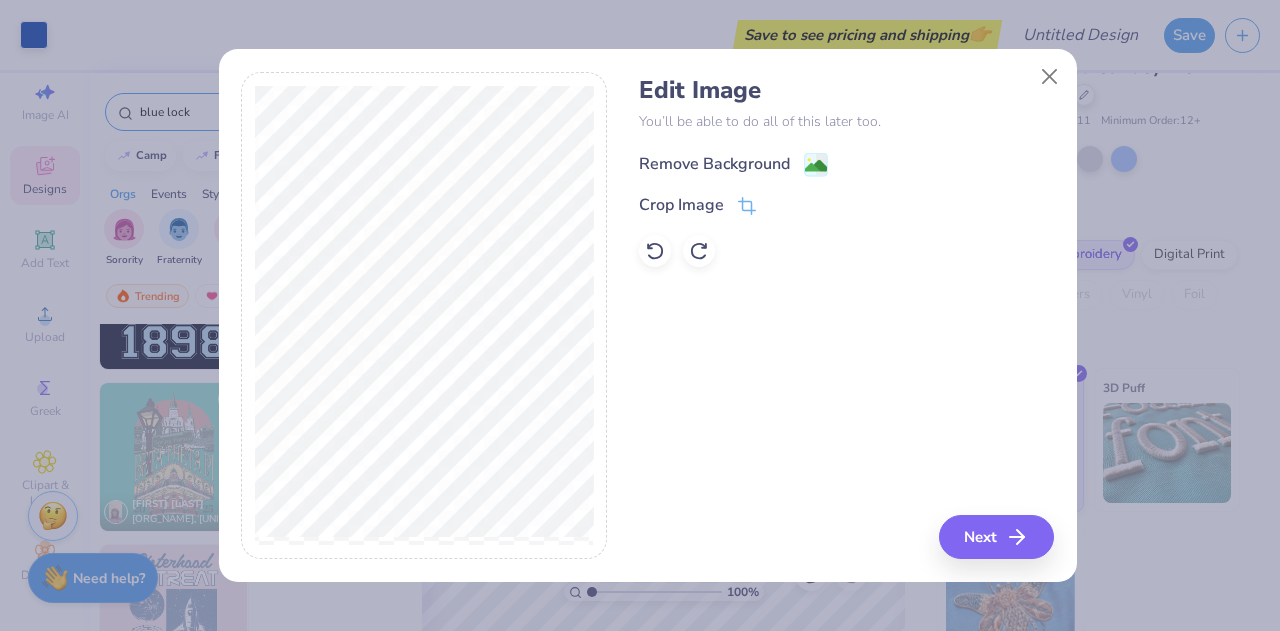 click on "Remove Background" at bounding box center [733, 164] 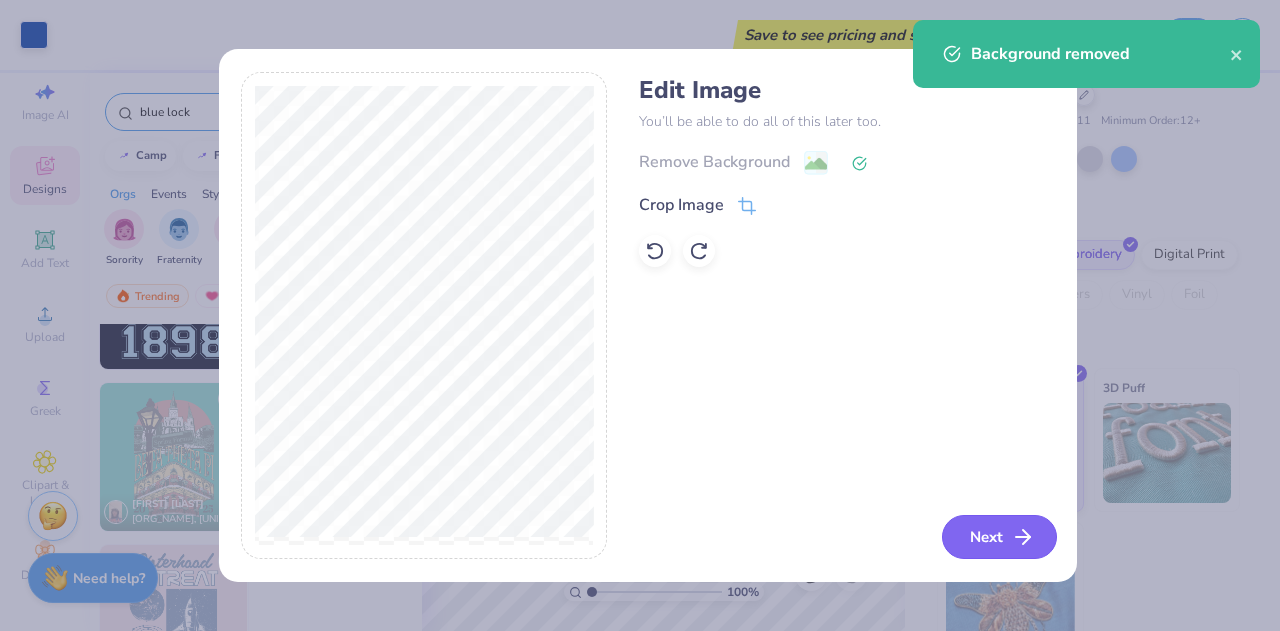 click on "Next" at bounding box center (999, 537) 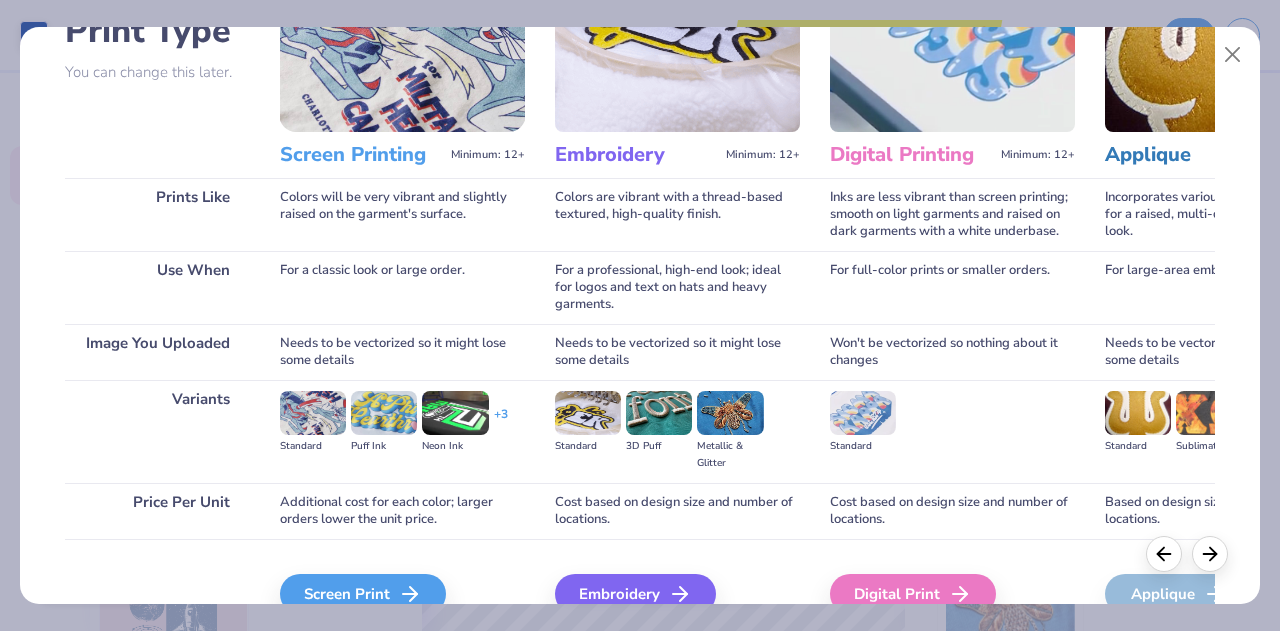 scroll, scrollTop: 167, scrollLeft: 0, axis: vertical 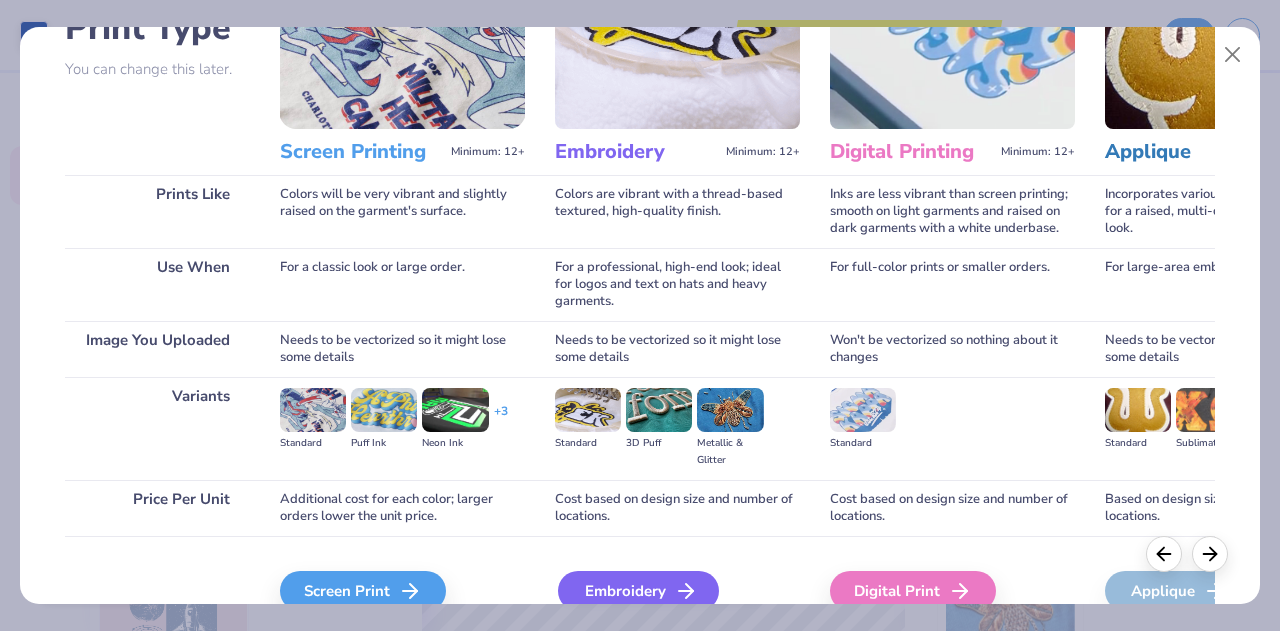 click on "Embroidery" at bounding box center [638, 591] 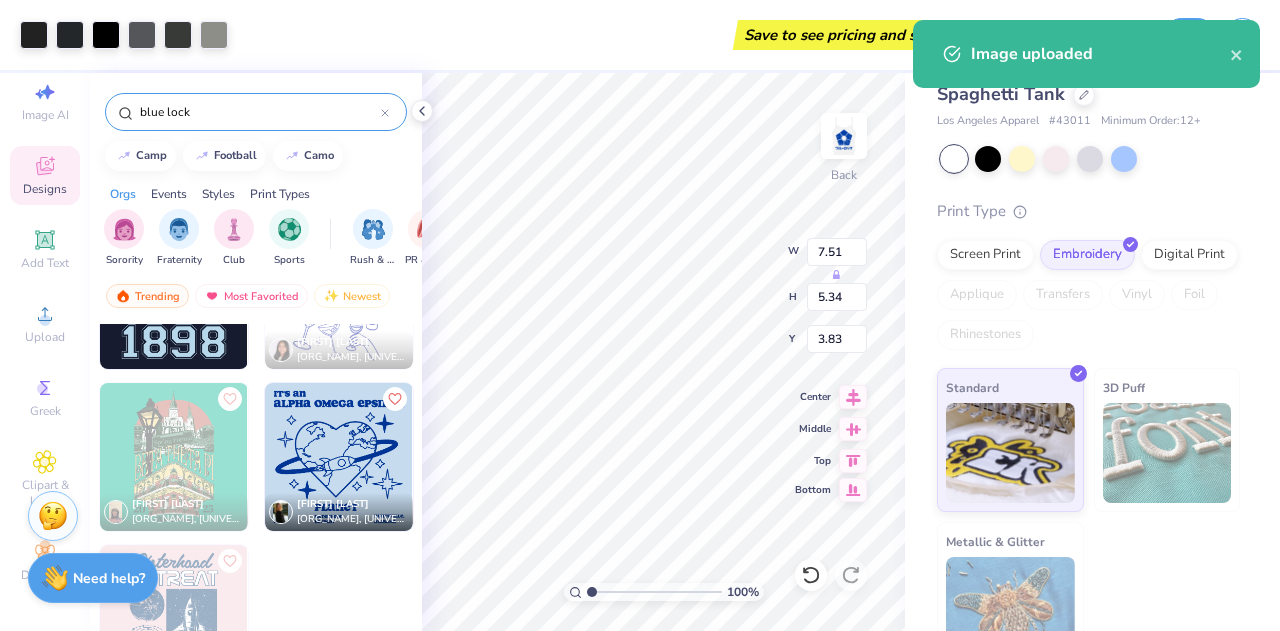 click 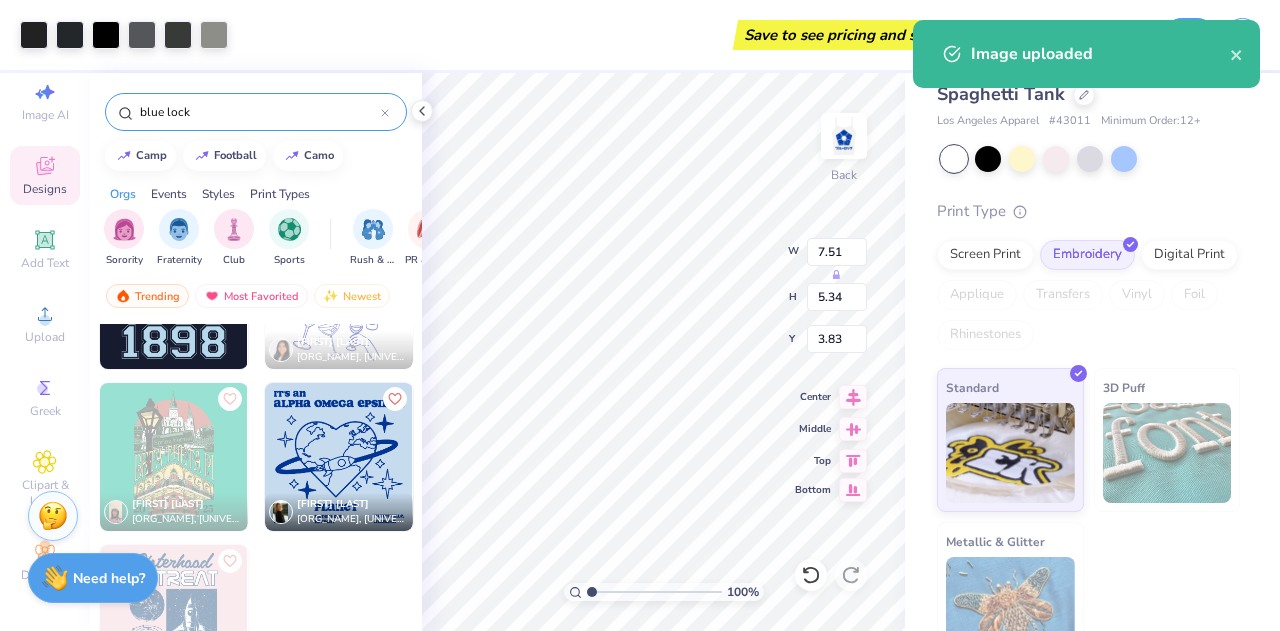 type on "7.16" 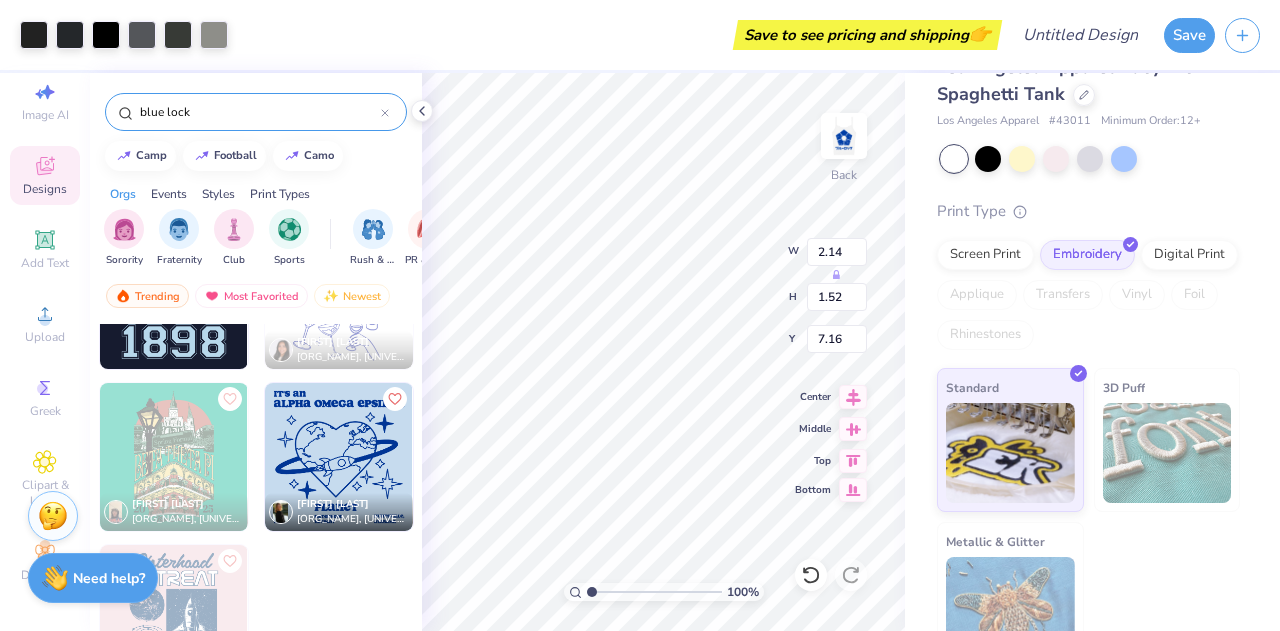 type on "2.14" 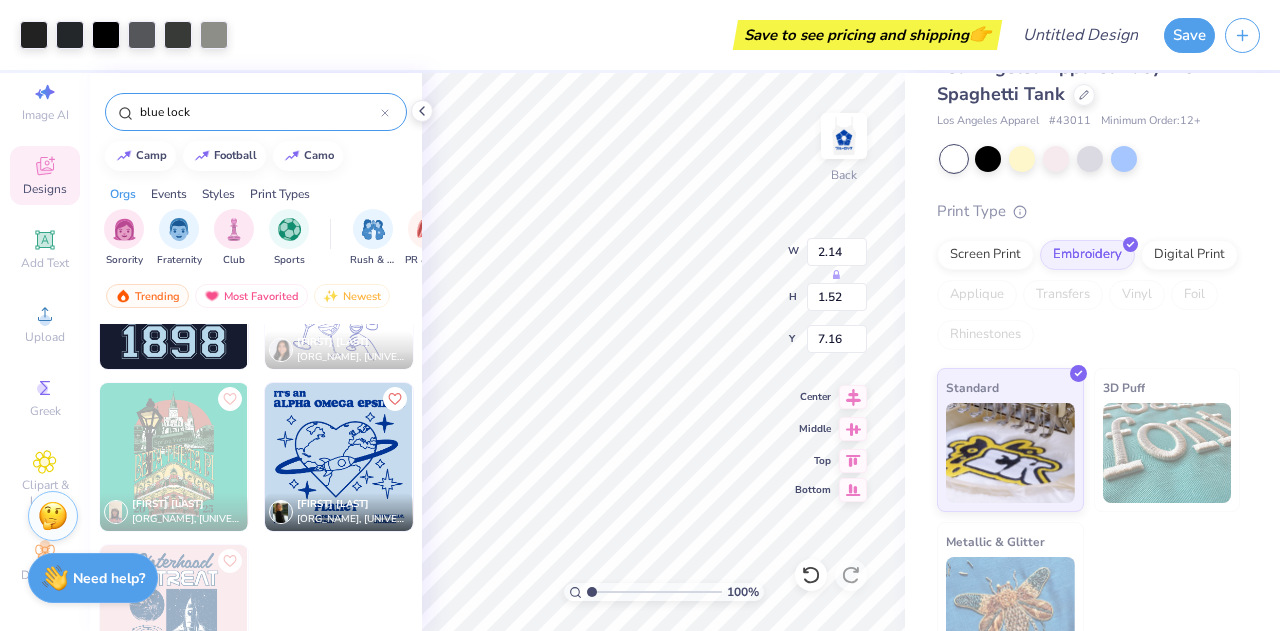 type on "1.52" 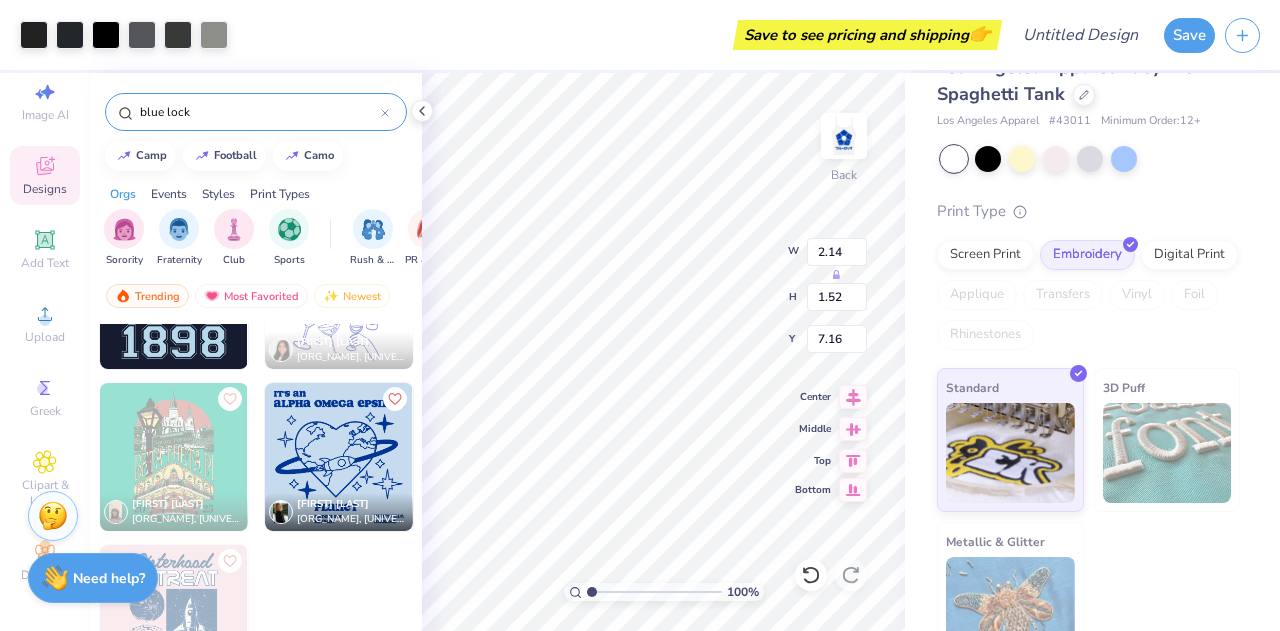 type on "10.98" 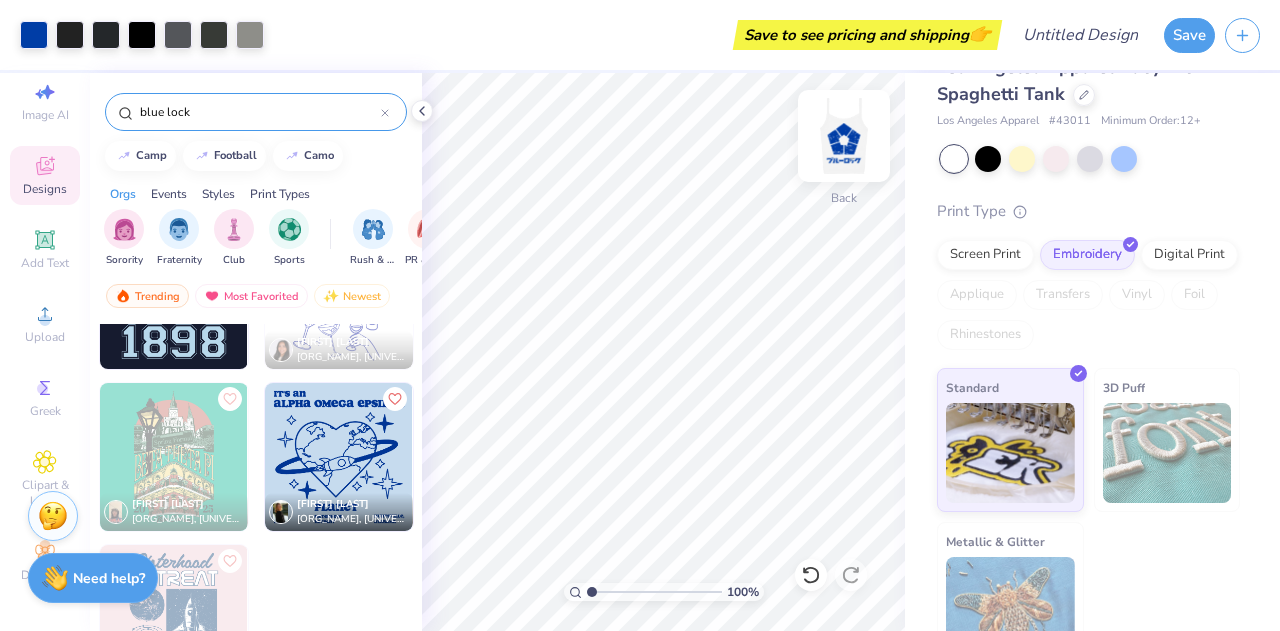 click at bounding box center [844, 136] 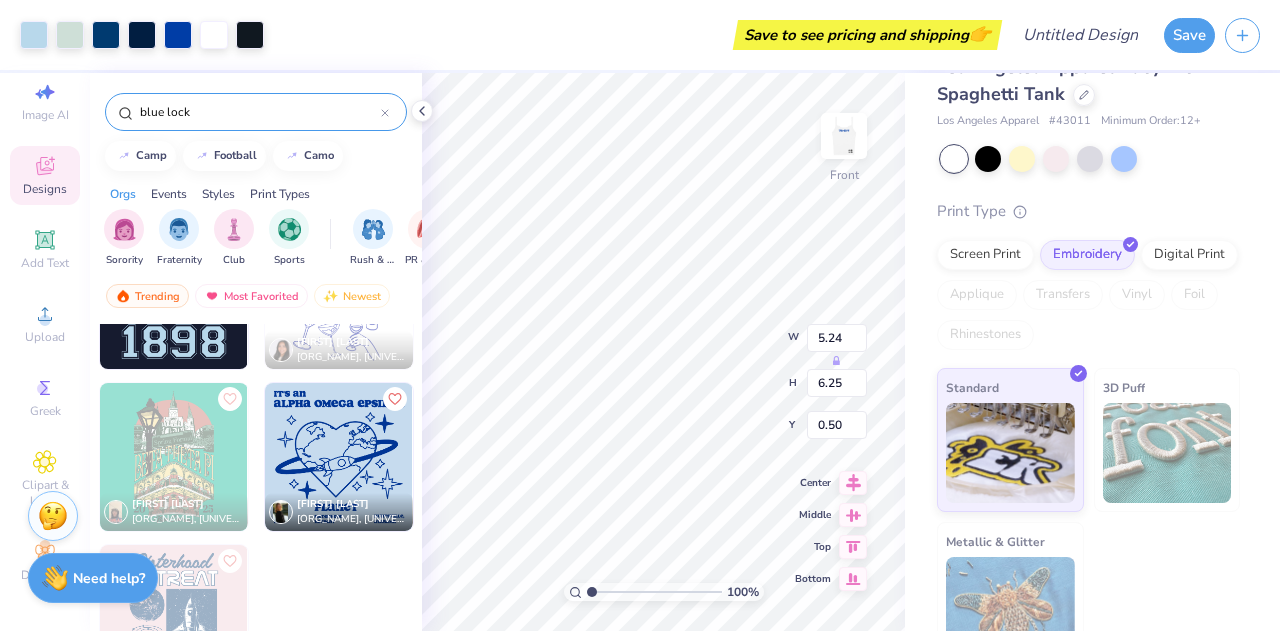 click on "Los Angeles Apparel Baby Rib Spaghetti Tank Los Angeles Apparel # 43011 Minimum Order:  12 +   Print Type Screen Print Embroidery Digital Print Applique Transfers Vinyl Foil Rhinestones Standard 3D Puff Metallic & Glitter" at bounding box center (1092, 348) 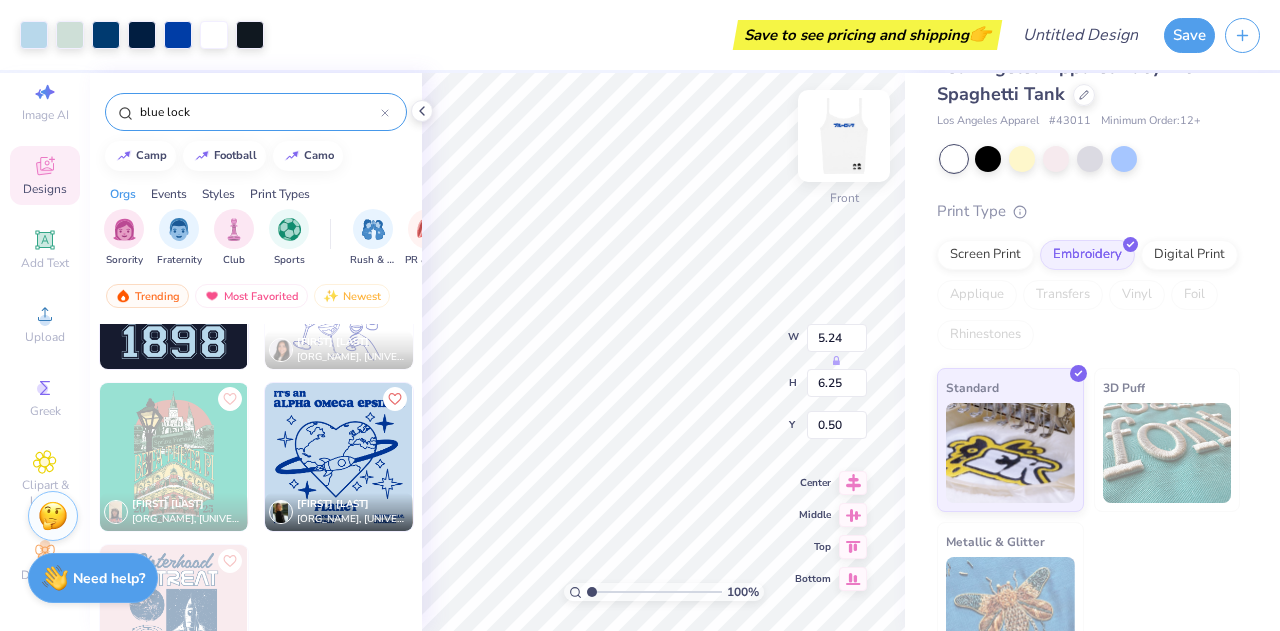 click at bounding box center (844, 136) 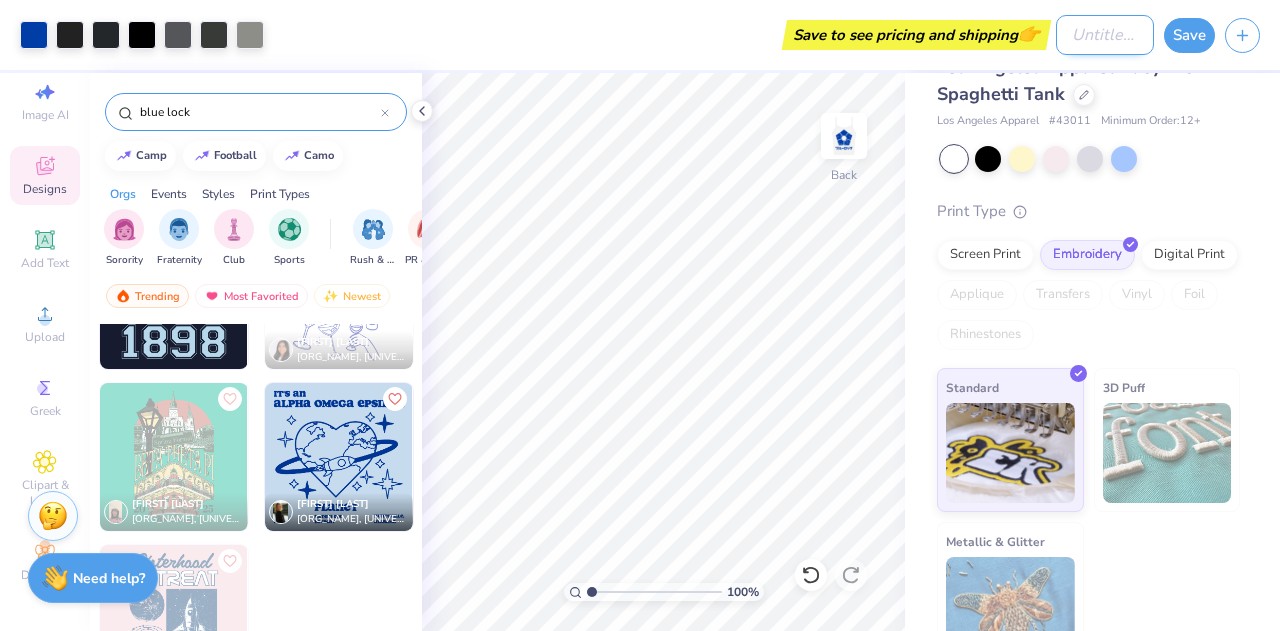 click on "Design Title" at bounding box center (1105, 35) 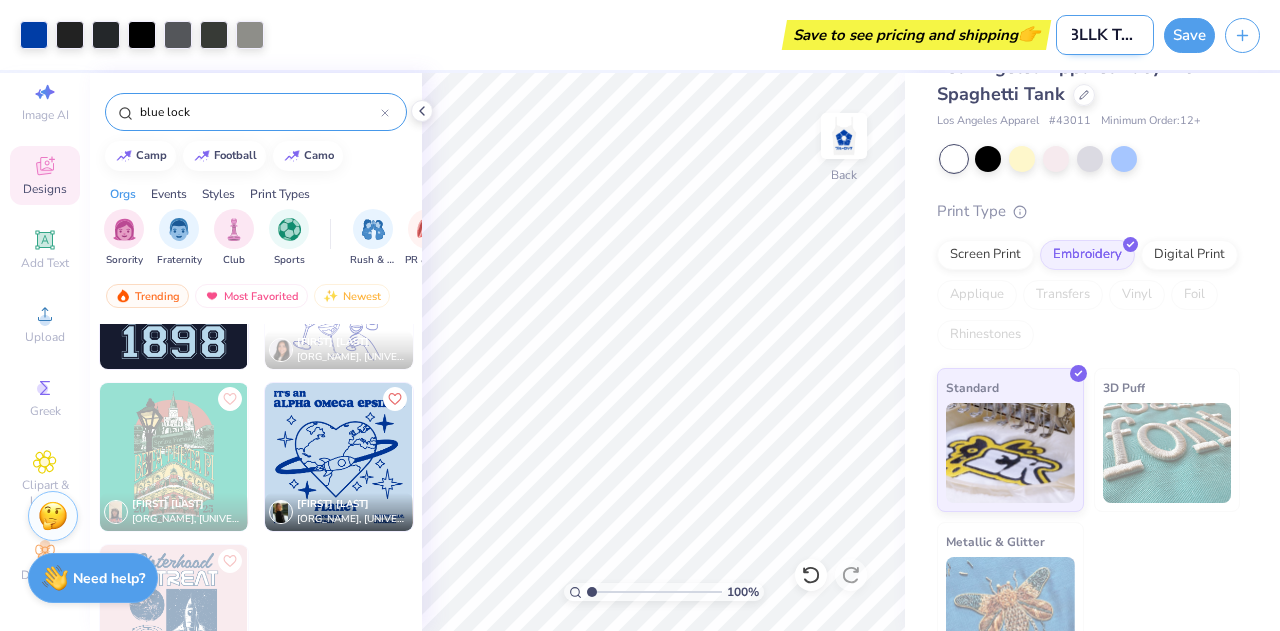 scroll, scrollTop: 0, scrollLeft: 12, axis: horizontal 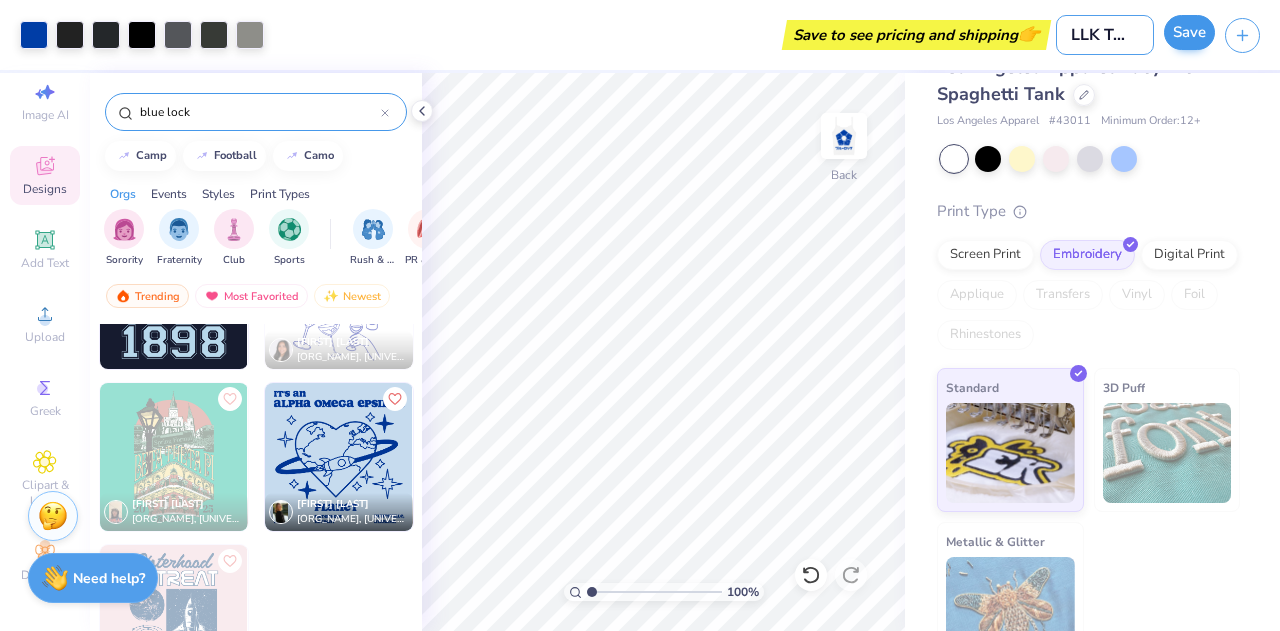 type on "BLLK Tank" 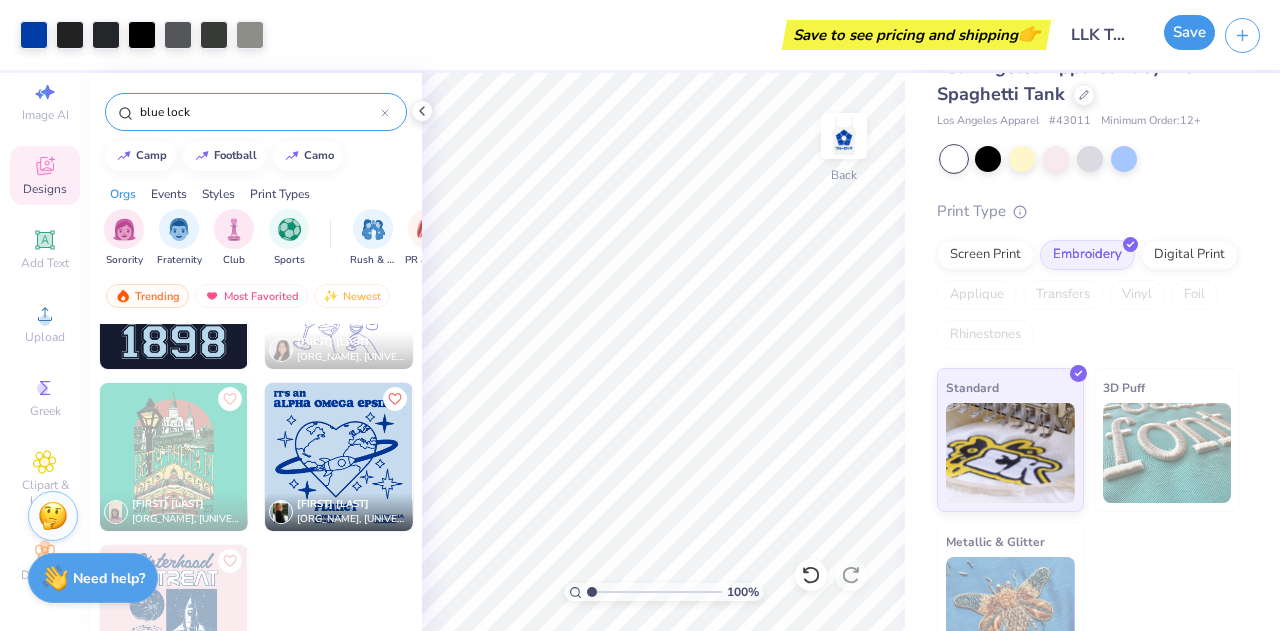 scroll, scrollTop: 0, scrollLeft: 0, axis: both 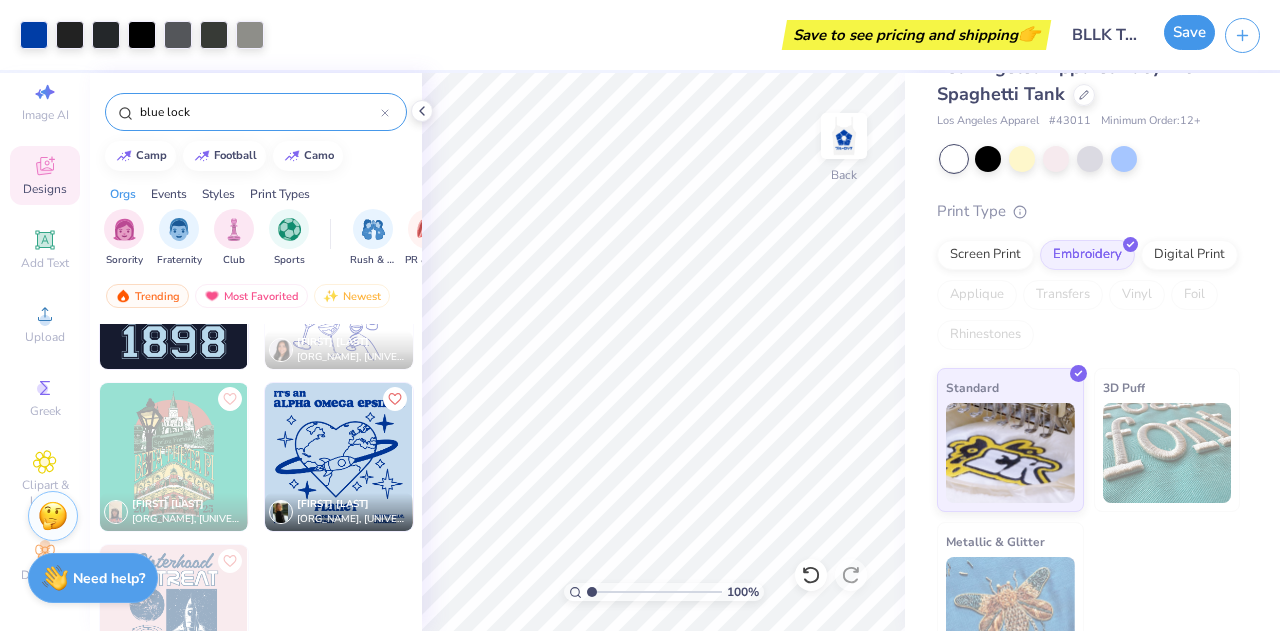 click on "Save" at bounding box center [1189, 32] 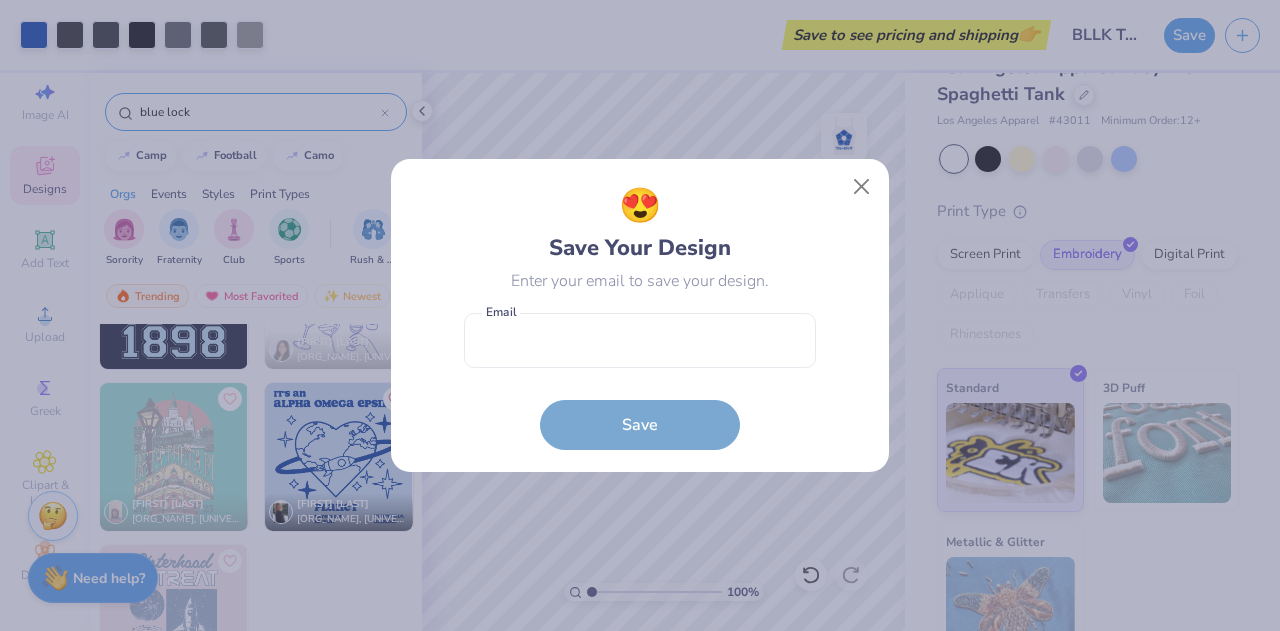 click on "😍 Save Your Design Enter your email to save your design. Email is a required field Email Save" at bounding box center (640, 315) 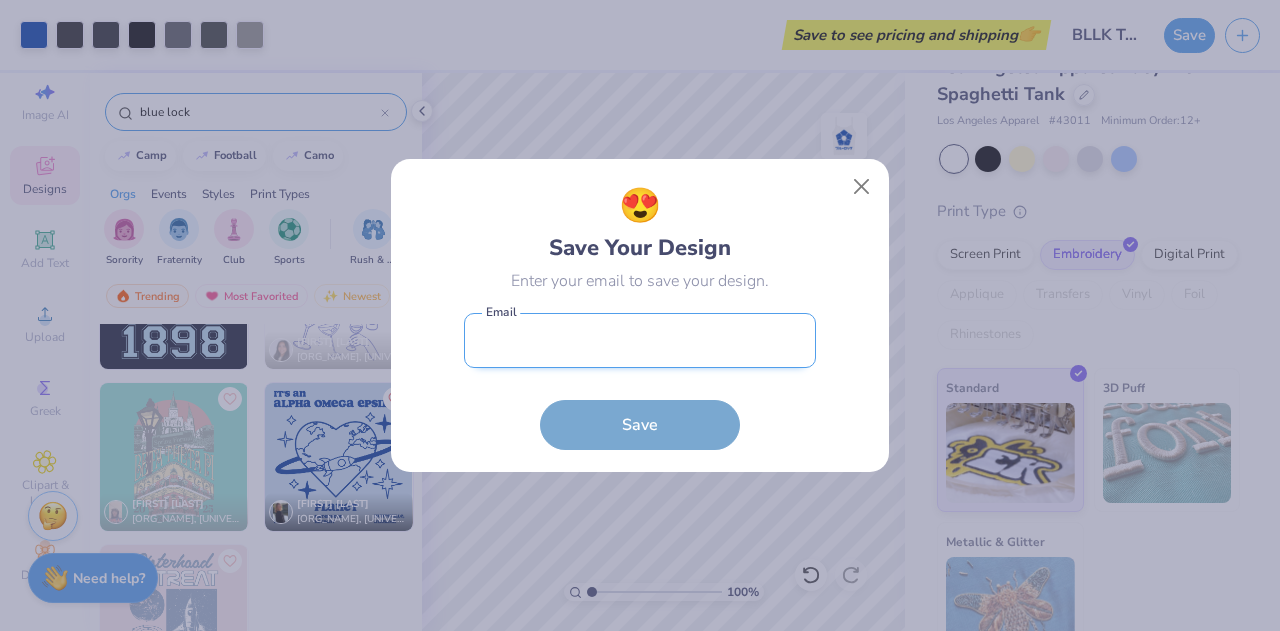 click at bounding box center (640, 340) 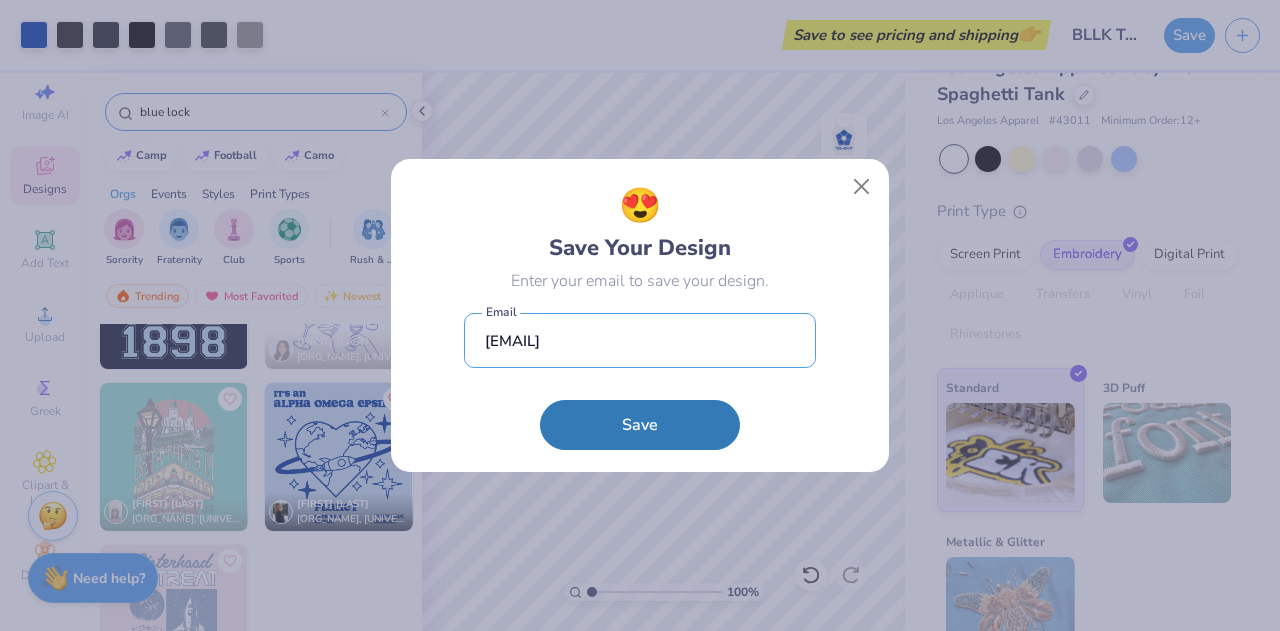 type on "[EMAIL]" 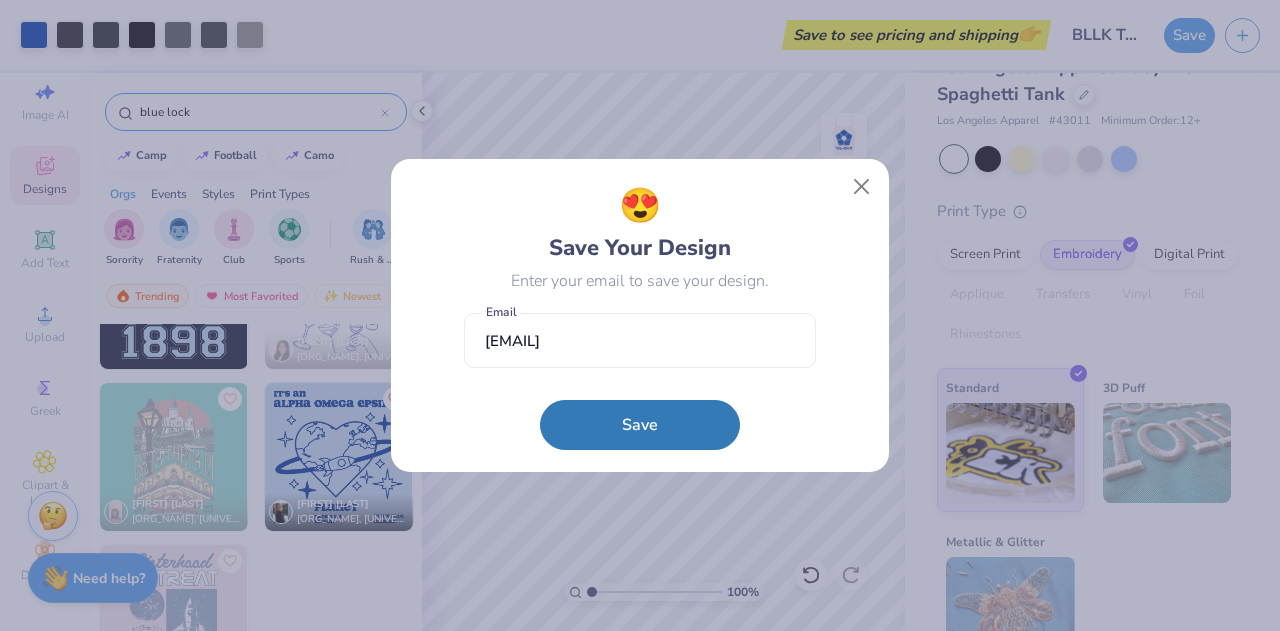 click on "Save" at bounding box center (640, 425) 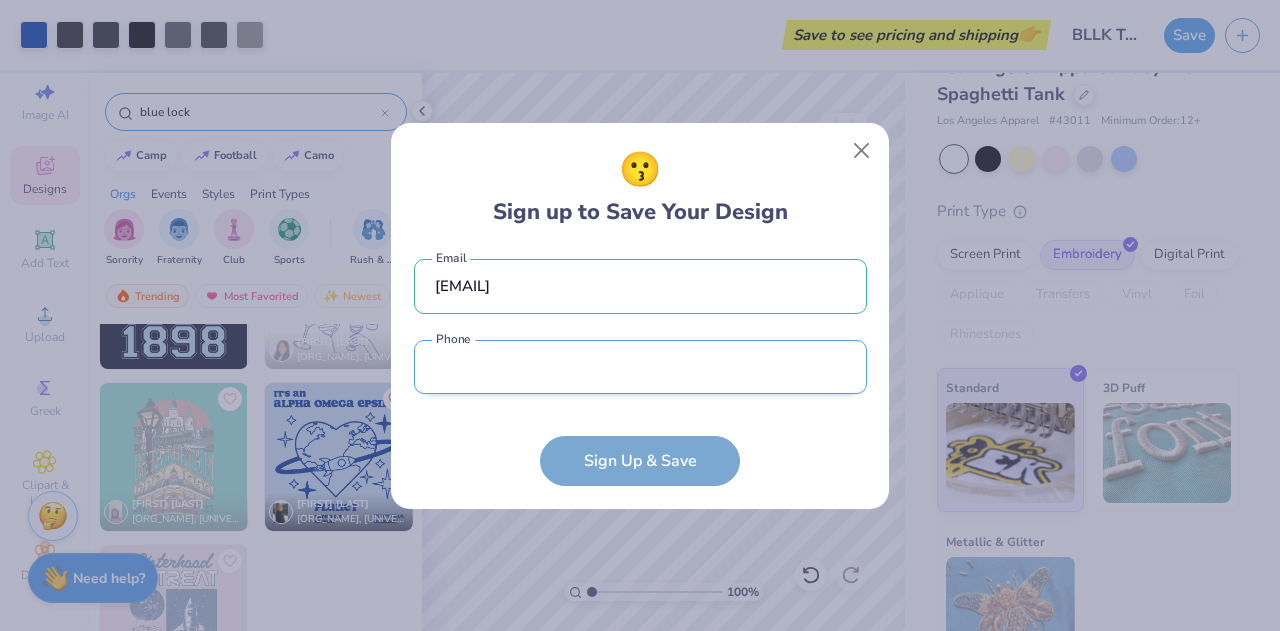 click at bounding box center [640, 367] 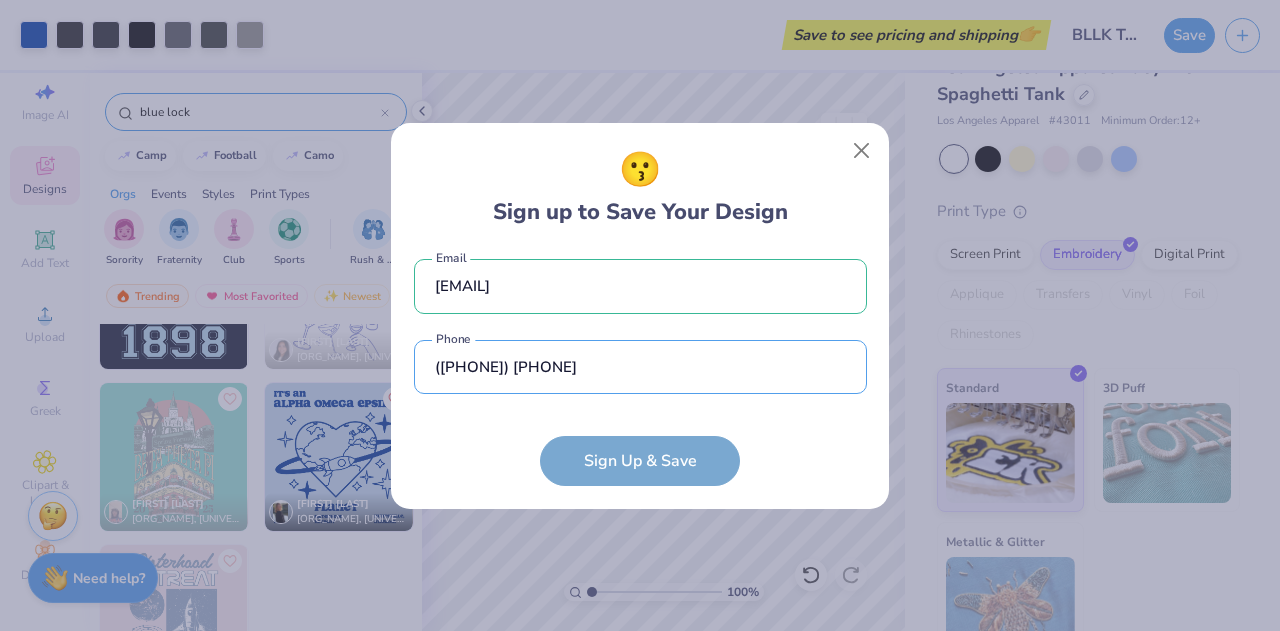 scroll, scrollTop: 25, scrollLeft: 0, axis: vertical 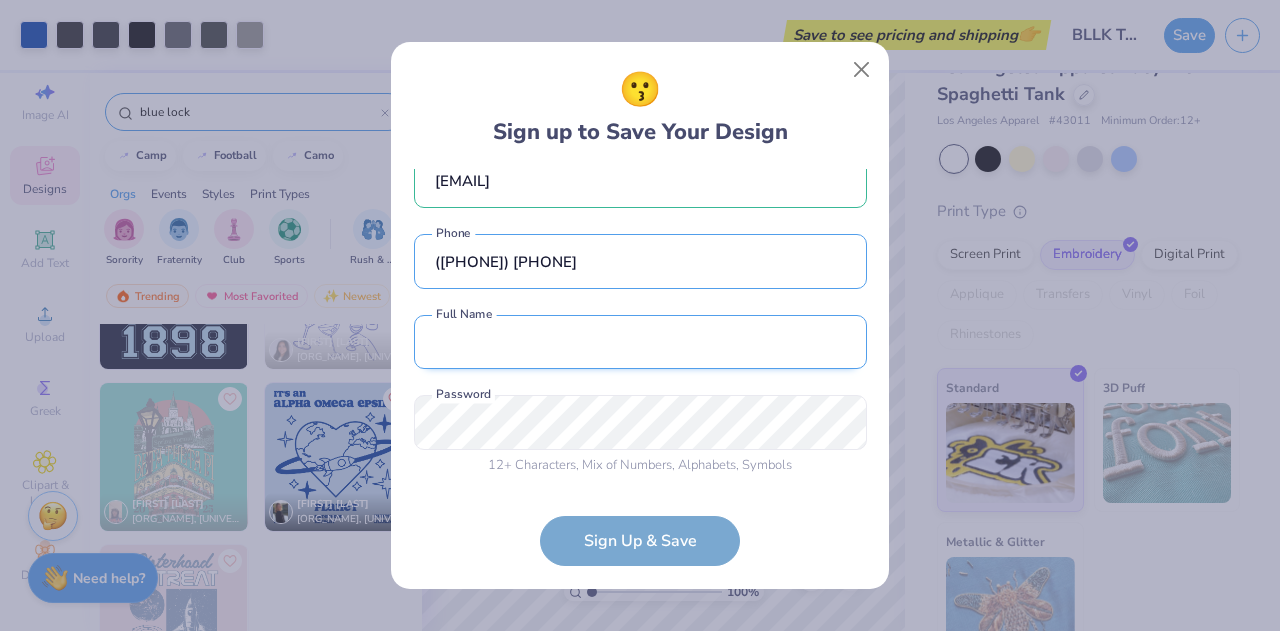 type on "([PHONE]) [PHONE]" 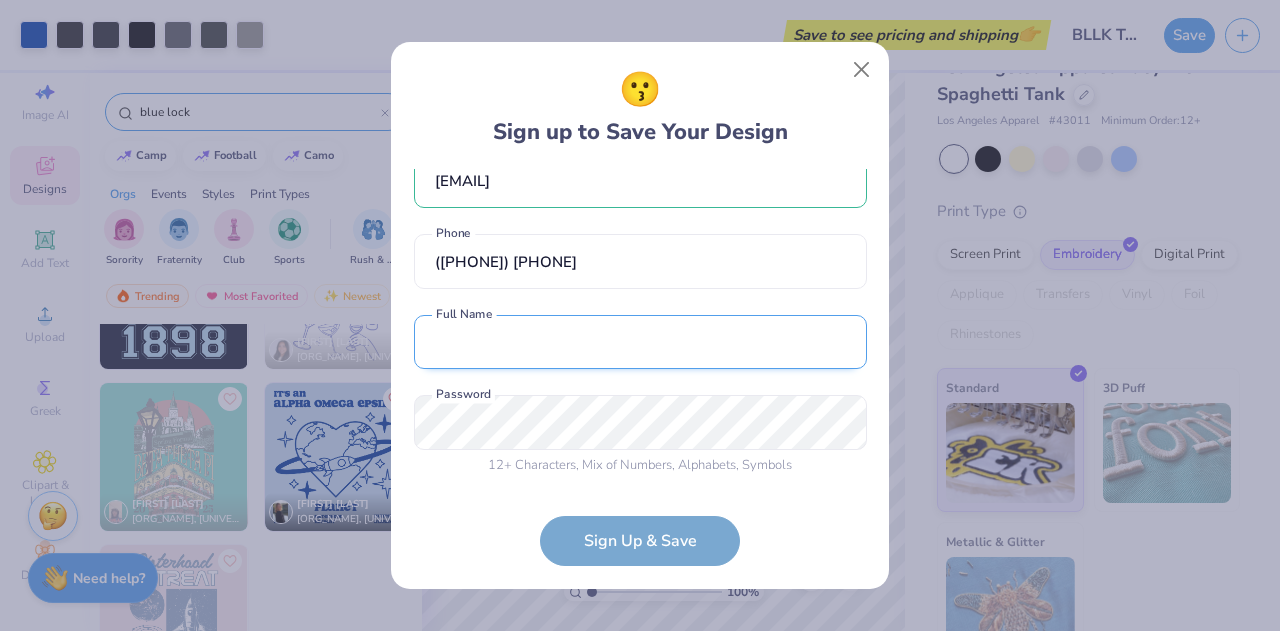 click at bounding box center [640, 342] 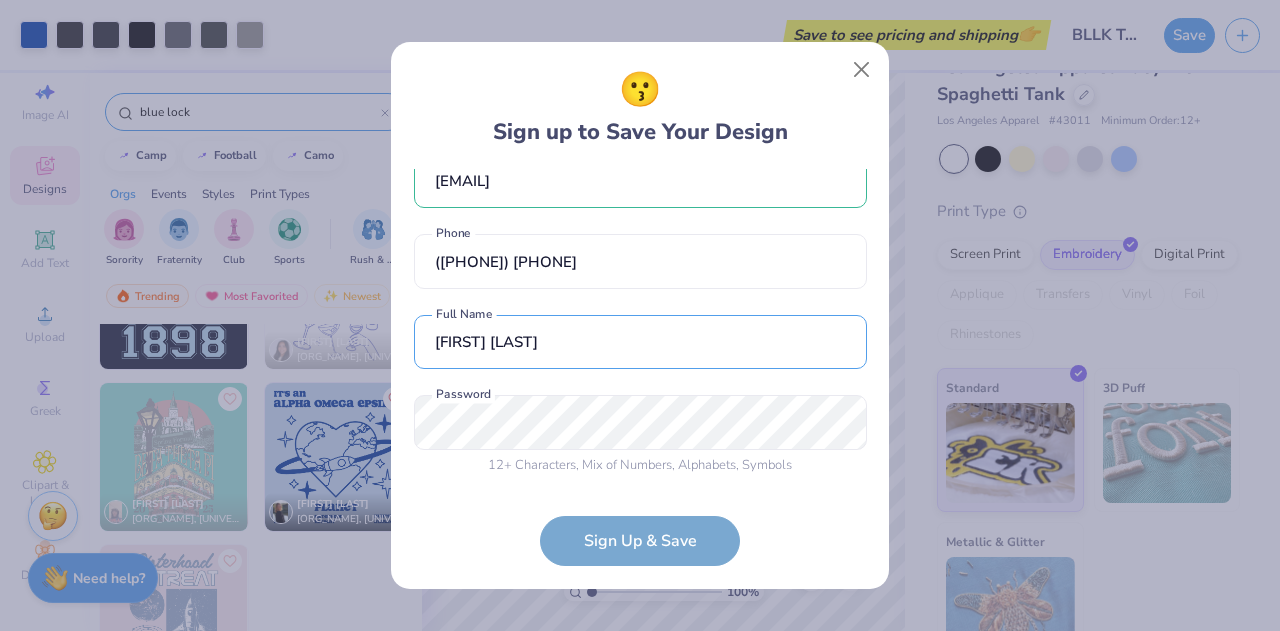 type on "[FIRST] [LAST]" 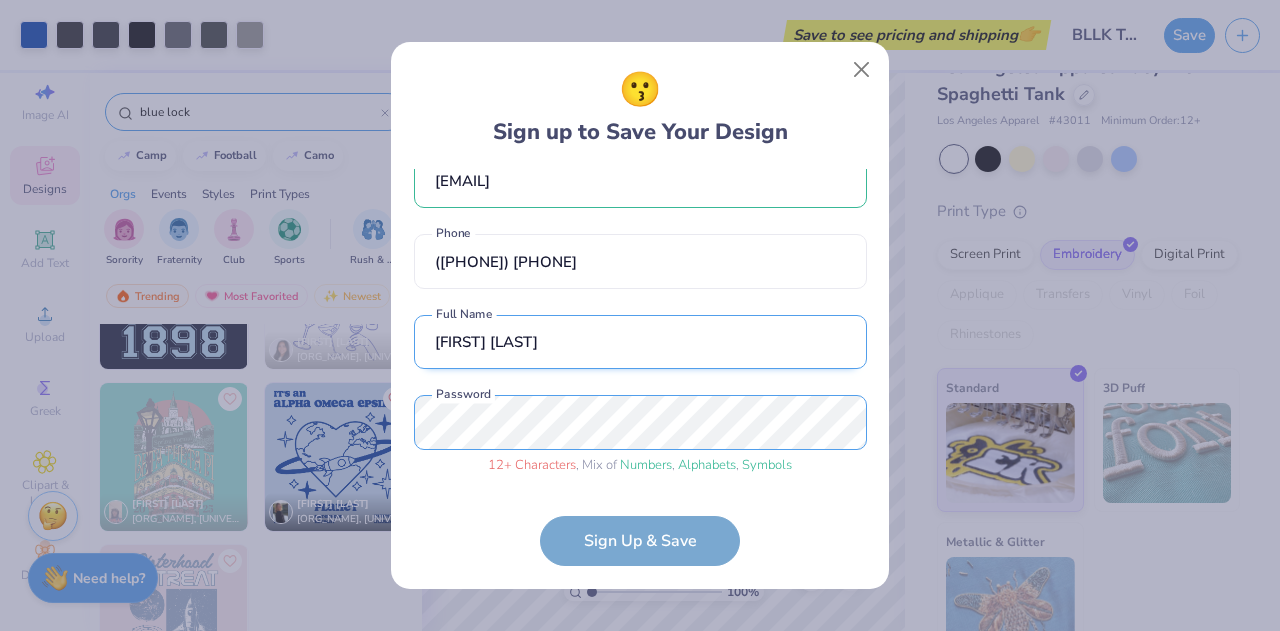 scroll, scrollTop: 101, scrollLeft: 0, axis: vertical 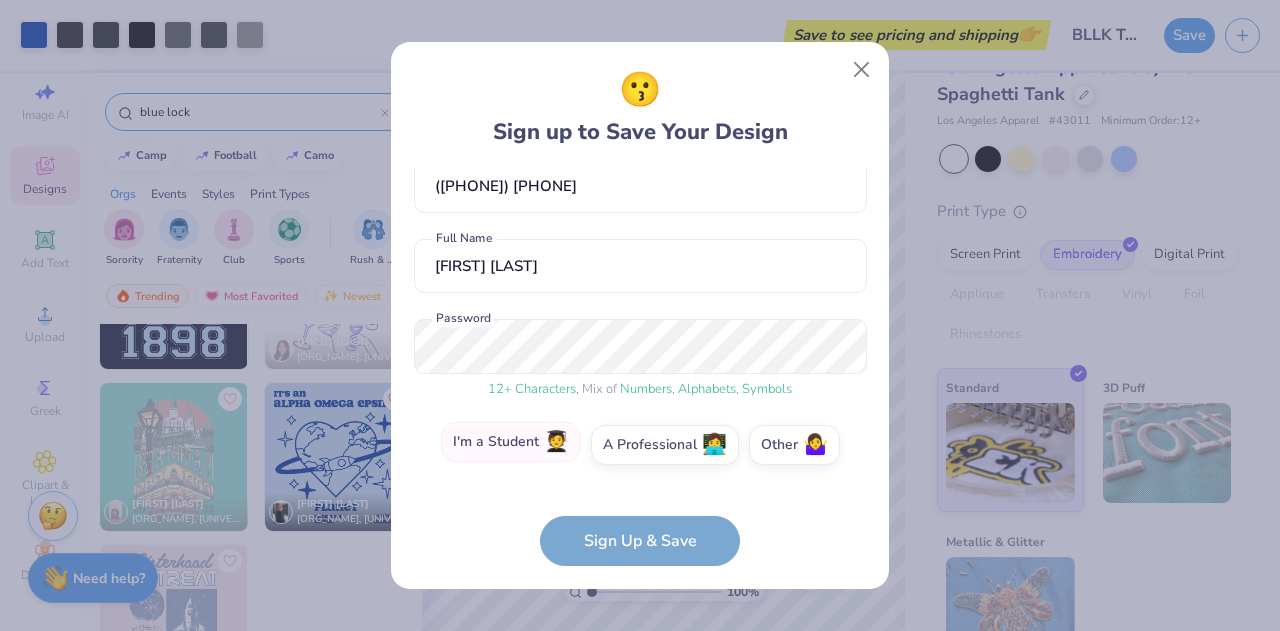 click on "I'm a Student 🧑‍🎓" at bounding box center (511, 442) 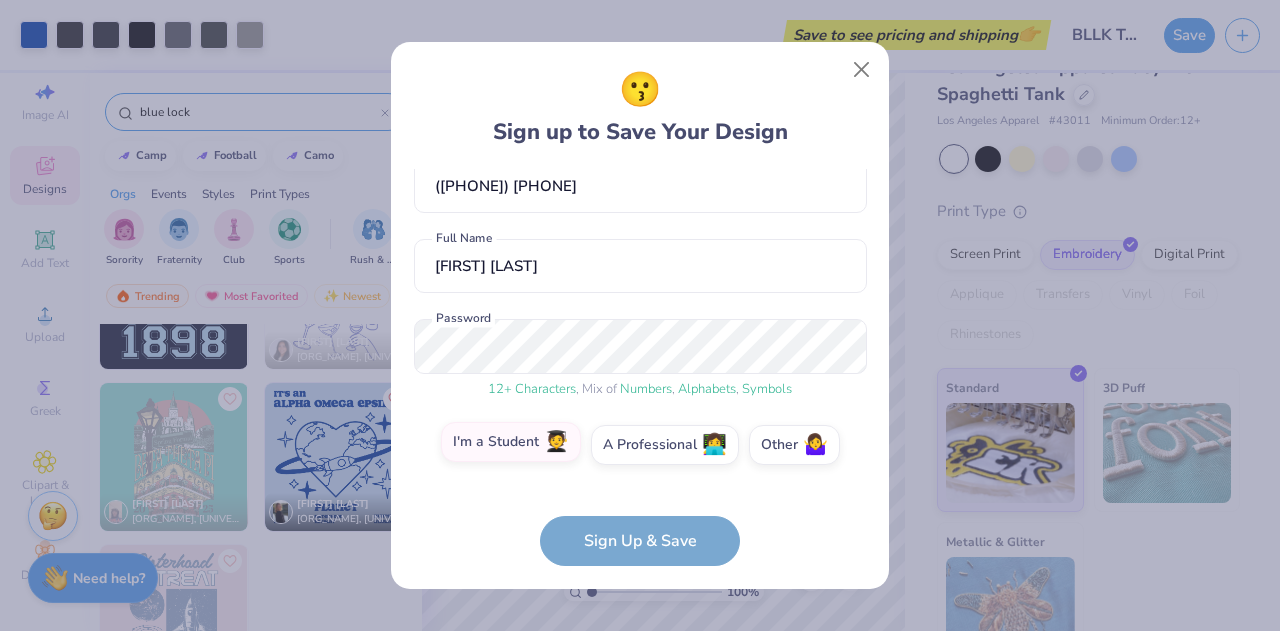 click on "I'm a Student 🧑‍🎓" at bounding box center [640, 551] 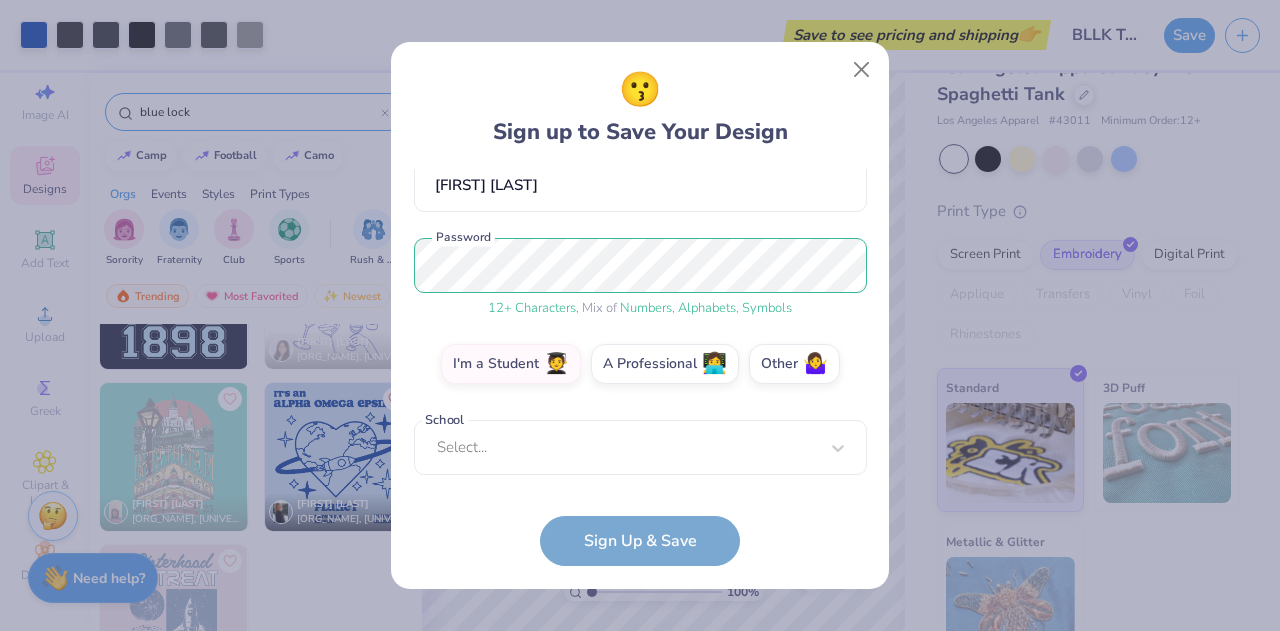 scroll, scrollTop: 172, scrollLeft: 0, axis: vertical 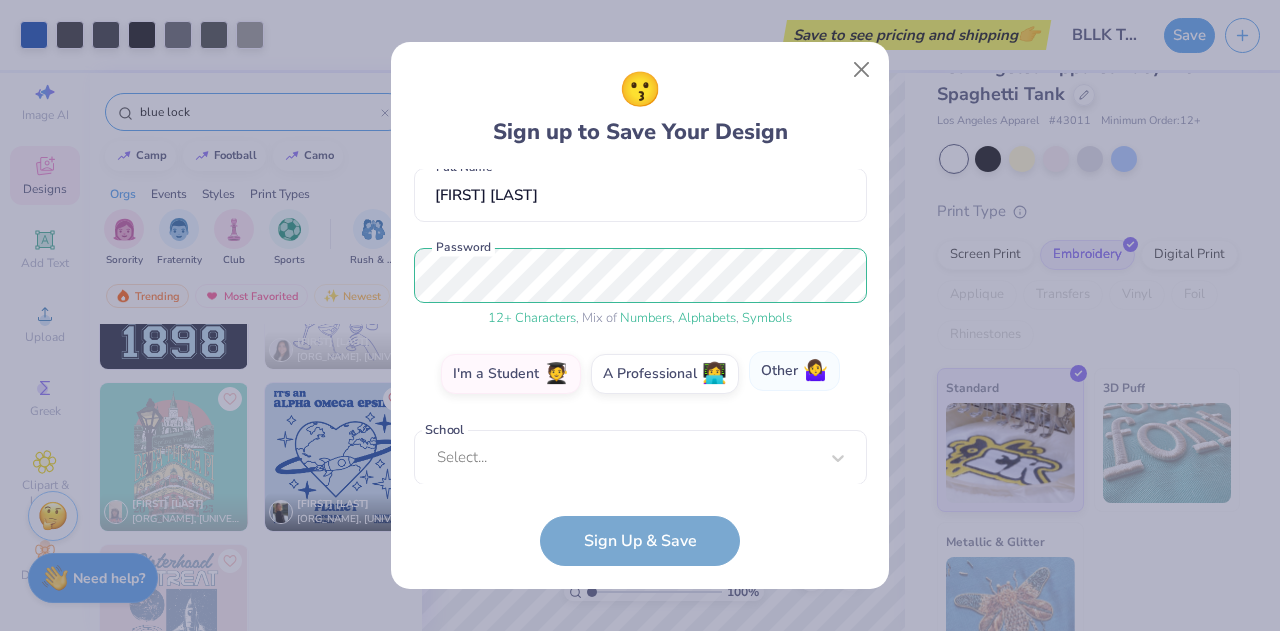 click on "Other 🤷‍♀️" at bounding box center (794, 371) 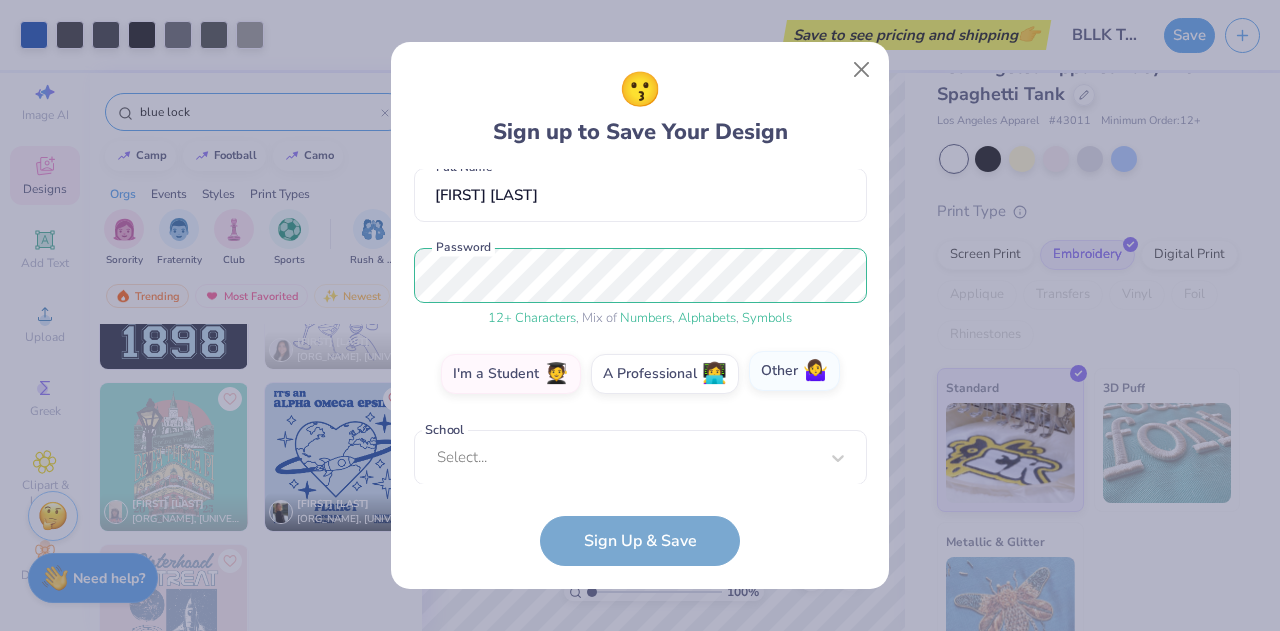 click on "Other 🤷‍♀️" at bounding box center [640, 551] 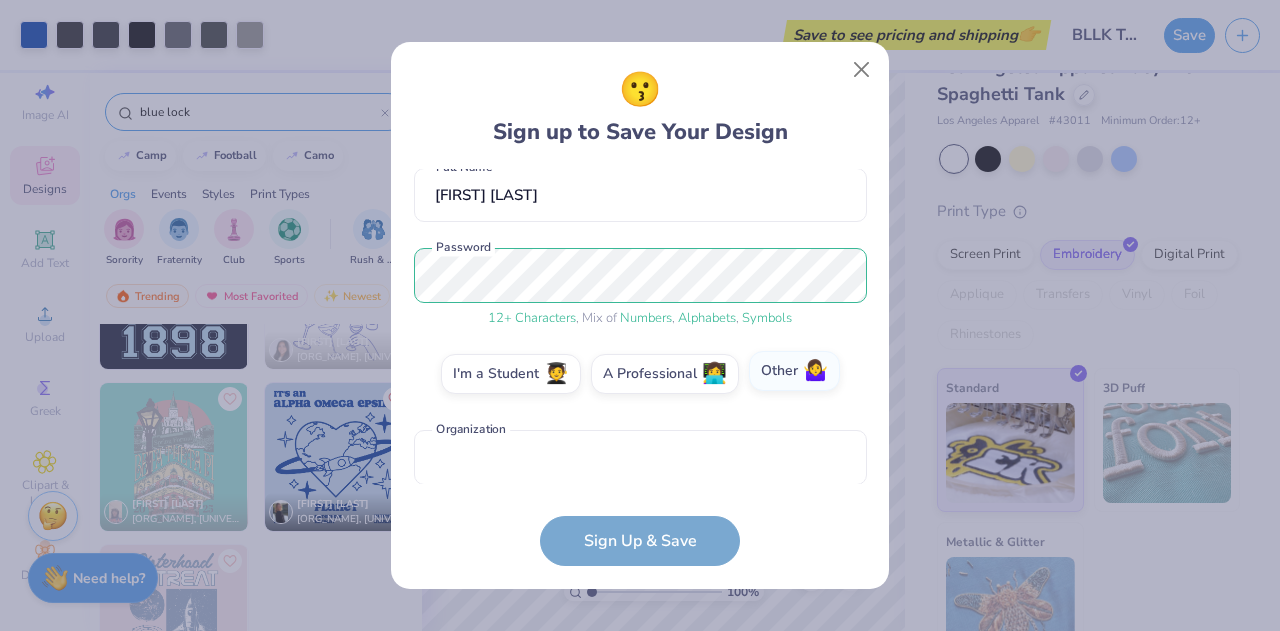 scroll, scrollTop: 182, scrollLeft: 0, axis: vertical 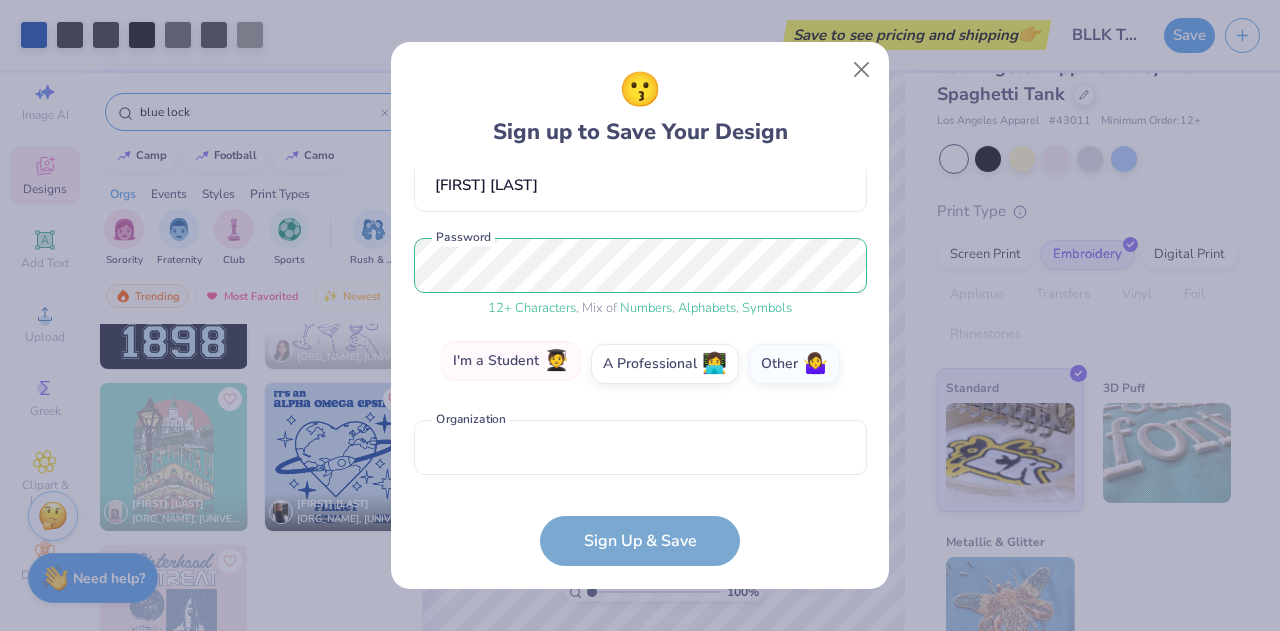 click on "🧑‍🎓" at bounding box center [556, 361] 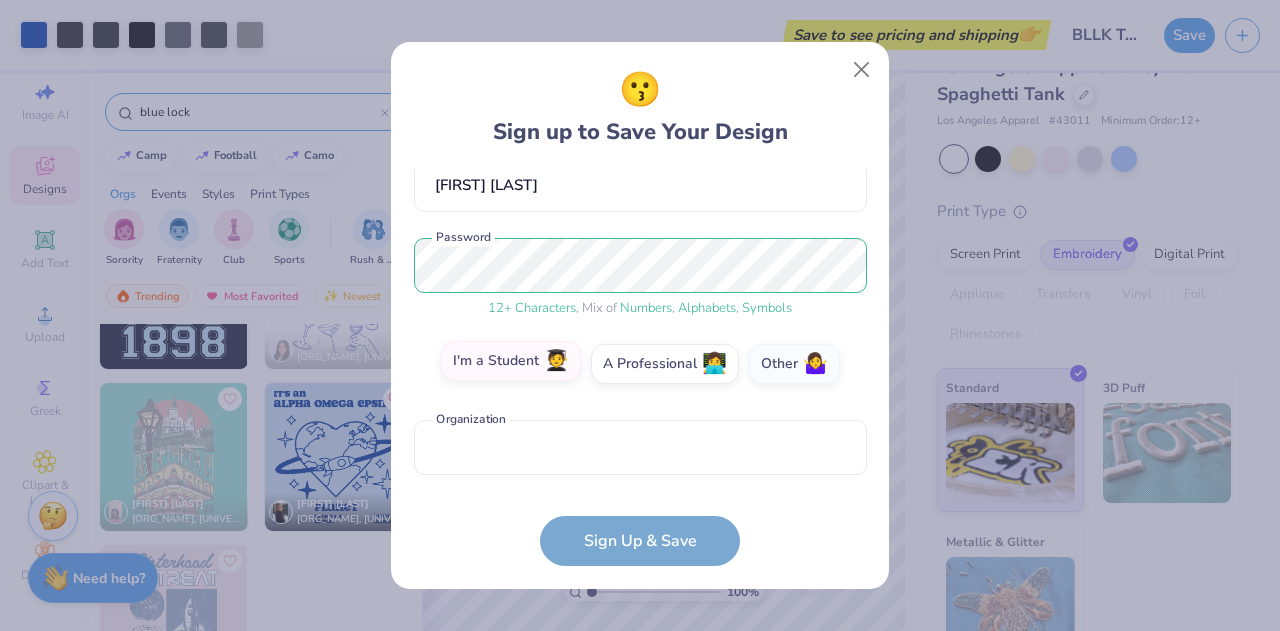 click on "I'm a Student 🧑‍🎓" at bounding box center [640, 551] 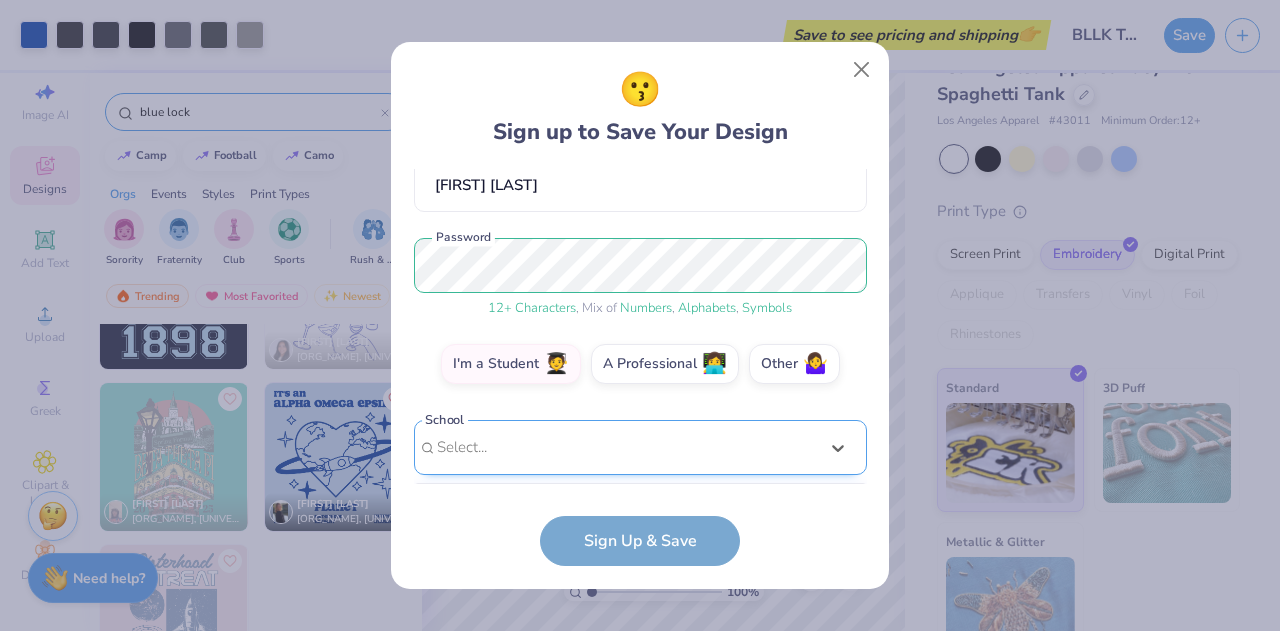 scroll, scrollTop: 482, scrollLeft: 0, axis: vertical 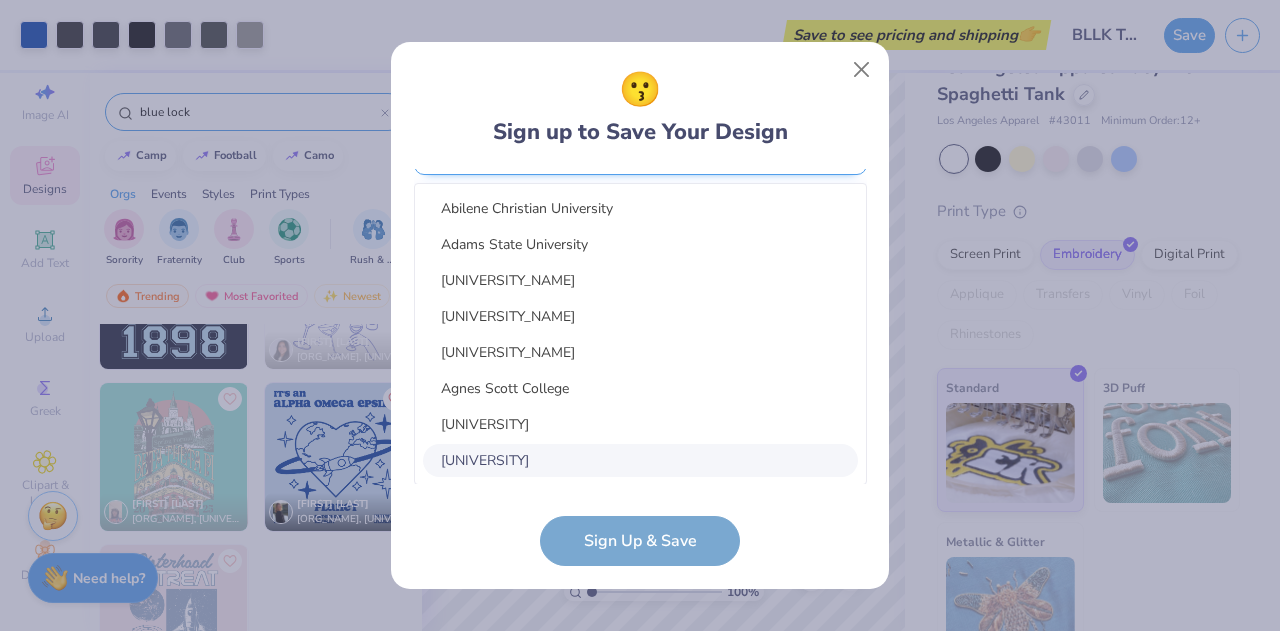 click on "option  focused, 8 of 15. 15 results available. Use Up and Down to choose options, press Enter to select the currently focused option, press Escape to exit the menu, press Tab to select the option and exit the menu. Select... [UNIVERSITY_NAME] [UNIVERSITY_NAME] [UNIVERSITY_NAME] [UNIVERSITY_NAME] [UNIVERSITY_NAME] [UNIVERSITY_NAME] [UNIVERSITY_NAME] [UNIVERSITY_NAME] [UNIVERSITY_NAME] [UNIVERSITY_NAME] [UNIVERSITY_NAME] [UNIVERSITY_NAME] [UNIVERSITY_NAME] [UNIVERSITY_NAME] [UNIVERSITY_NAME]" at bounding box center [640, 302] 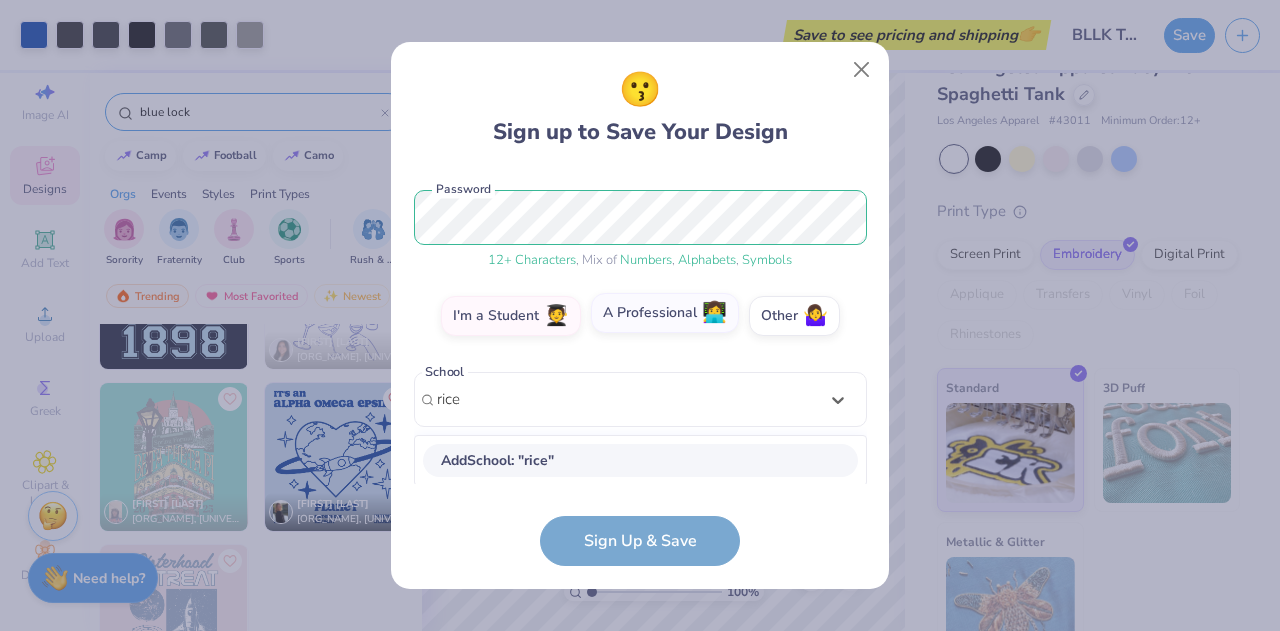 scroll, scrollTop: 230, scrollLeft: 0, axis: vertical 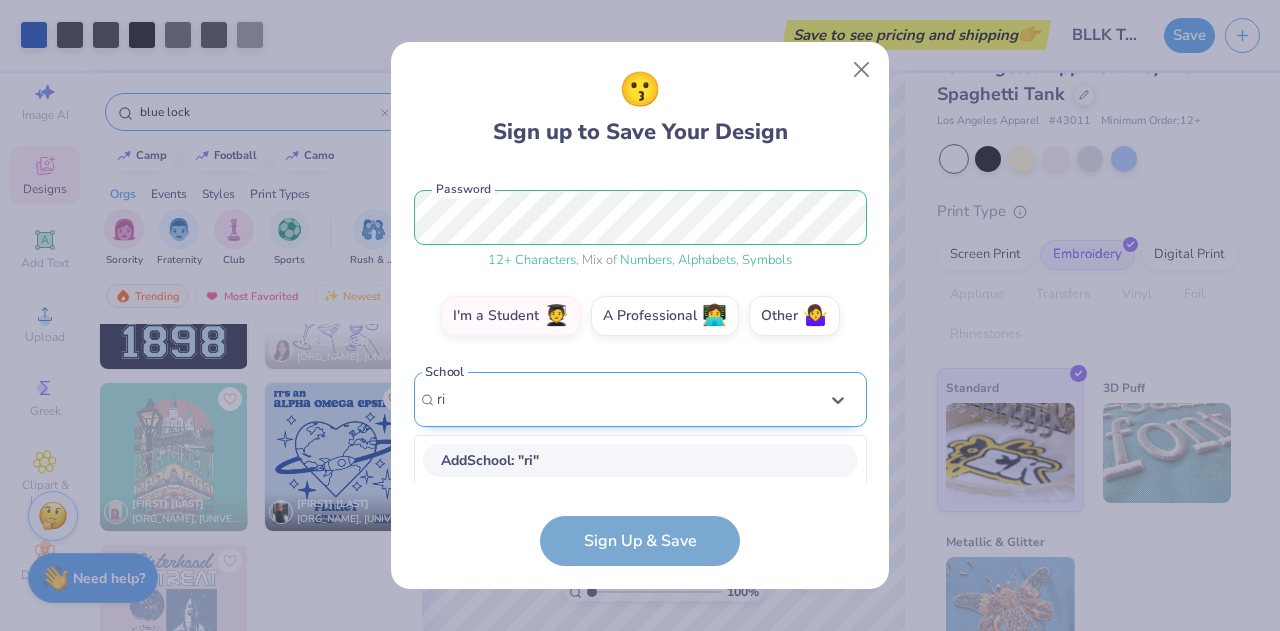 type on "r" 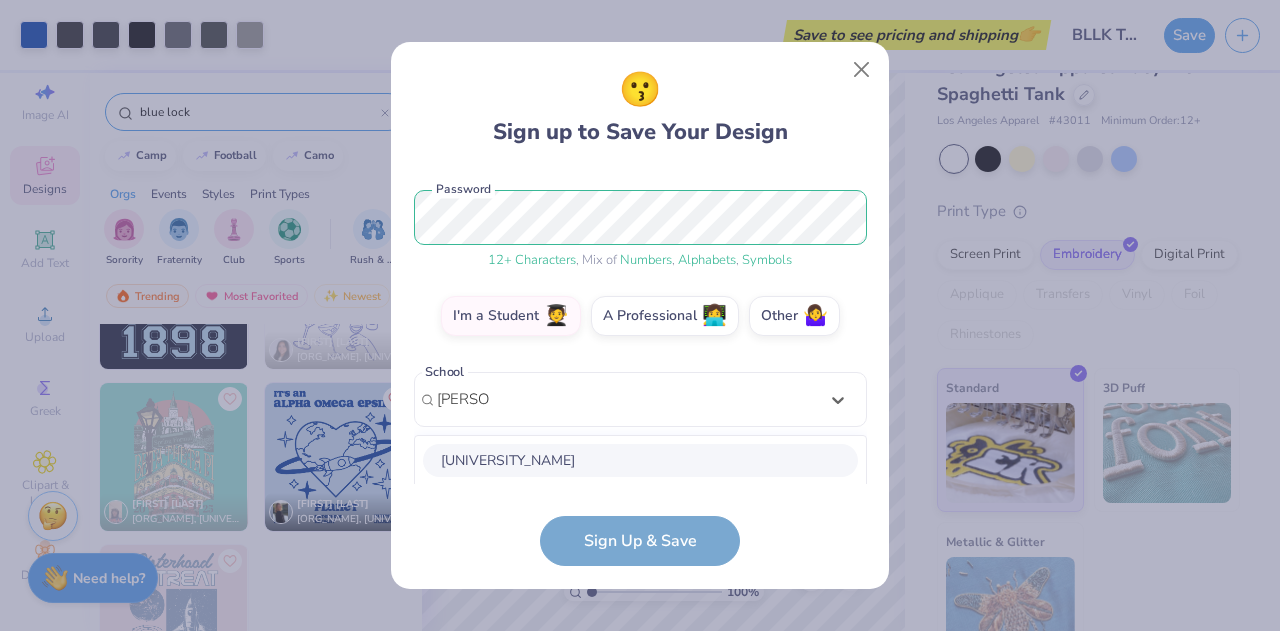 scroll, scrollTop: 482, scrollLeft: 0, axis: vertical 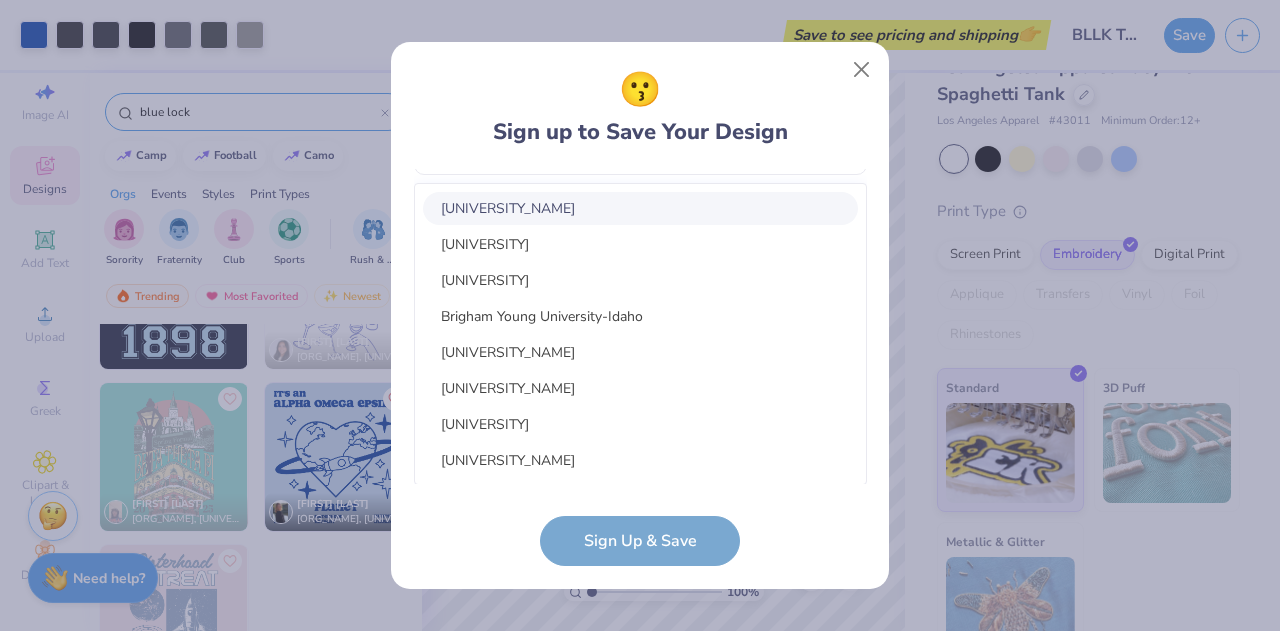 click on "[UNIVERSITY_NAME]" at bounding box center [640, 208] 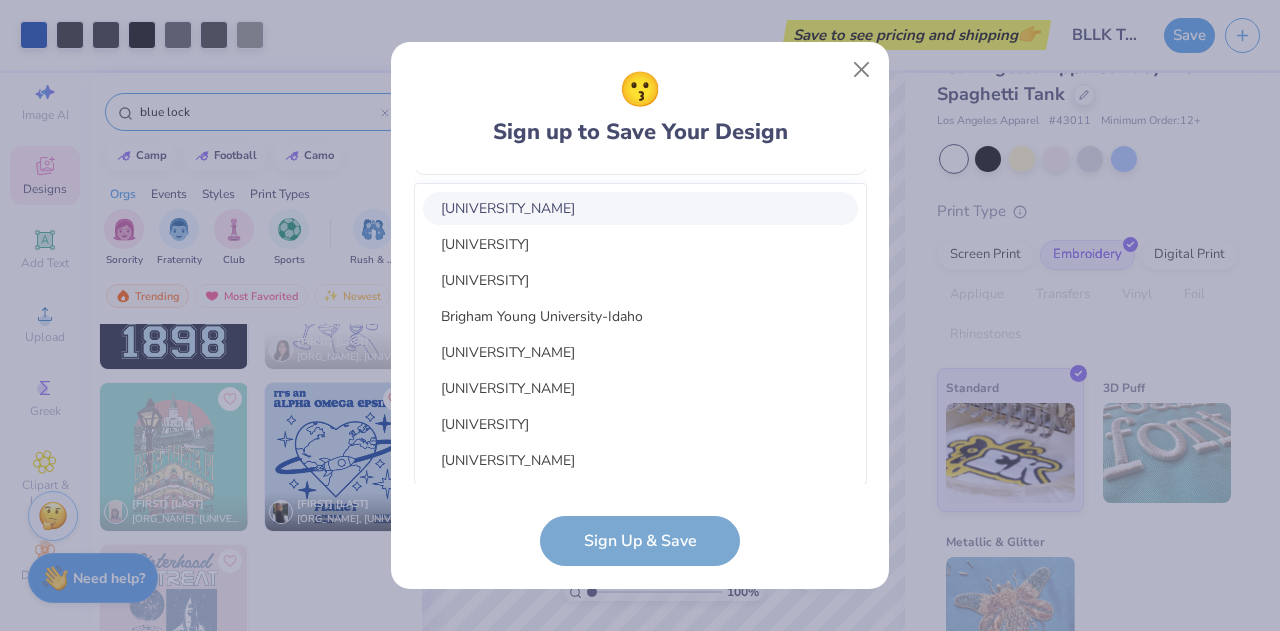 type on "[PERSON]" 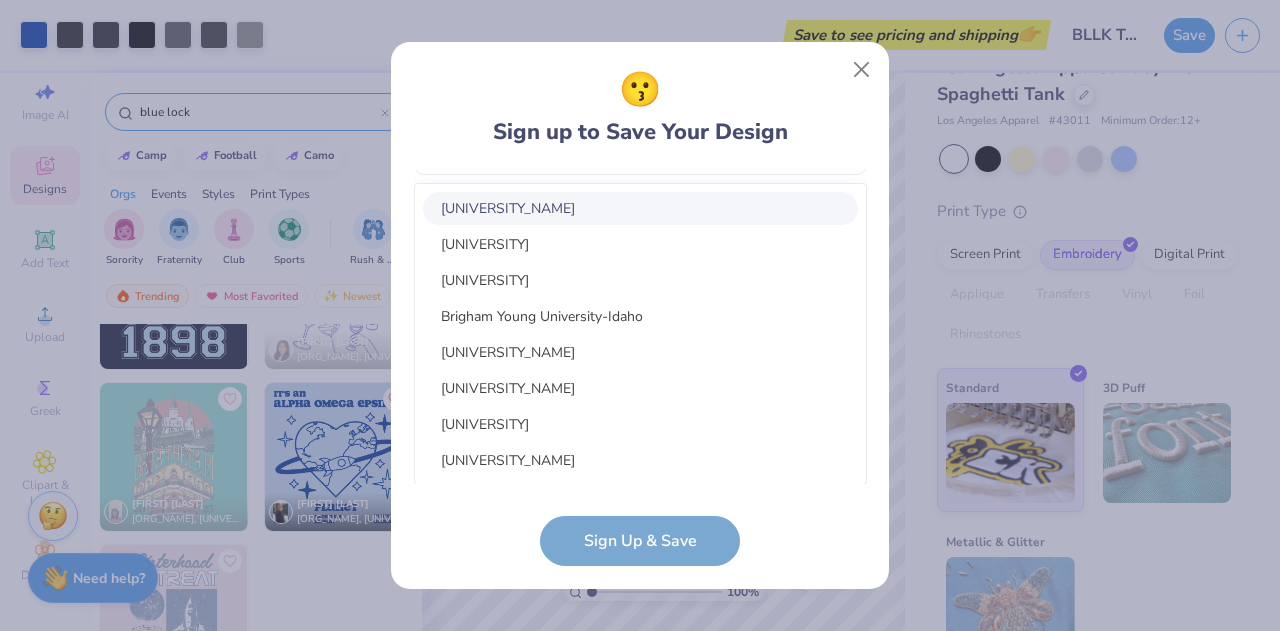 type 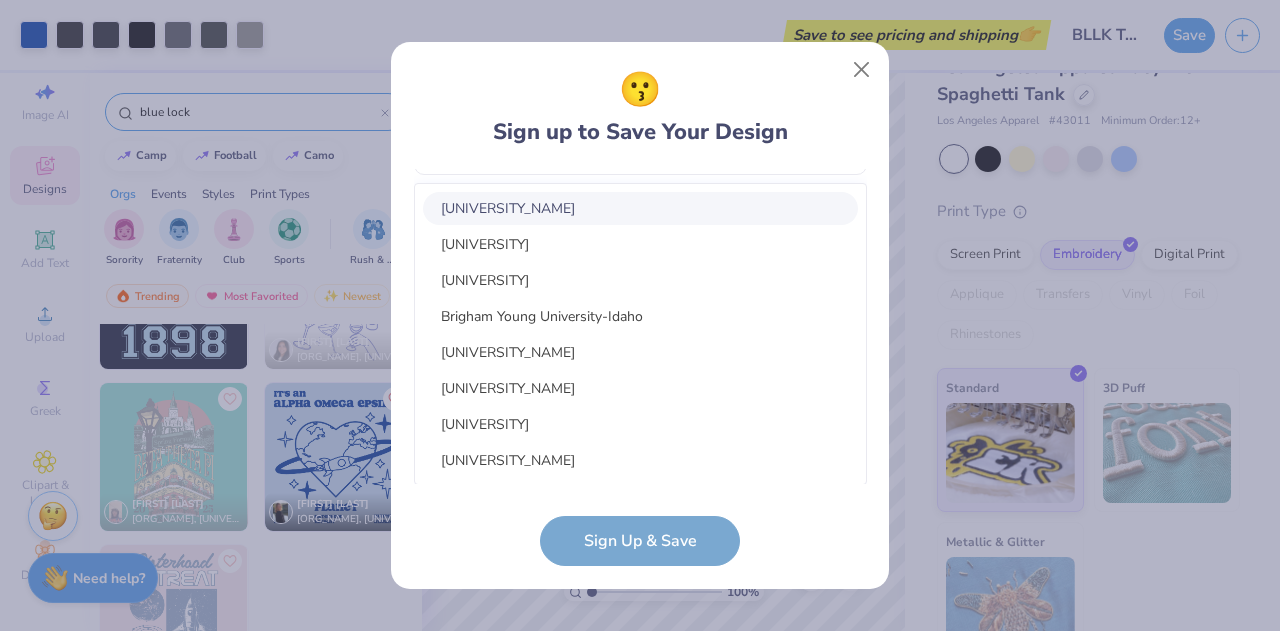 scroll, scrollTop: 262, scrollLeft: 0, axis: vertical 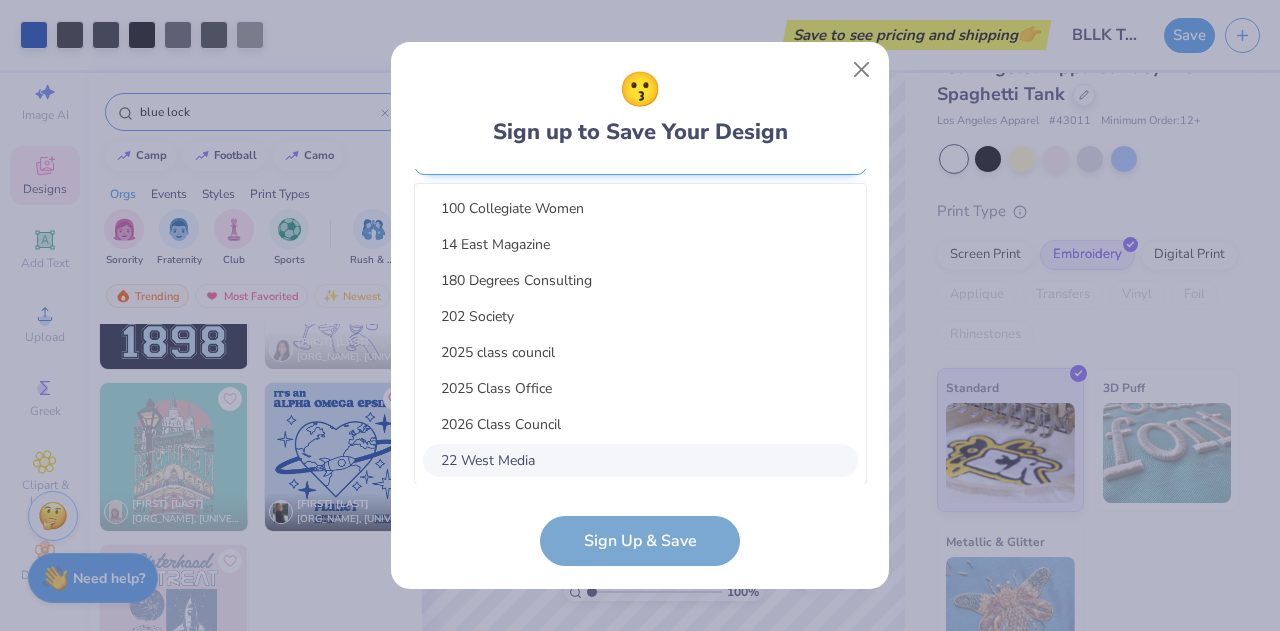 click on "option  focused, 8 of 15. 15 results available. Use Up and Down to choose options, press Enter to select the currently focused option, press Escape to exit the menu, press Tab to select the option and exit the menu. Select... 100 Collegiate Women 14 East Magazine 180 Degrees Consulting 202 Society 2025 class council 2025 Class Office 2026 Class Council 22 West Media 27 Heartbeats 314 Action 3D4E 4 Paws for Ability 4-H 45 Kings 49er Racing Club" at bounding box center (640, 303) 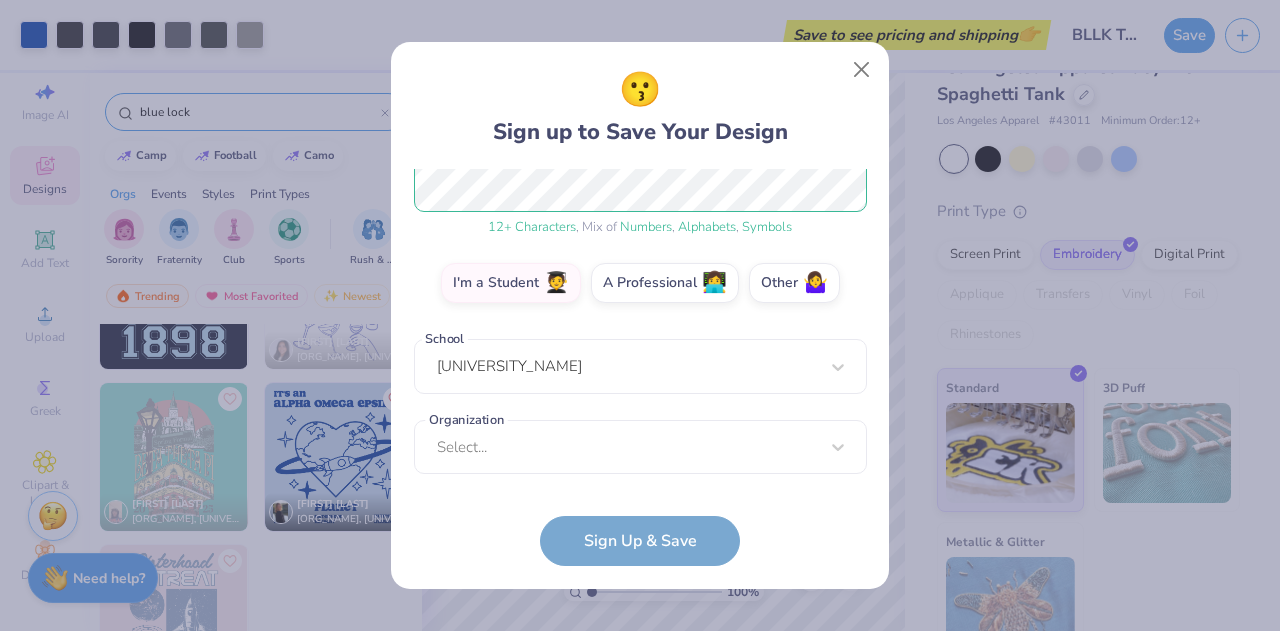scroll, scrollTop: 262, scrollLeft: 0, axis: vertical 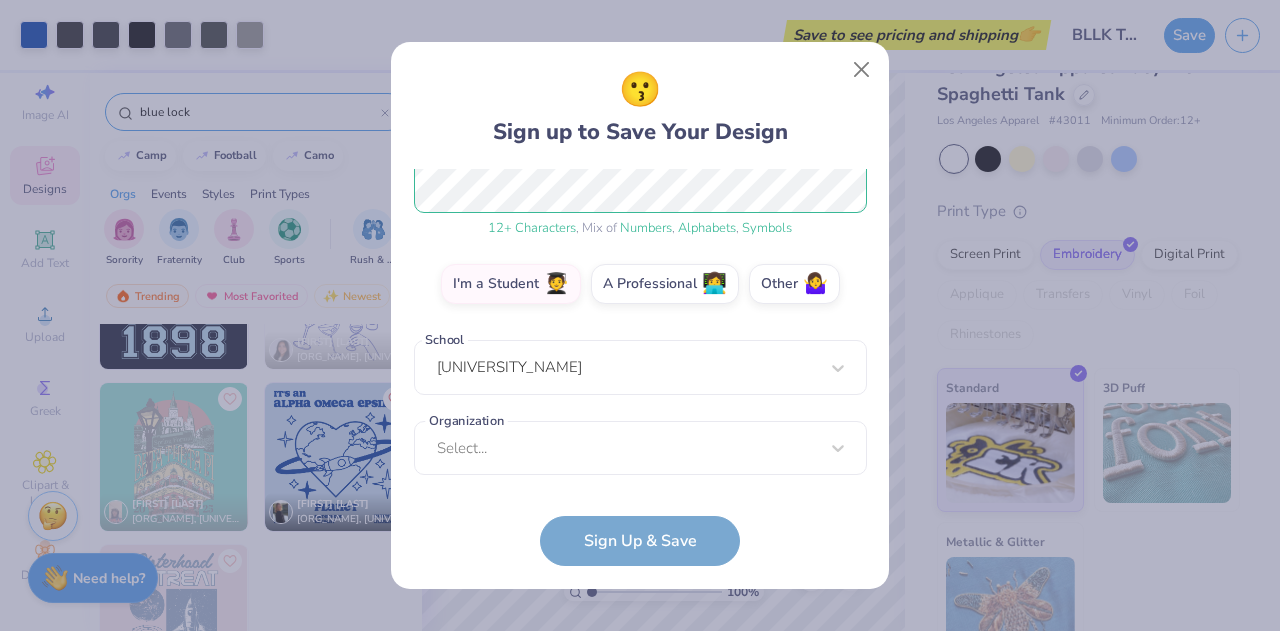 click on "[EMAIL] [PHONE] [FULL_NAME] 12 + Characters , Mix of   Numbers ,   Alphabets ,   Symbols Password I'm a Student 🧑‍🎓 A Professional 👩‍💻 Other 🤷‍♀️ School [UNIVERSITY_NAME] Organization Select... Organization cannot be null Sign Up & Save" at bounding box center (640, 368) 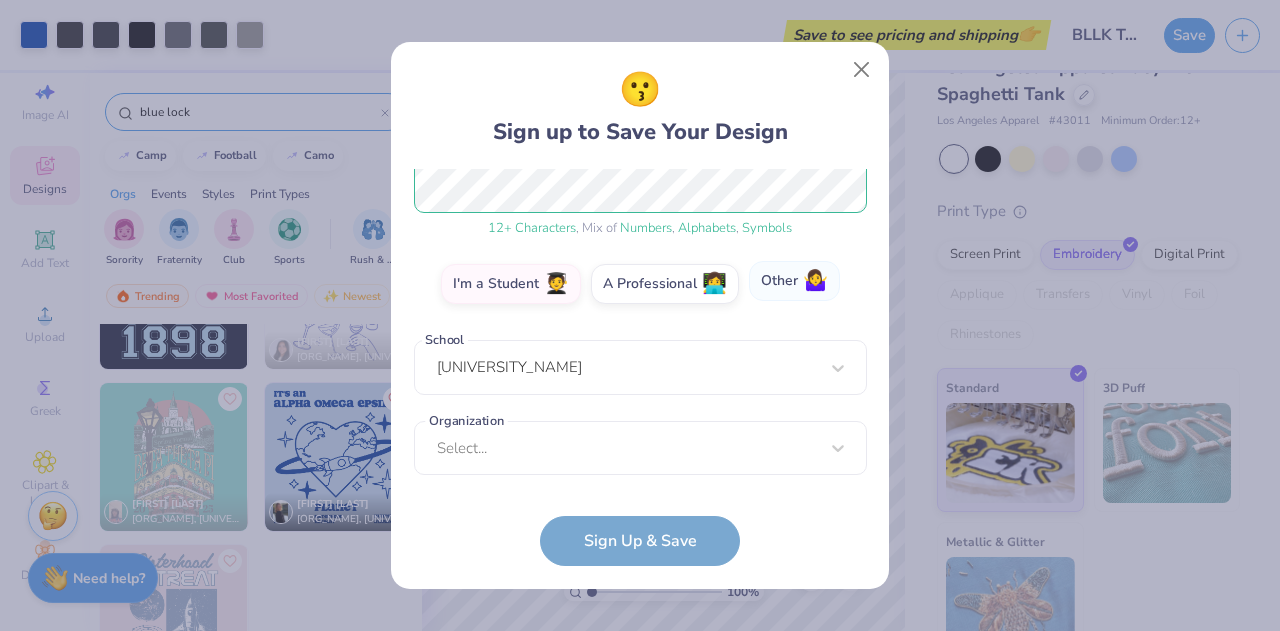 click on "Other 🤷‍♀️" at bounding box center [794, 281] 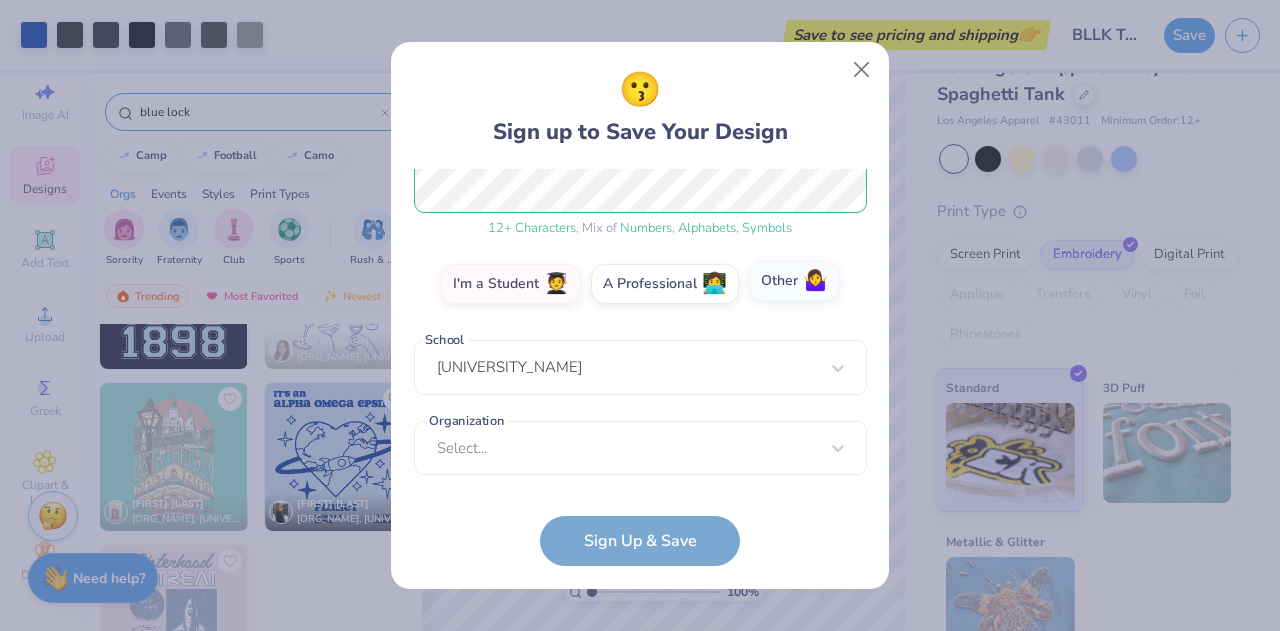 click on "Other 🤷‍♀️" at bounding box center [640, 551] 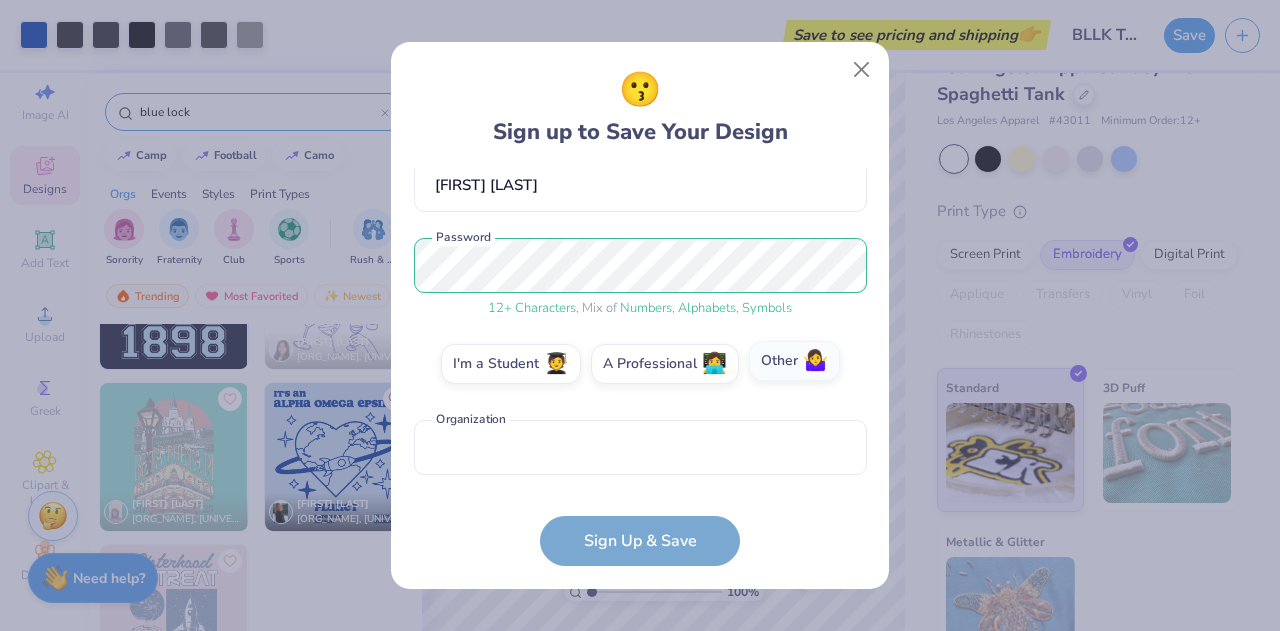 scroll, scrollTop: 182, scrollLeft: 0, axis: vertical 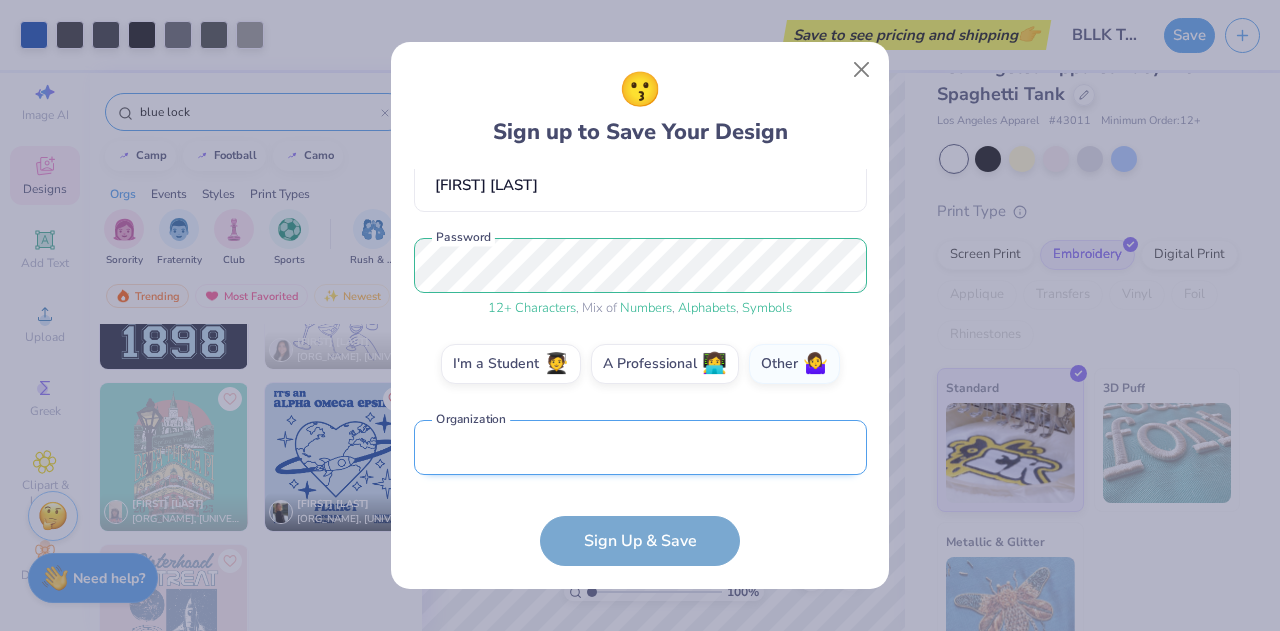 click at bounding box center (640, 447) 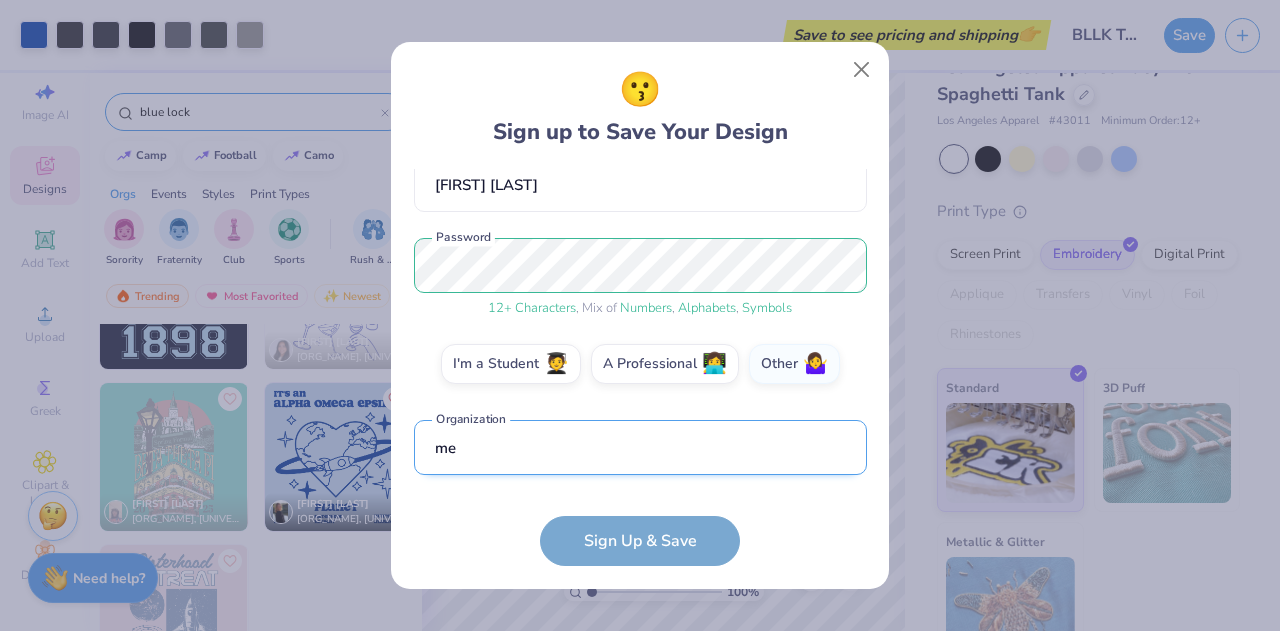 scroll, scrollTop: 302, scrollLeft: 0, axis: vertical 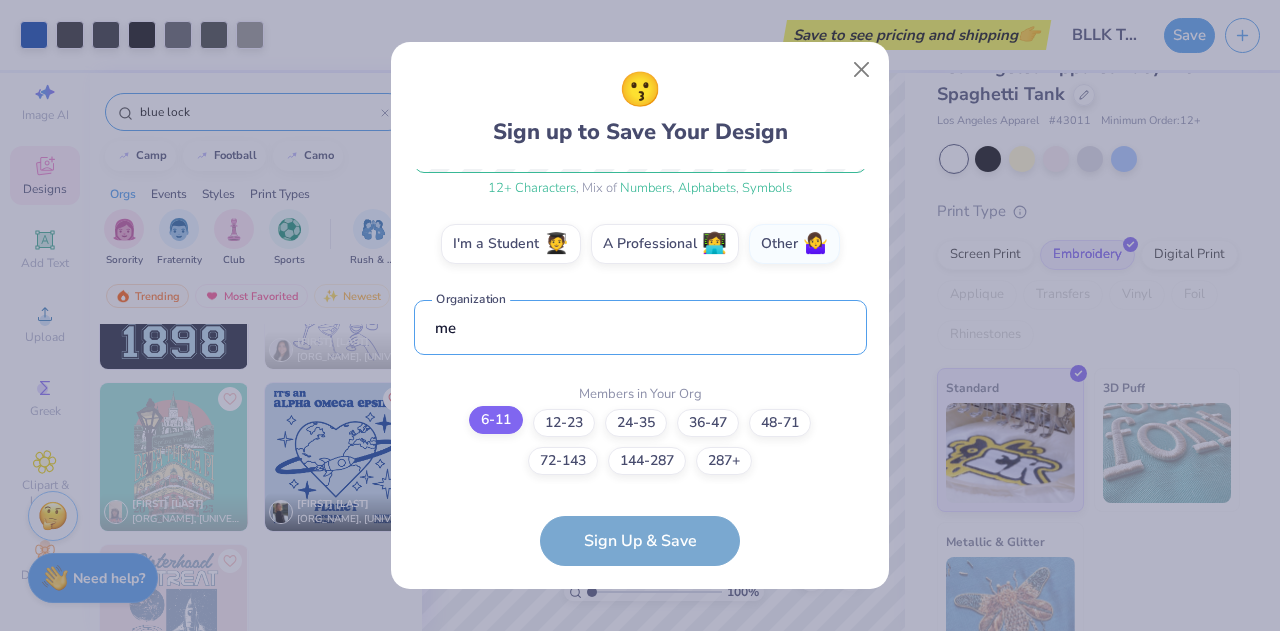 type on "me" 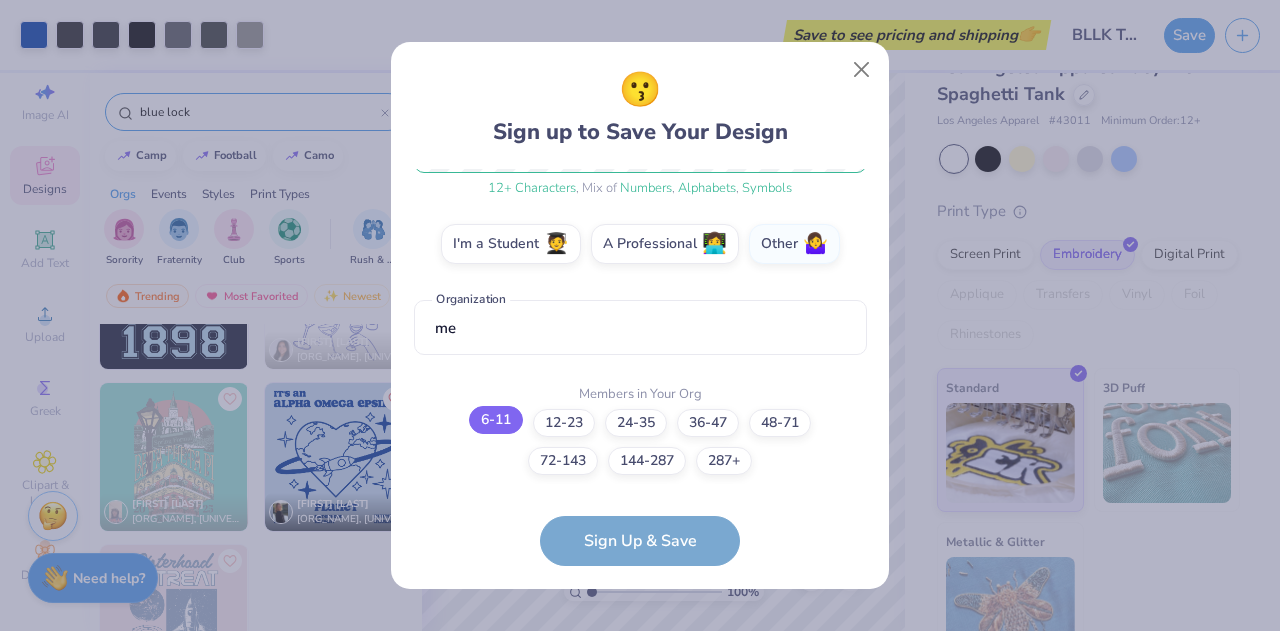 click on "6-11" at bounding box center (496, 420) 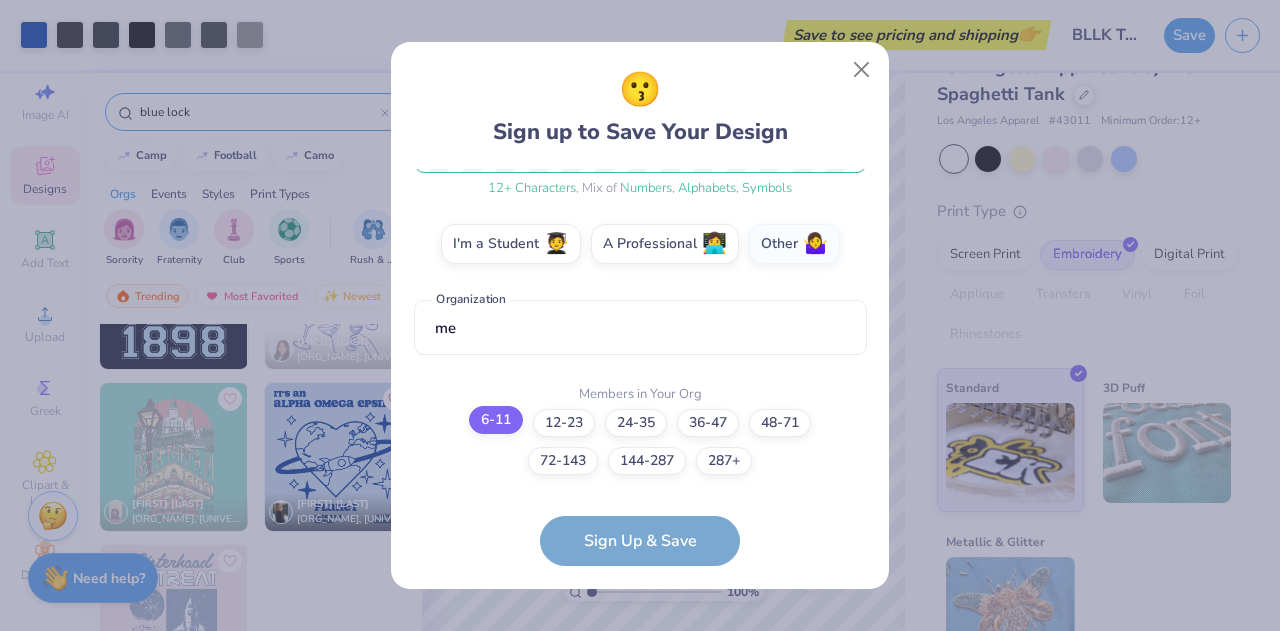 click on "6-11" at bounding box center (640, 744) 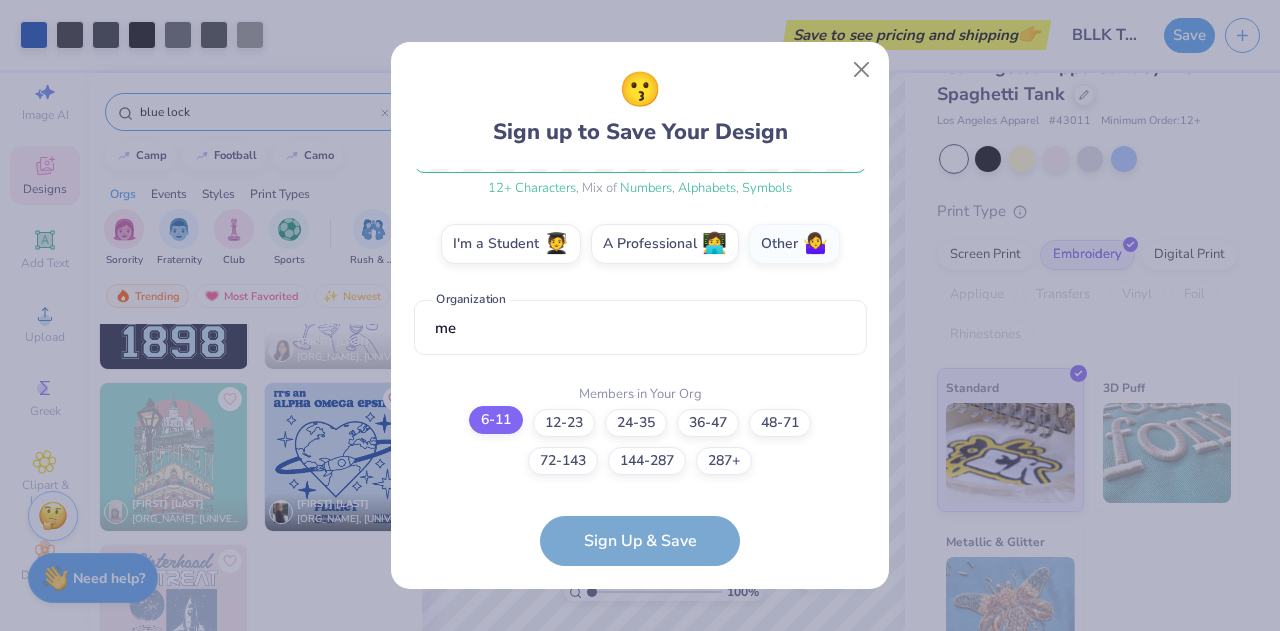 scroll, scrollTop: 0, scrollLeft: 0, axis: both 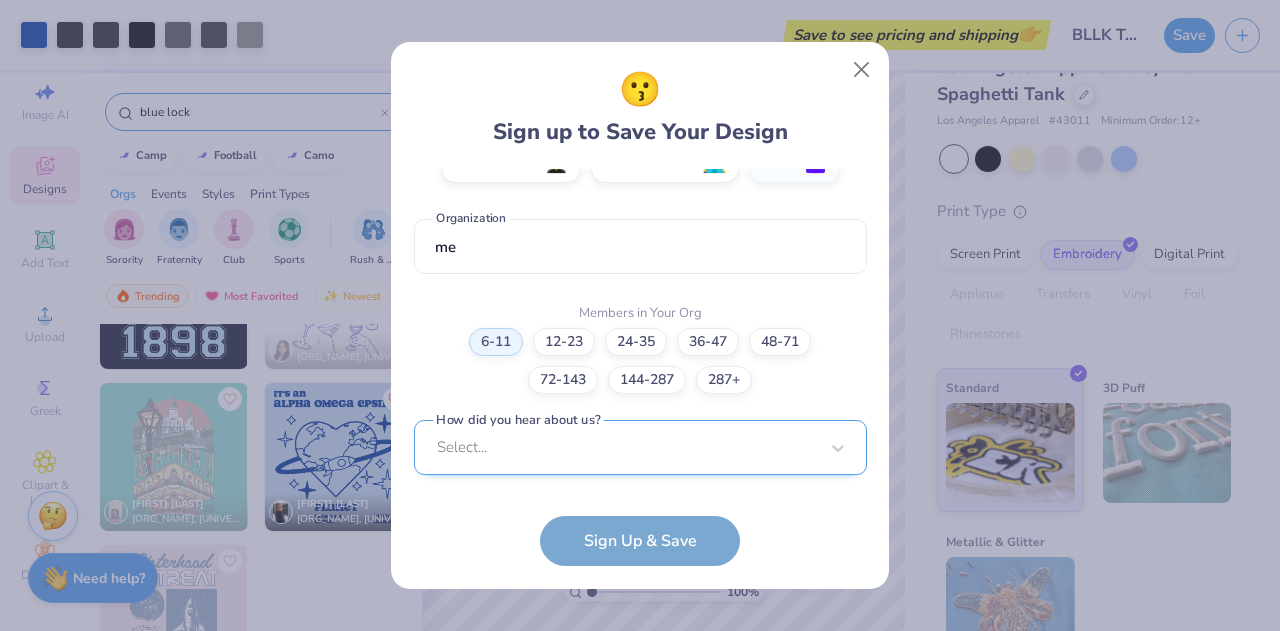 click on "Select..." at bounding box center [640, 447] 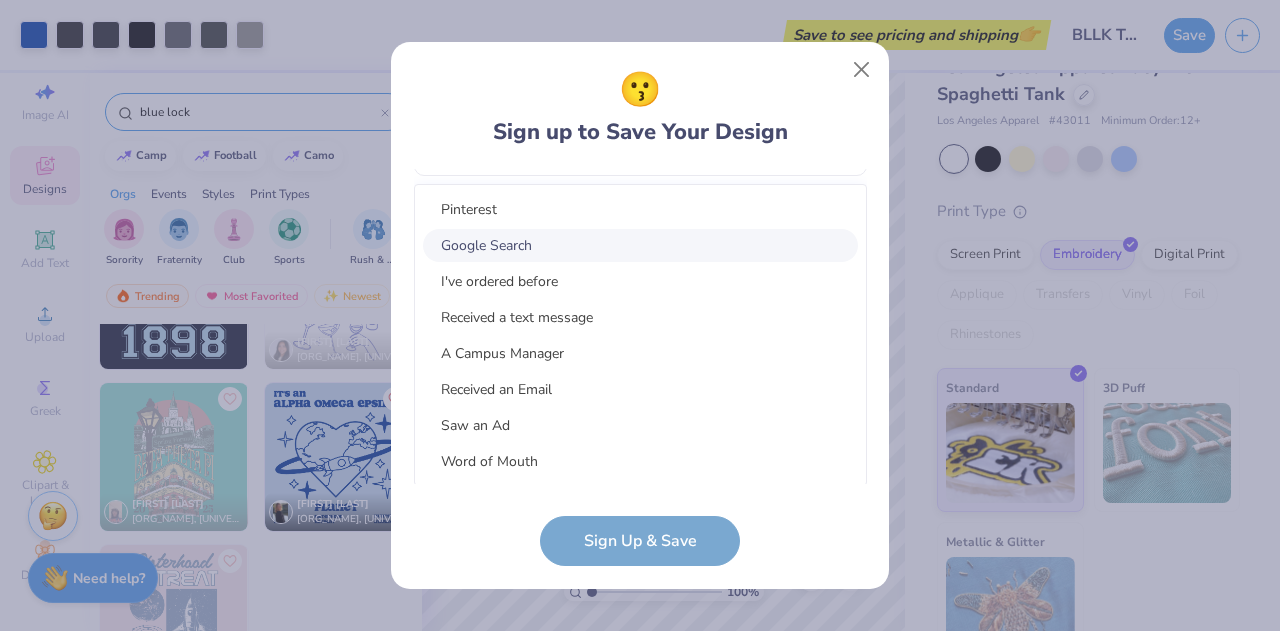 click on "Google Search" at bounding box center [640, 245] 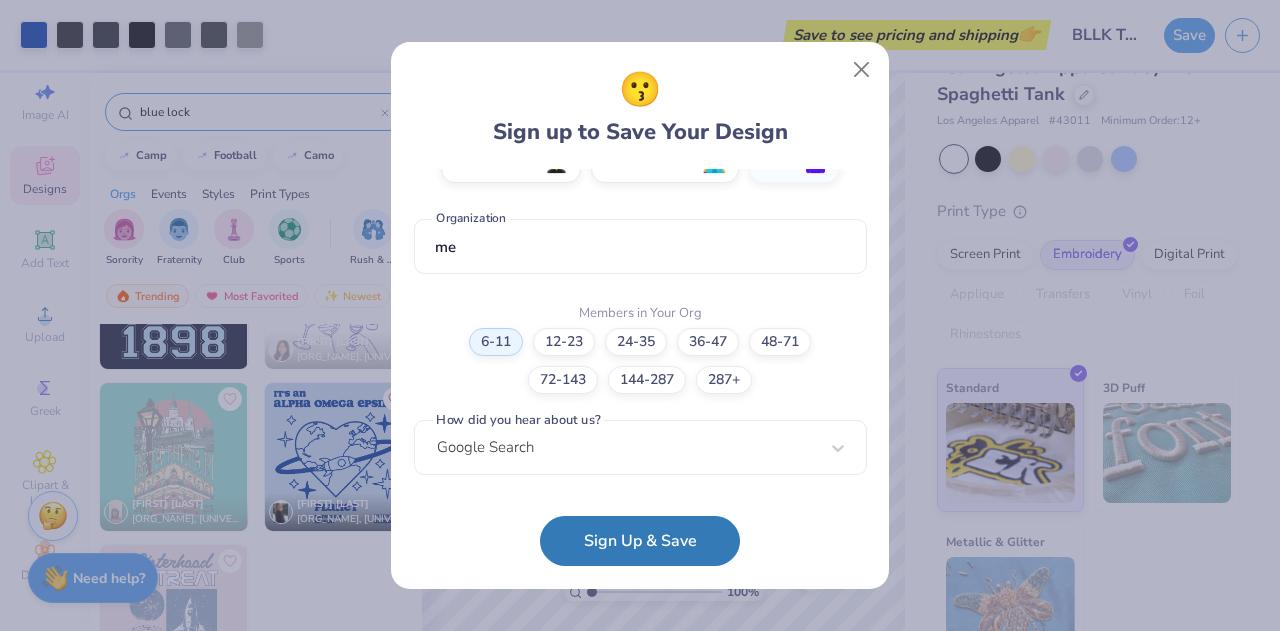 scroll, scrollTop: 382, scrollLeft: 0, axis: vertical 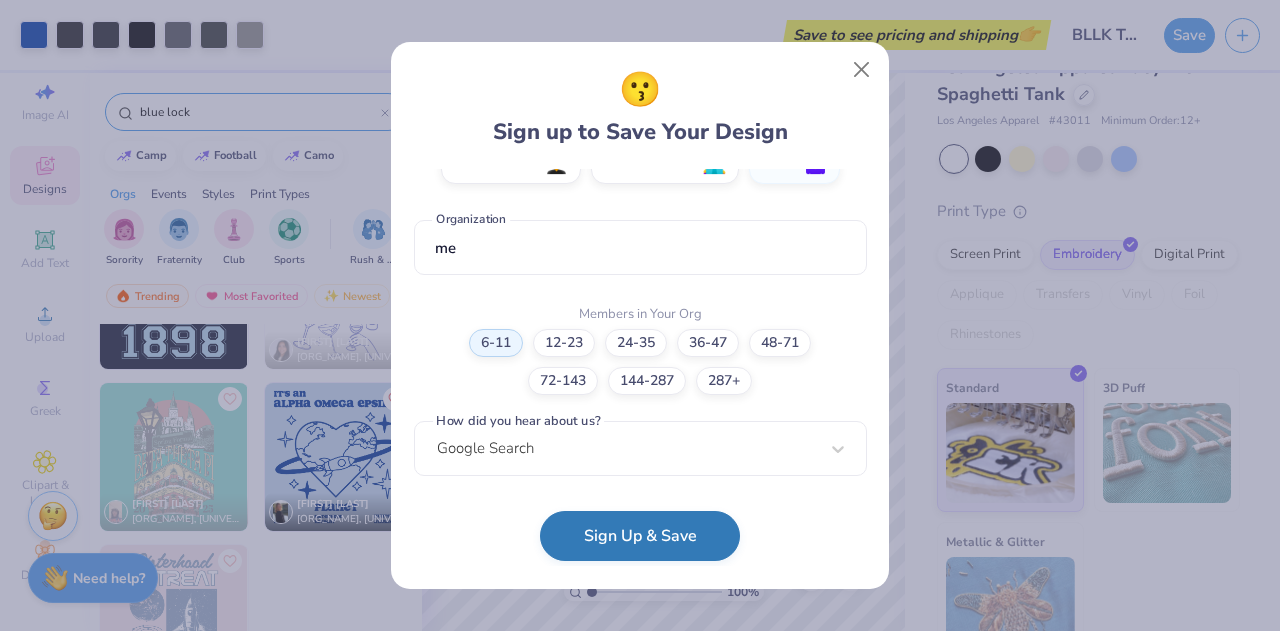 click on "Sign Up & Save" at bounding box center [640, 536] 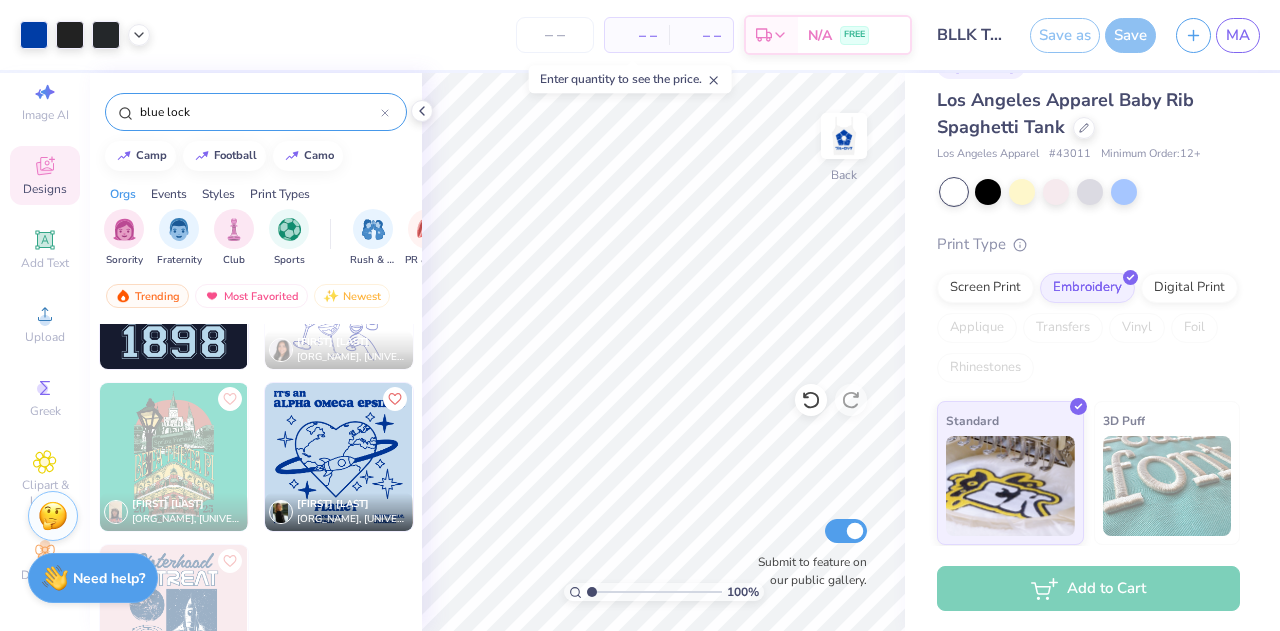 scroll, scrollTop: 76, scrollLeft: 0, axis: vertical 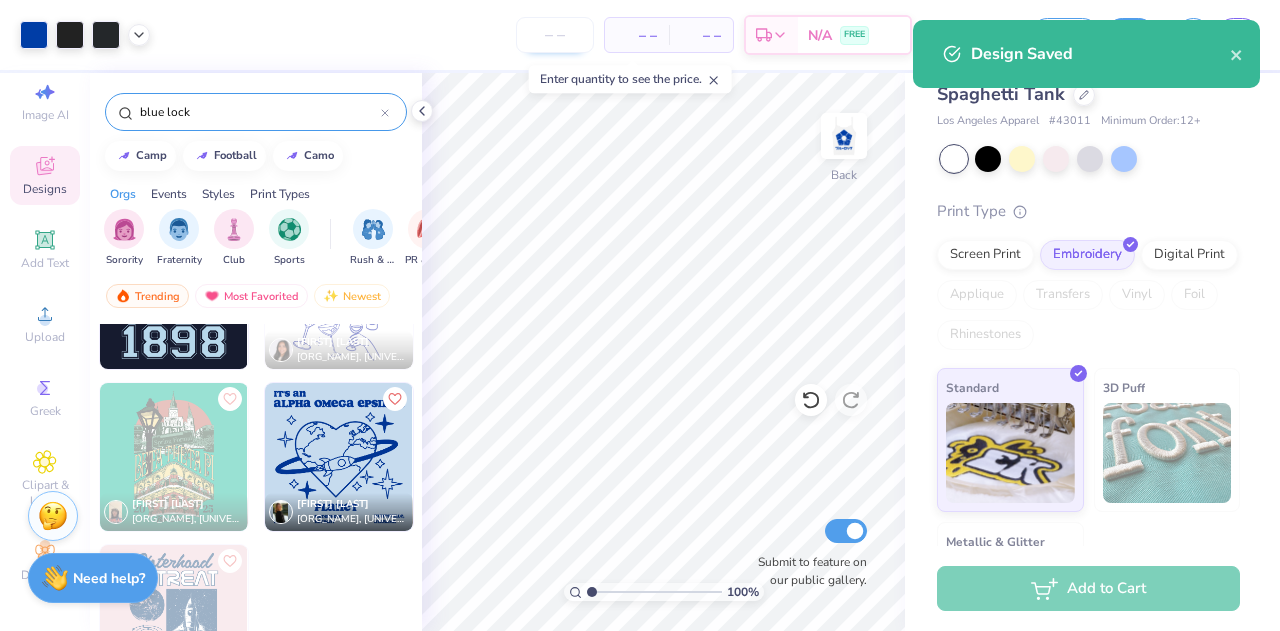 click at bounding box center [555, 35] 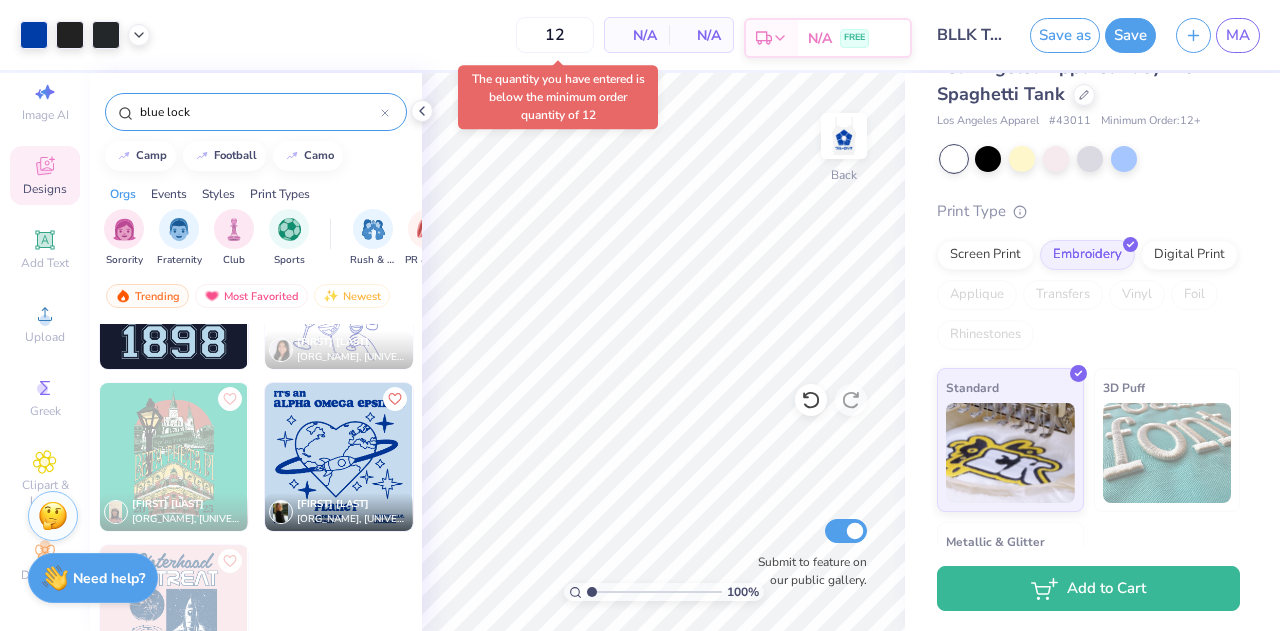 click on "Est. Delivery" at bounding box center [772, 38] 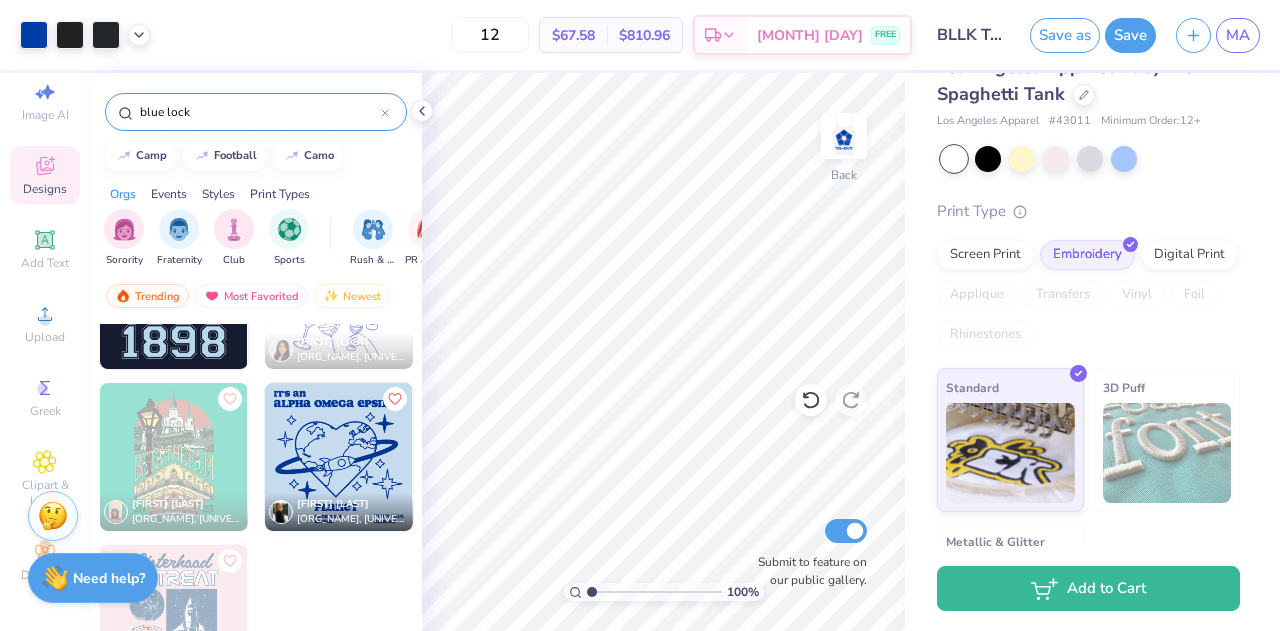 click on "$810.96" at bounding box center [644, 35] 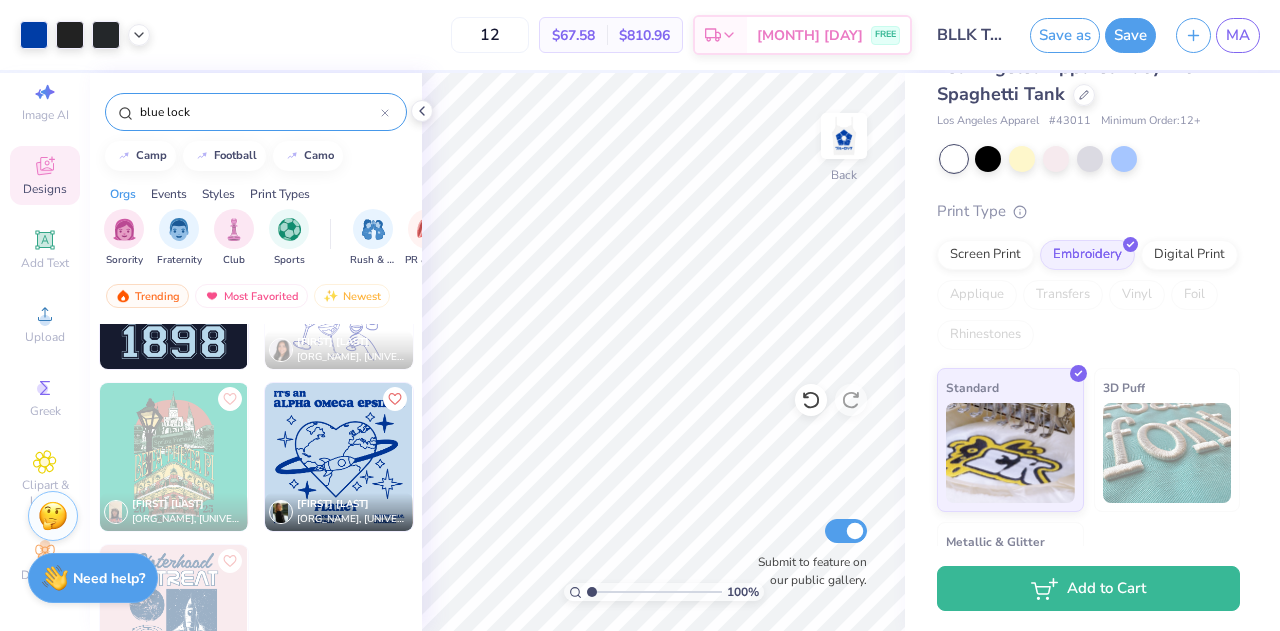 click on "$67.58" at bounding box center (573, 35) 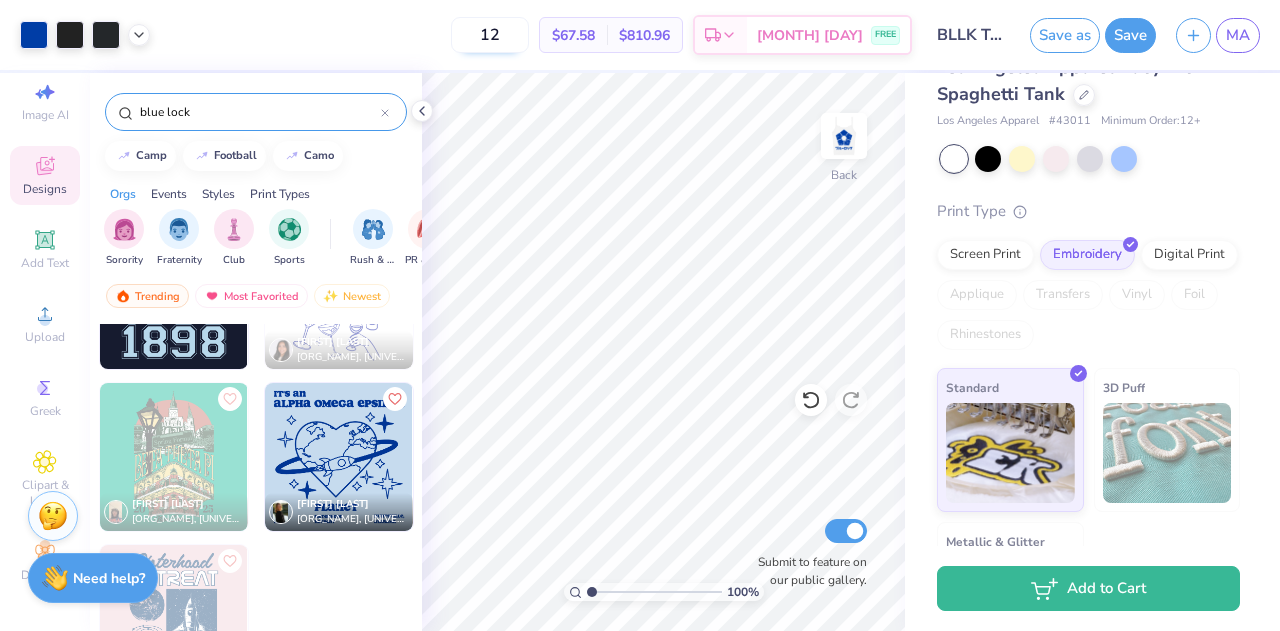 click on "12" at bounding box center [490, 35] 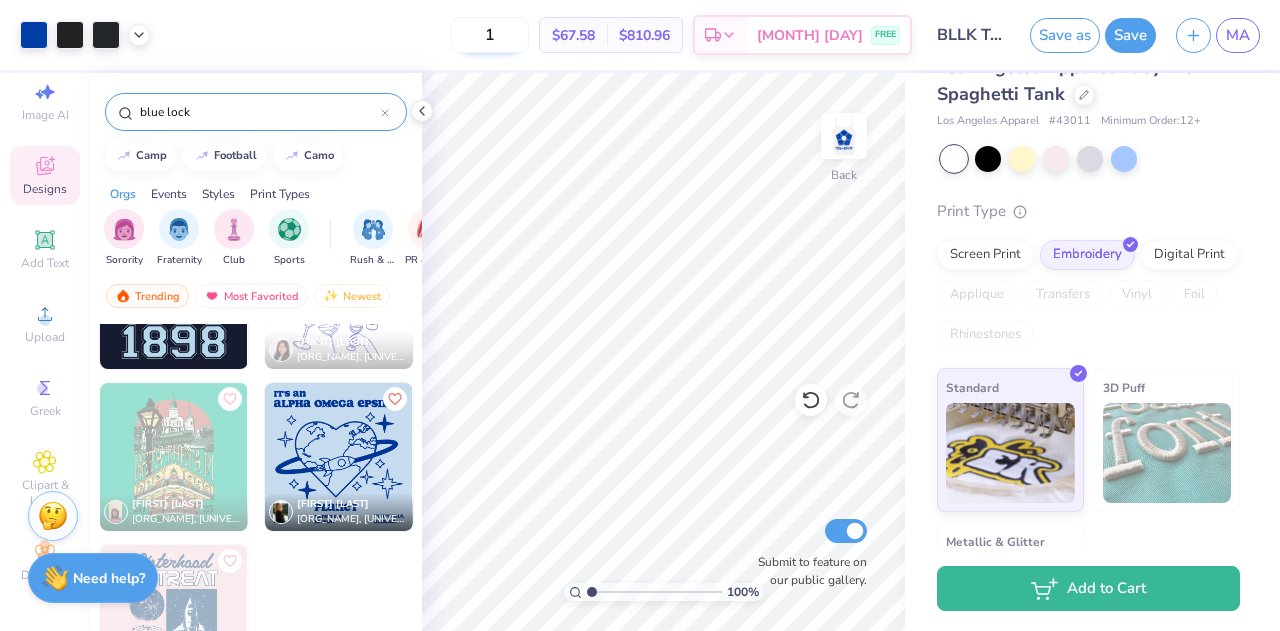 type on "12" 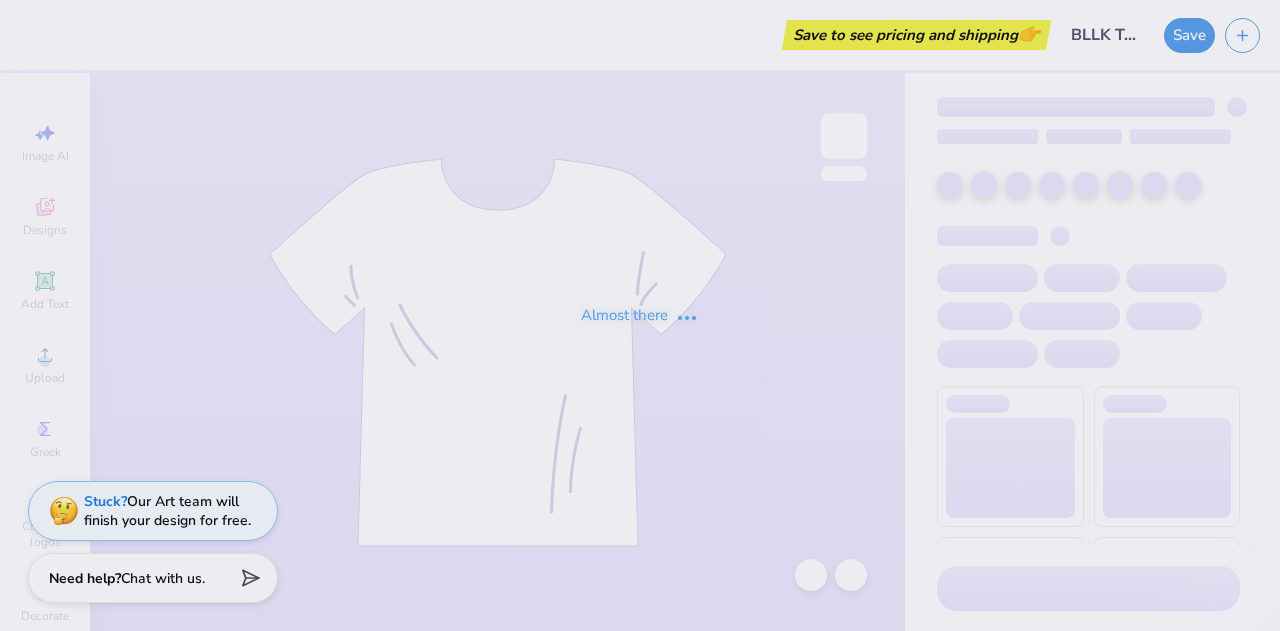 scroll, scrollTop: 0, scrollLeft: 0, axis: both 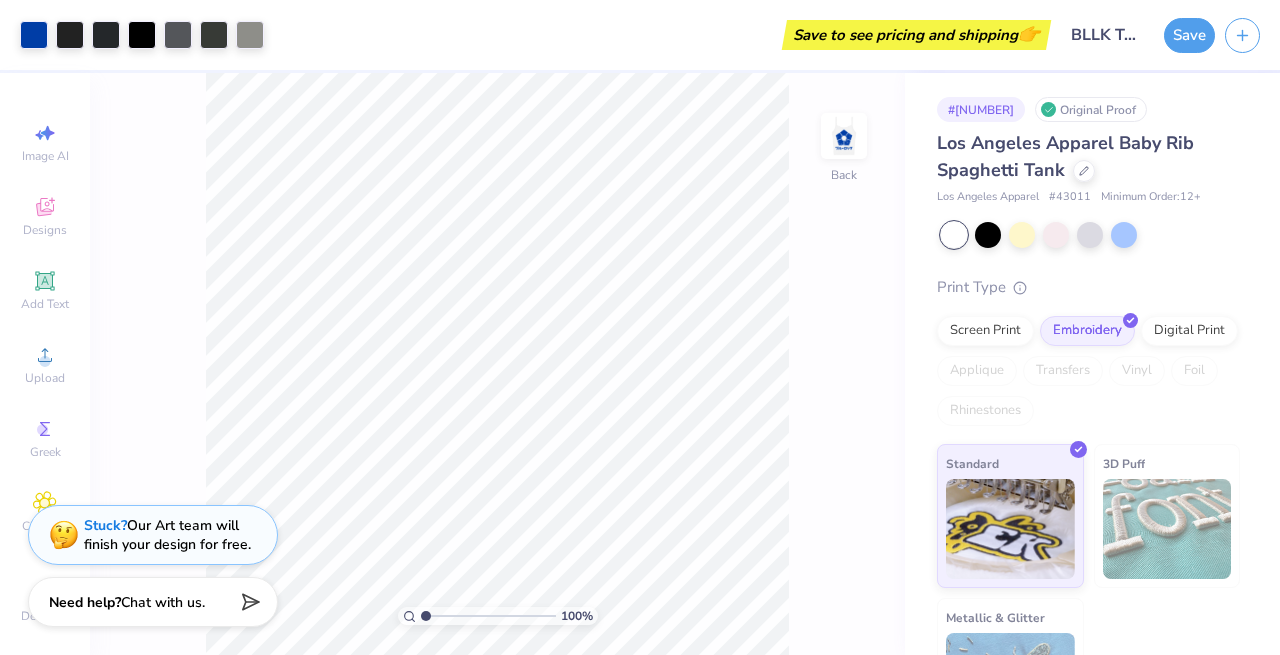 click at bounding box center [844, 136] 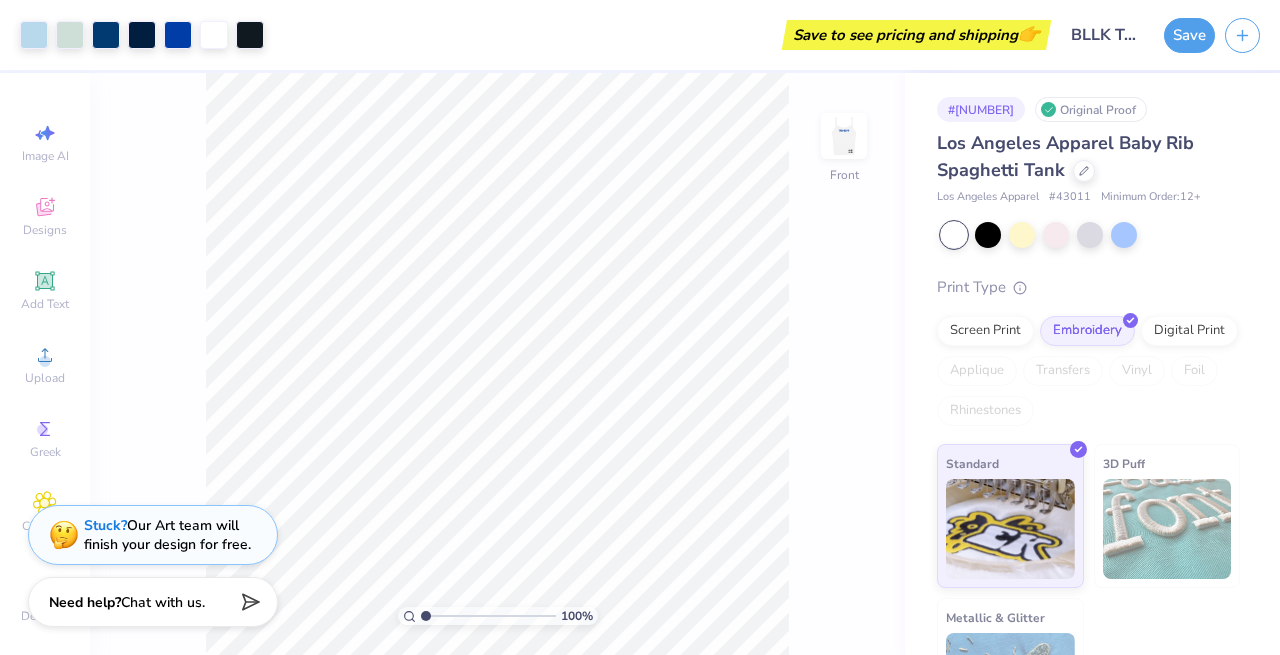 scroll, scrollTop: 11, scrollLeft: 0, axis: vertical 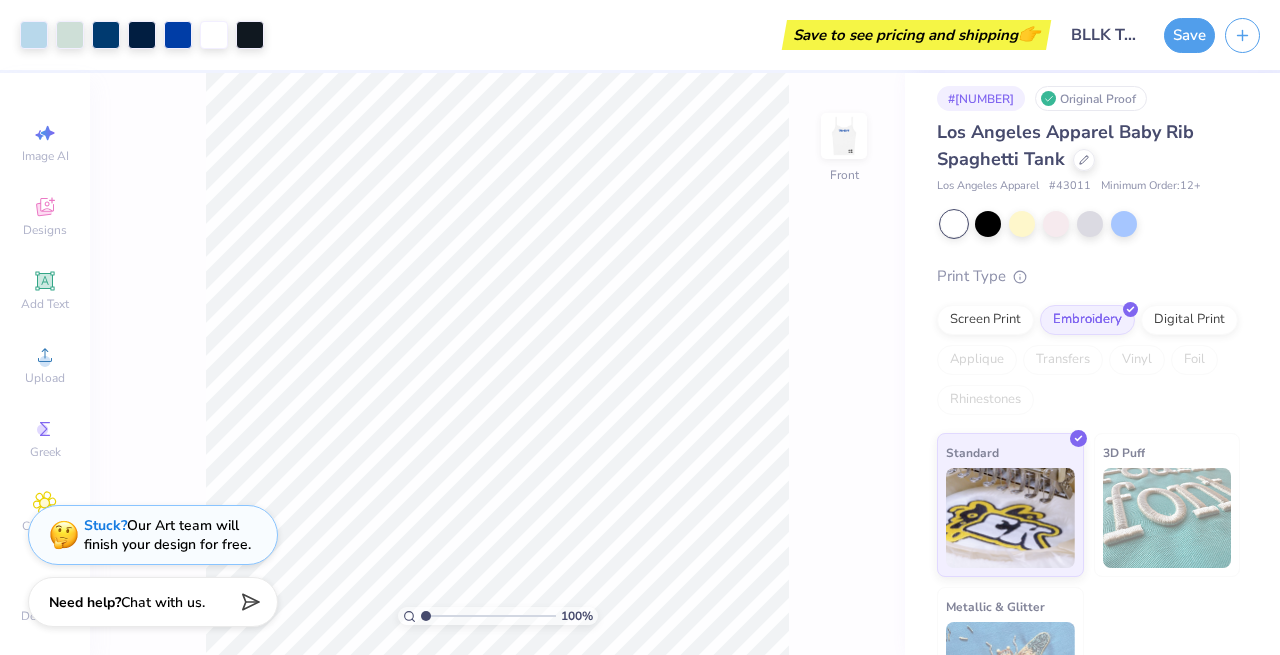 click on "Front" at bounding box center [844, 148] 